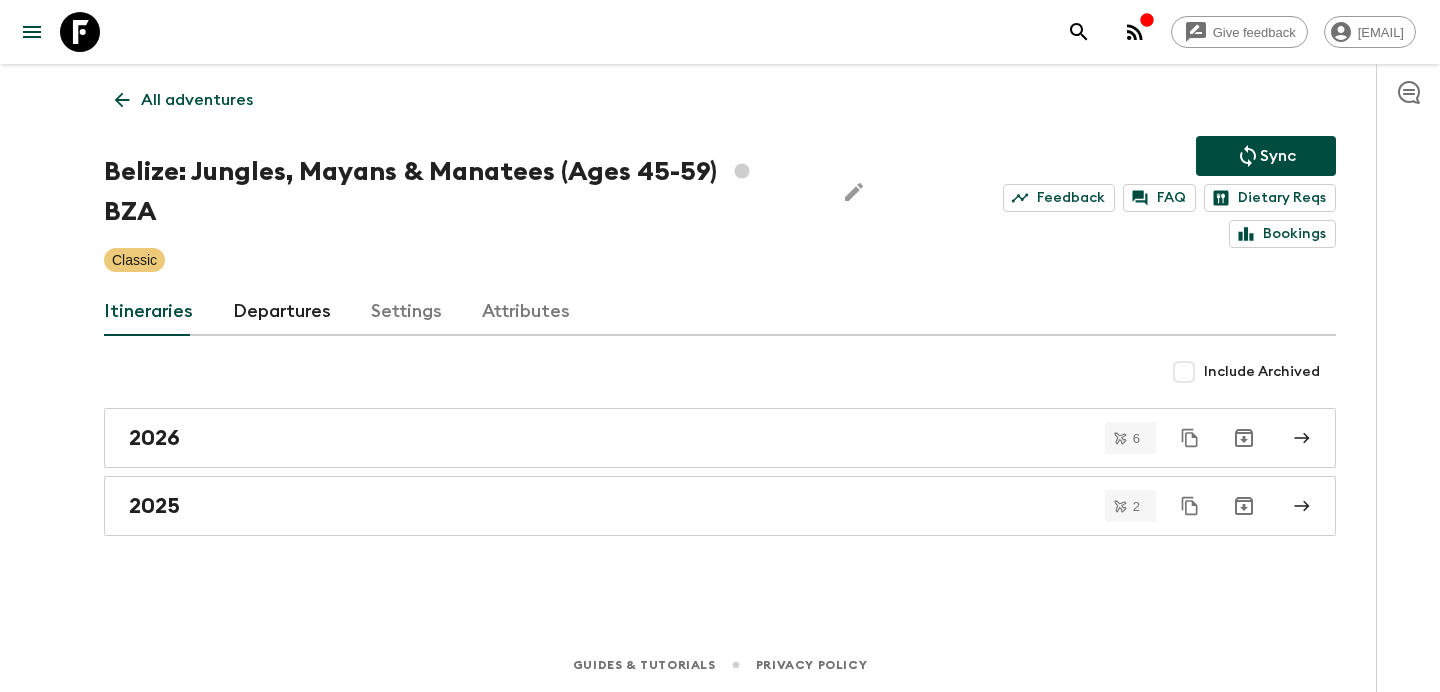 scroll, scrollTop: 0, scrollLeft: 0, axis: both 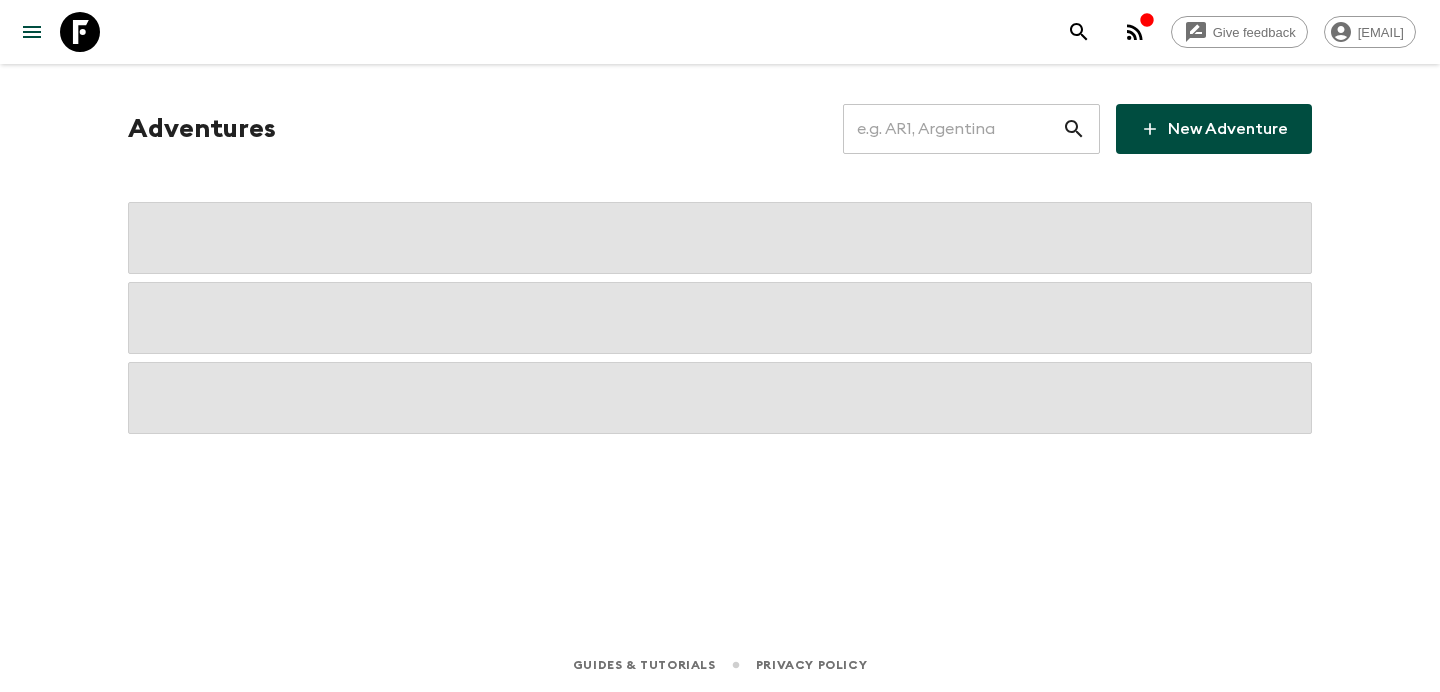 click at bounding box center (952, 129) 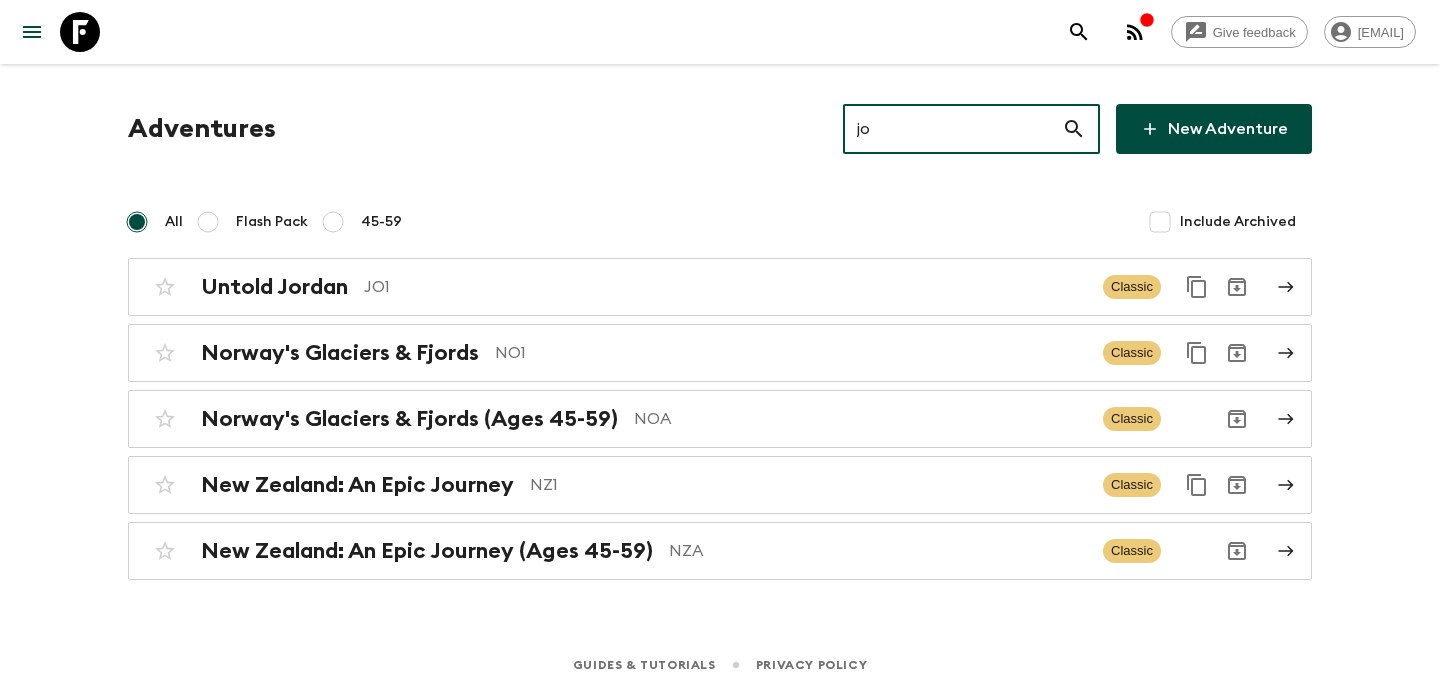 type on "jo1" 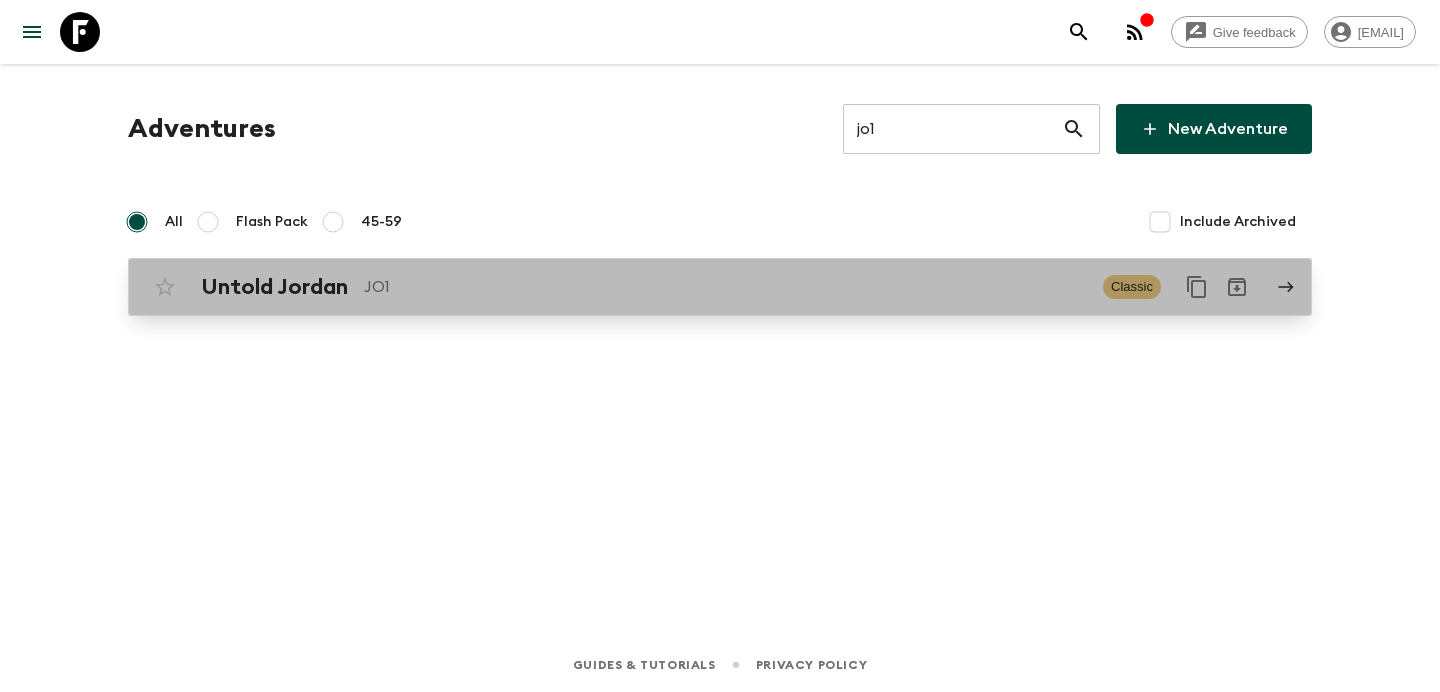 click on "JO1" at bounding box center (725, 287) 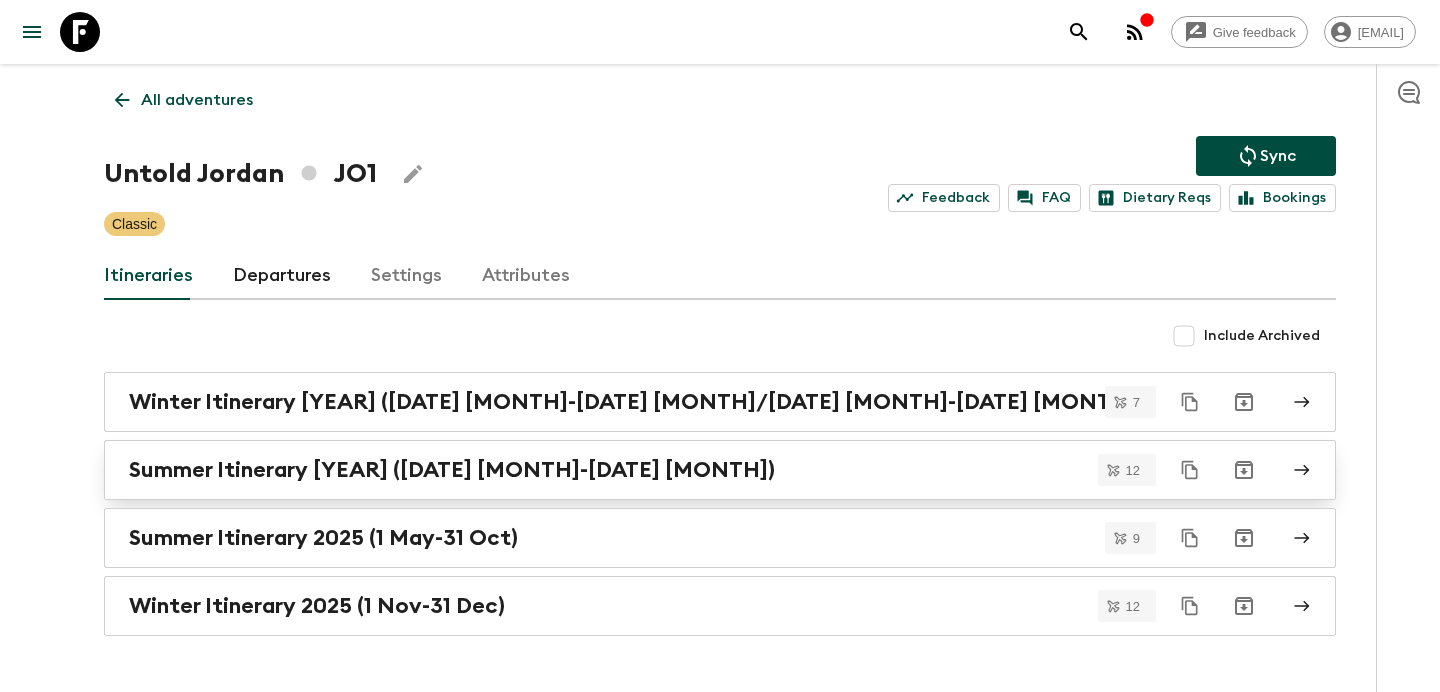 click on "Summer Itinerary [YEAR] ([DATE] [MONTH]-[DATE] [MONTH])" at bounding box center (452, 470) 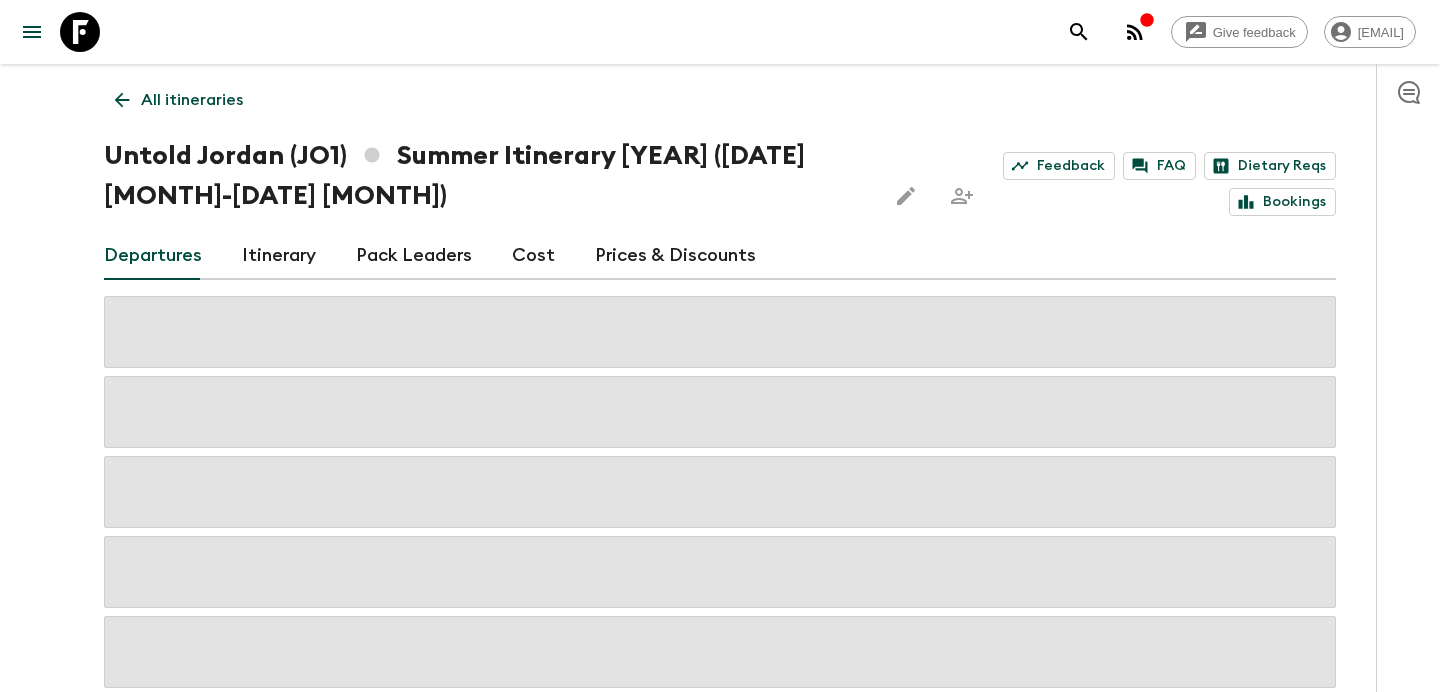 click on "Cost" at bounding box center (533, 256) 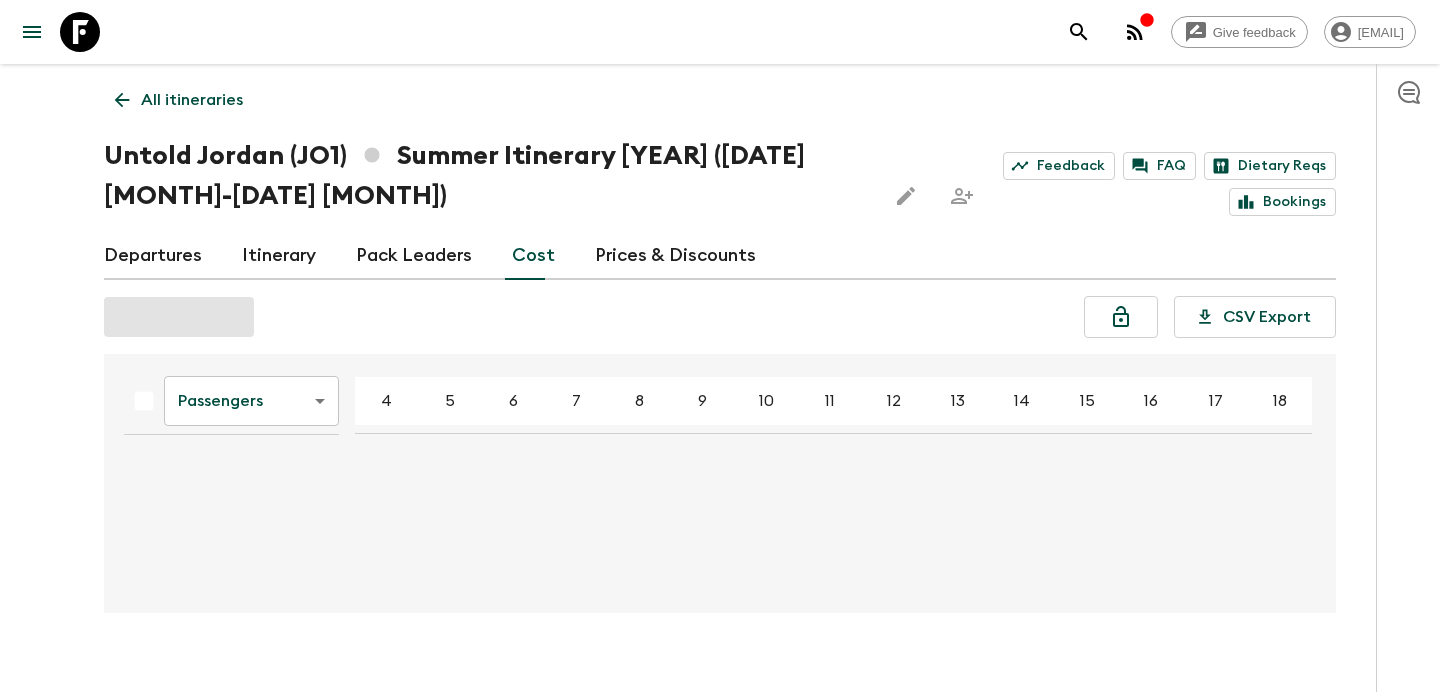 click on "Give feedback [EMAIL] All itineraries Untold Jordan (JO1) Summer Itinerary [YEAR] ([DATE] [MONTH]-[DATE] [MONTH]) Feedback FAQ Dietary Reqs Bookings Departures Itinerary Pack Leaders Cost Prices & Discounts CSV Export Passengers passengersCost ​ 4 5 6 7 8 9 10 11 12 13 14 15 16 17 18 Guides ​& Tutorials Privacy Policy" at bounding box center (720, 361) 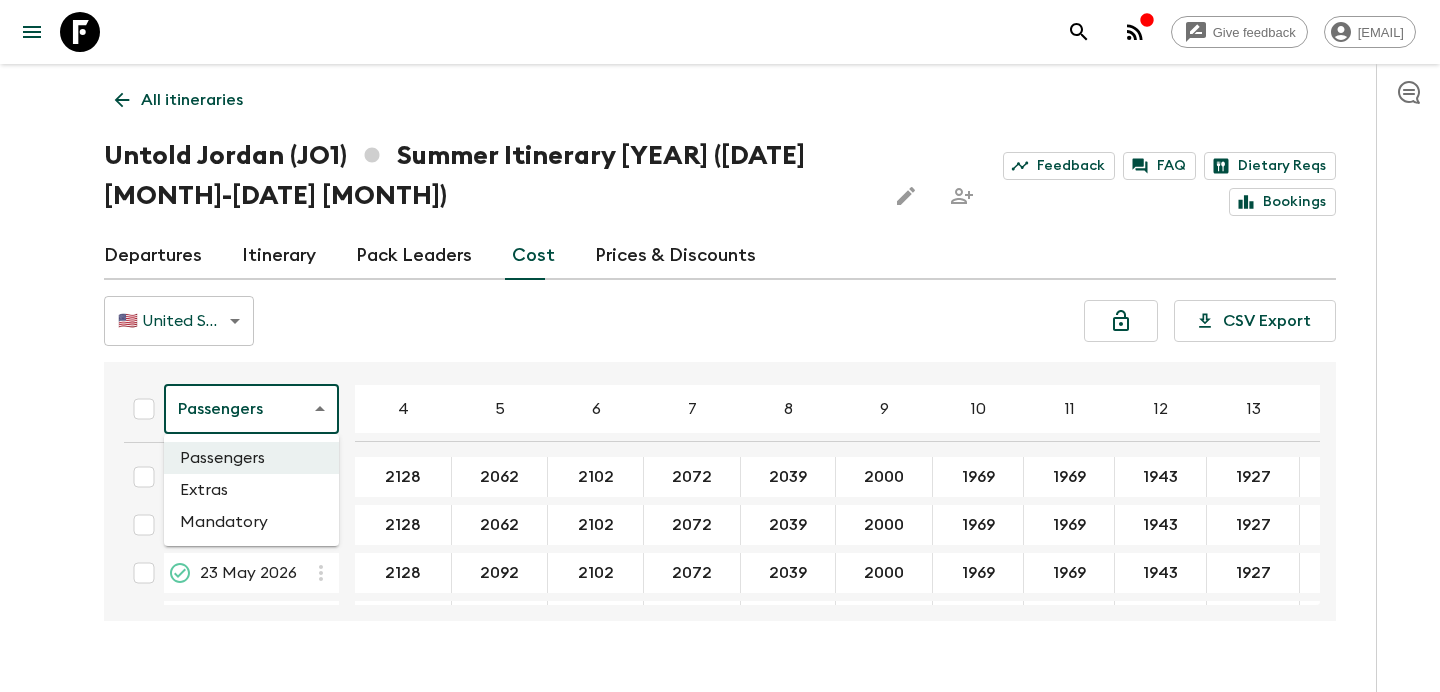 click on "Mandatory" at bounding box center (251, 522) 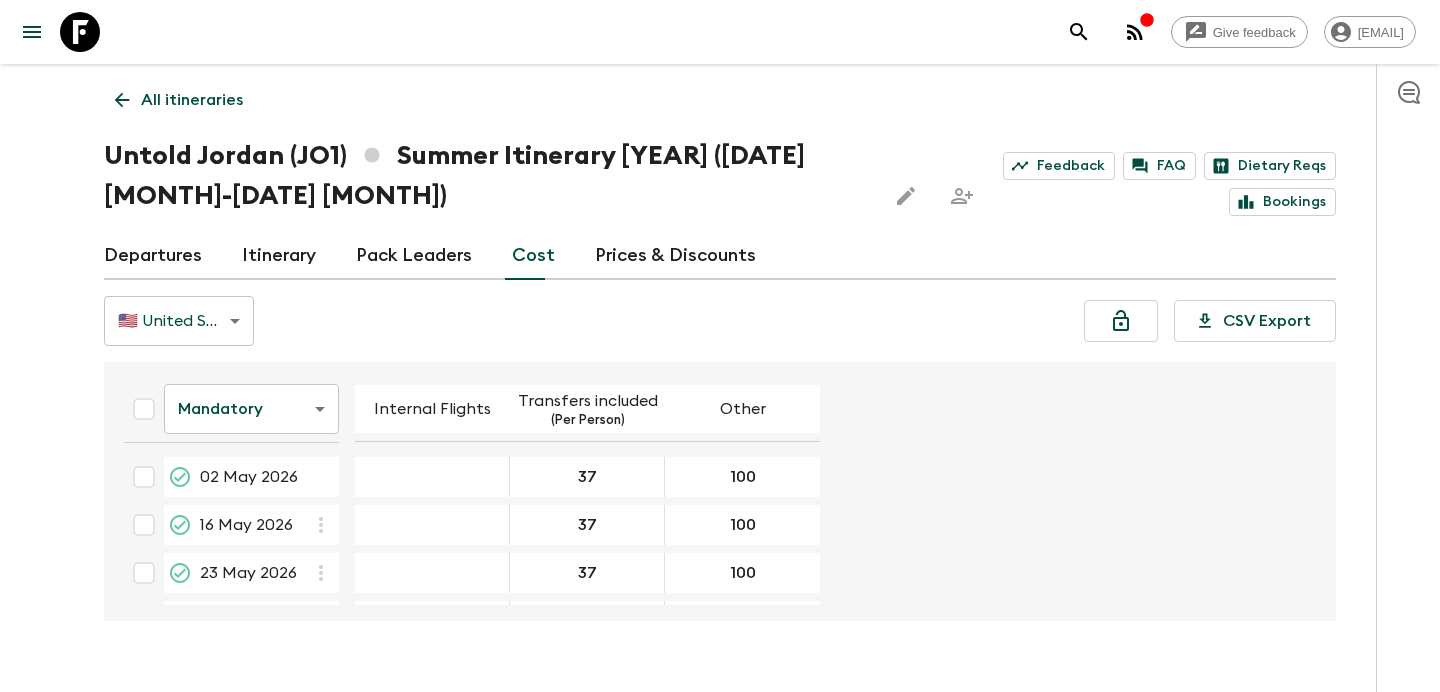 scroll, scrollTop: 428, scrollLeft: 0, axis: vertical 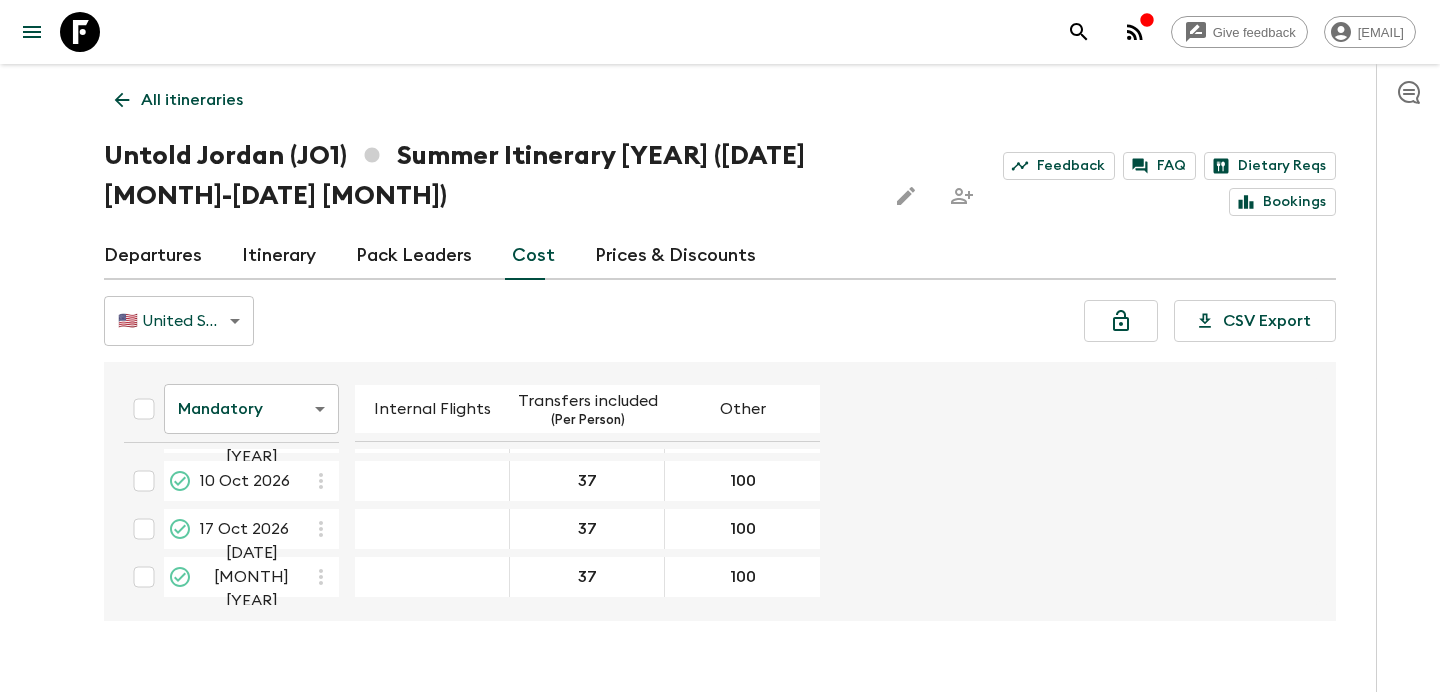 click on "Give feedback [EMAIL] All itineraries Untold Jordan (JO1) Summer Itinerary [YEAR] ([DATE] [MONTH]-[DATE] [MONTH]) Feedback FAQ Dietary Reqs Bookings Departures Itinerary Pack Leaders Cost Prices & Discounts 🇺🇸 United States Dollar (USD) USD ​ CSV Export Mandatory mandatoryCost ​ Internal Flights Transfers included (Per Person) Other [DATE] [MONTH] [YEAR] 37 100 [DATE] [MONTH] [YEAR] 37 100 [DATE] [MONTH] [YEAR] 37 100 [DATE] [MONTH] [YEAR] 37 100 [DATE] [MONTH] [YEAR] 37 100 [DATE] [MONTH] [YEAR] 37 100 [DATE] [MONTH] [YEAR] 37 100 [DATE] [MONTH] [YEAR] 37 100 [DATE] [MONTH] [YEAR] 37 100 [DATE] [MONTH] [YEAR] 37 100 [DATE] [MONTH] [YEAR] 37 100 [DATE] [MONTH] [YEAR] 37 100 [DATE] [MONTH] [YEAR] 37 100 Guides ​& Tutorials Privacy Policy" at bounding box center (720, 365) 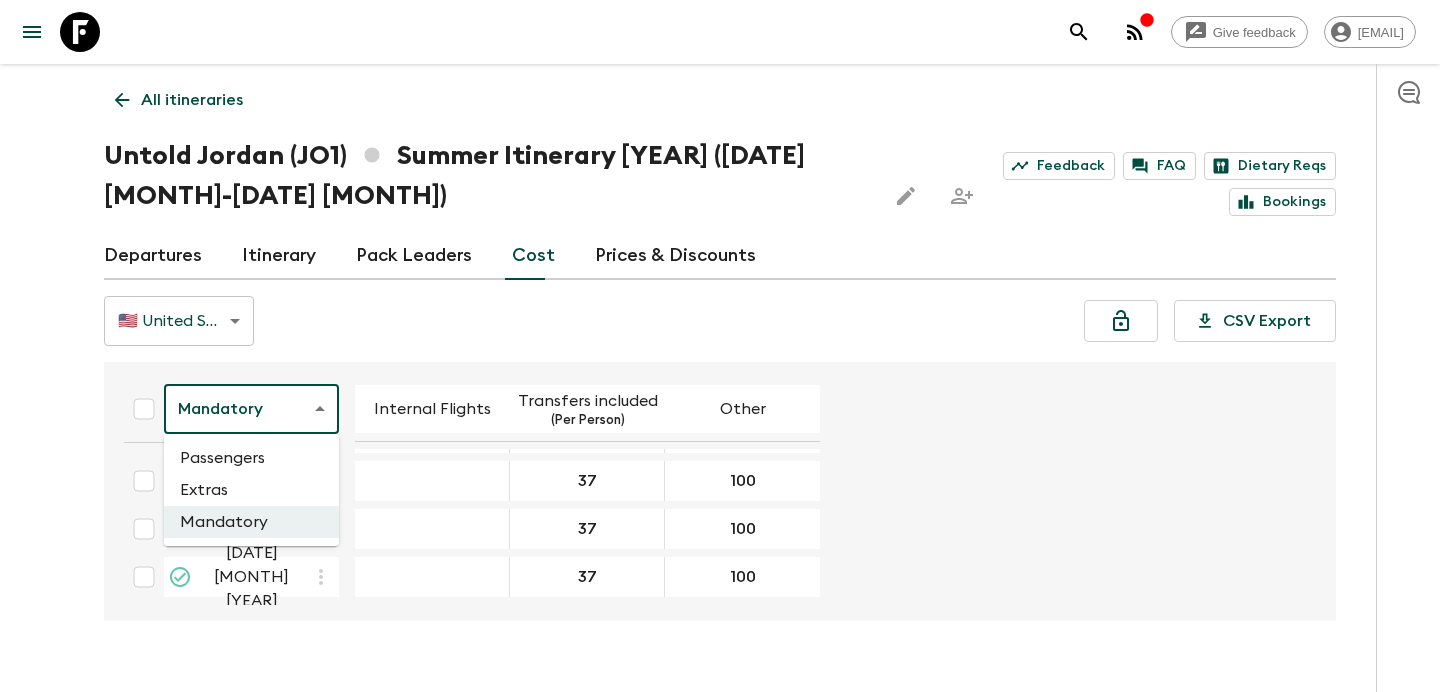 click on "Extras" at bounding box center (251, 490) 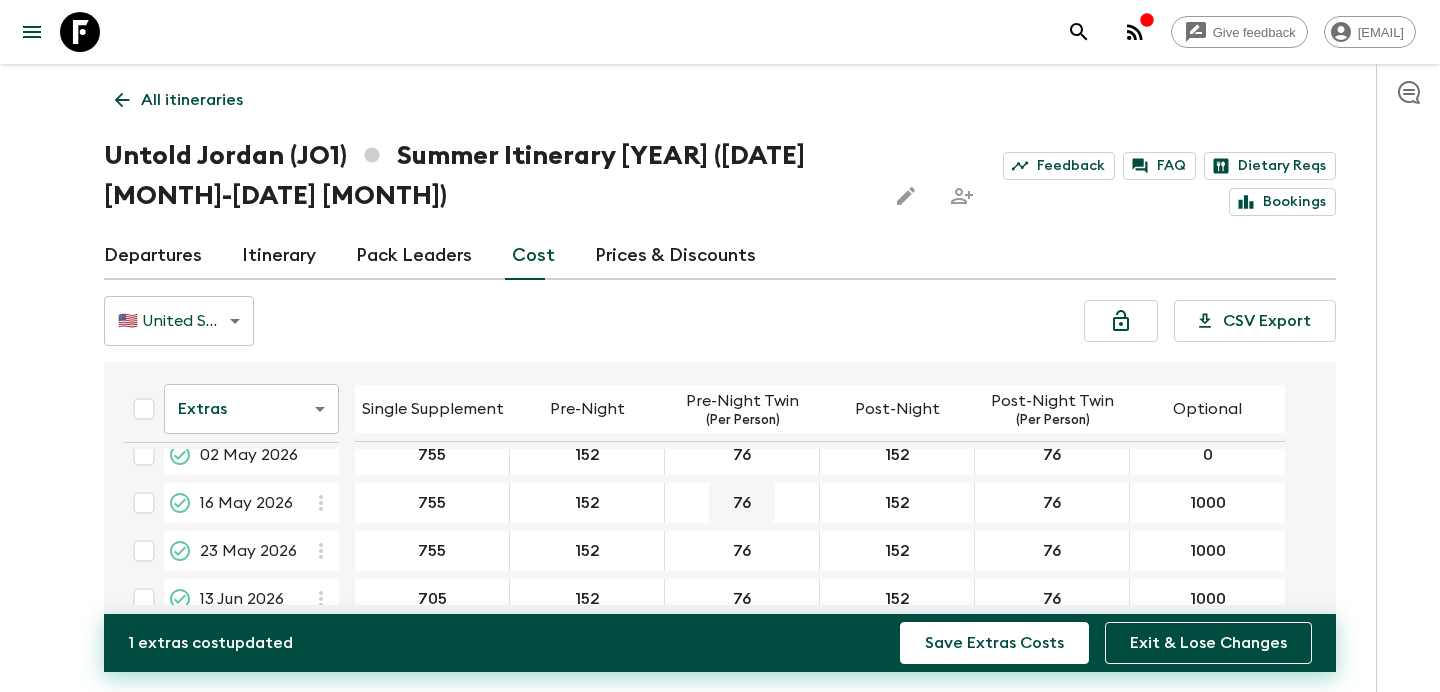 scroll, scrollTop: 0, scrollLeft: 0, axis: both 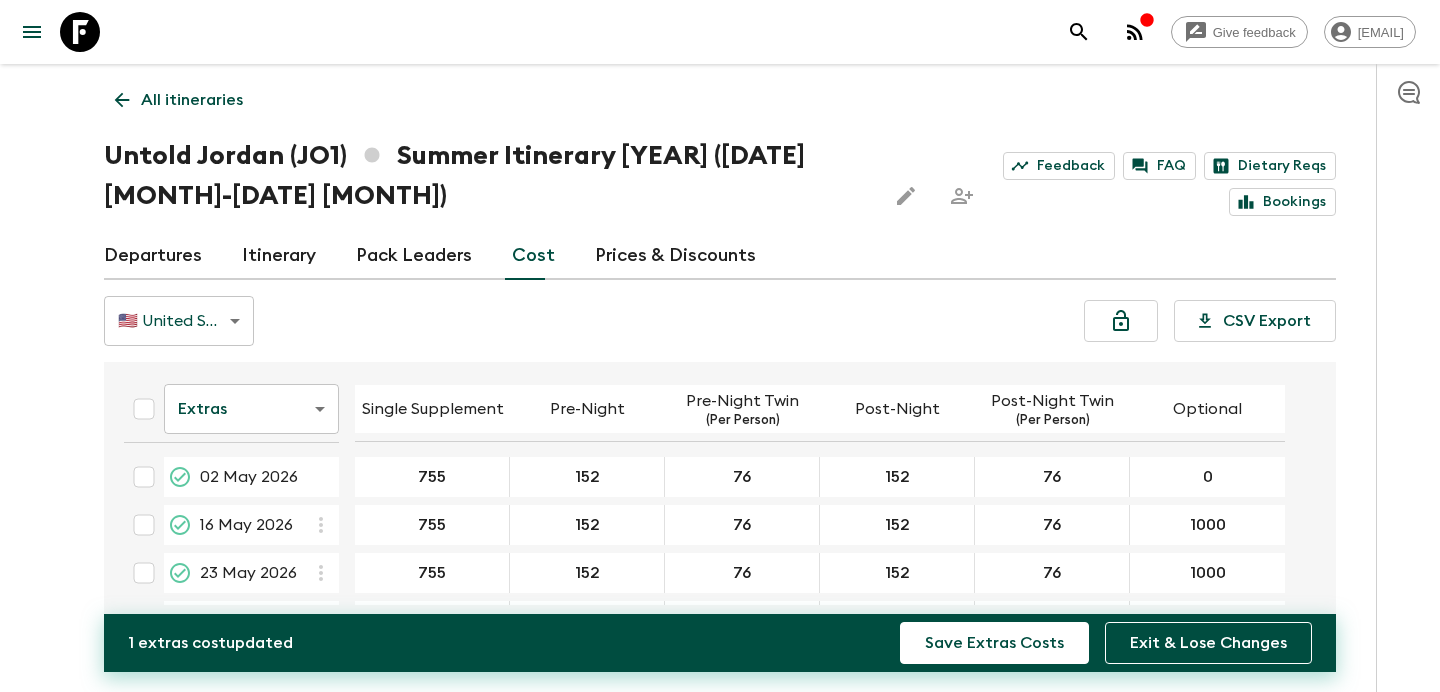 type on "0" 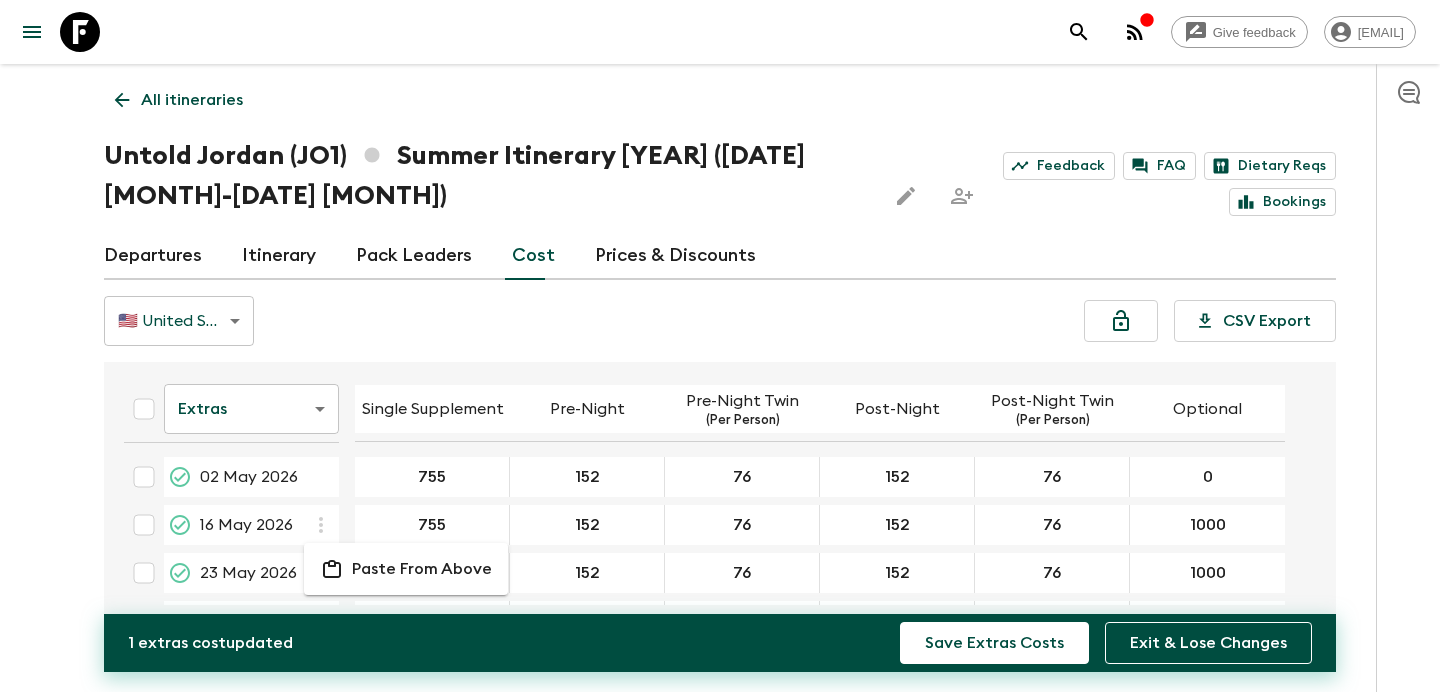 click on "Paste From Above" at bounding box center (422, 569) 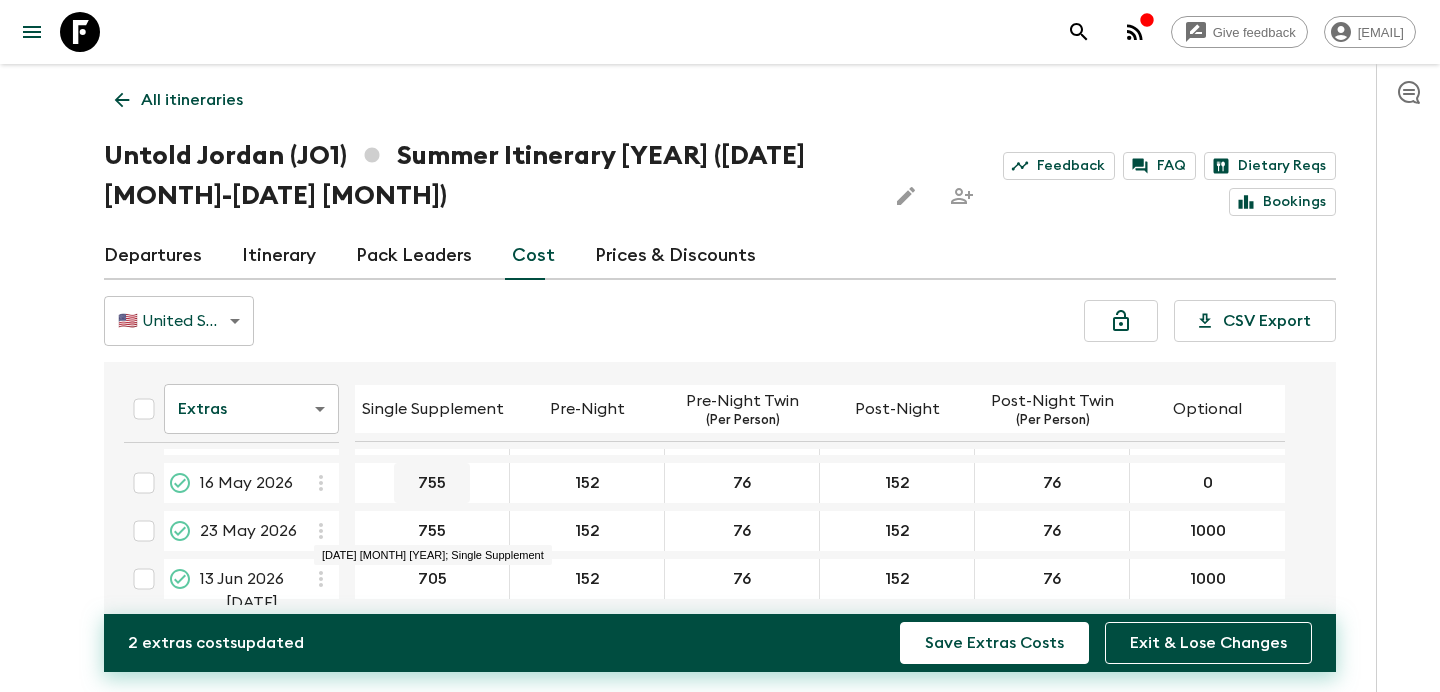 scroll, scrollTop: 70, scrollLeft: 0, axis: vertical 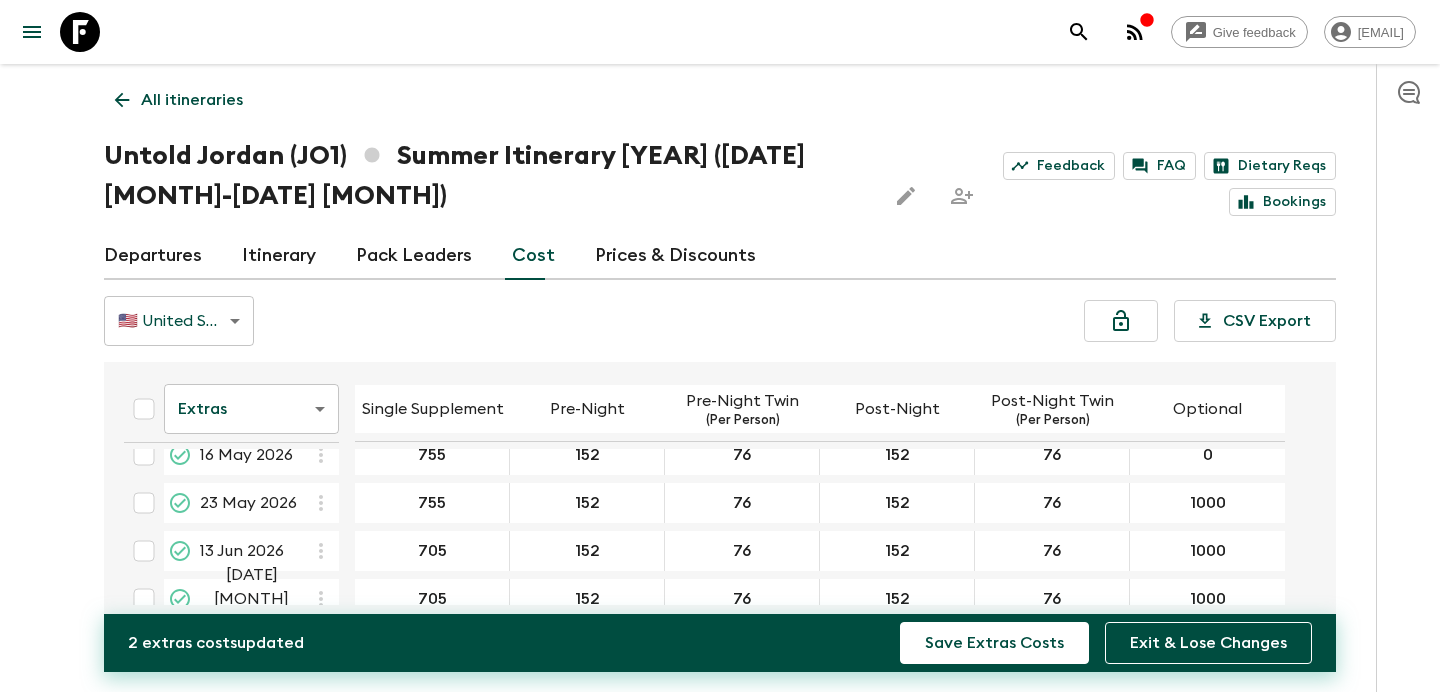 click 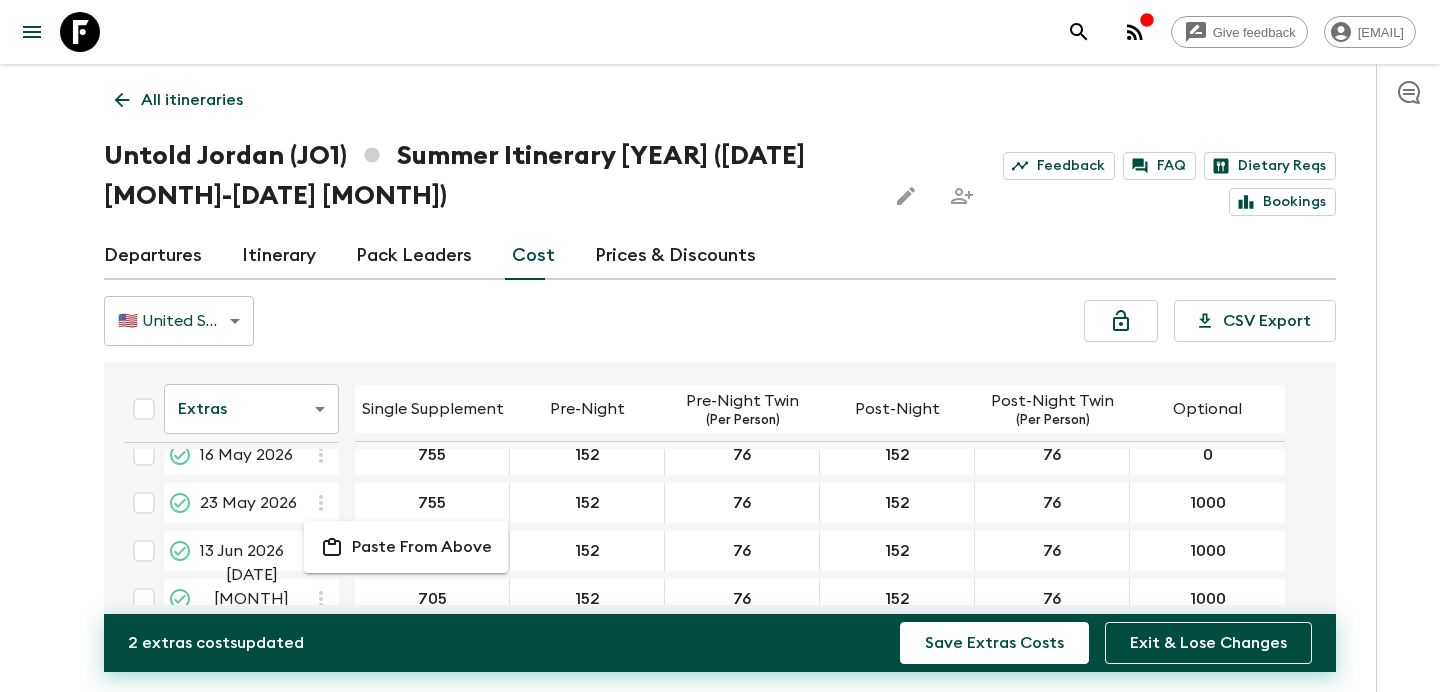 click on "Paste From Above" at bounding box center (422, 547) 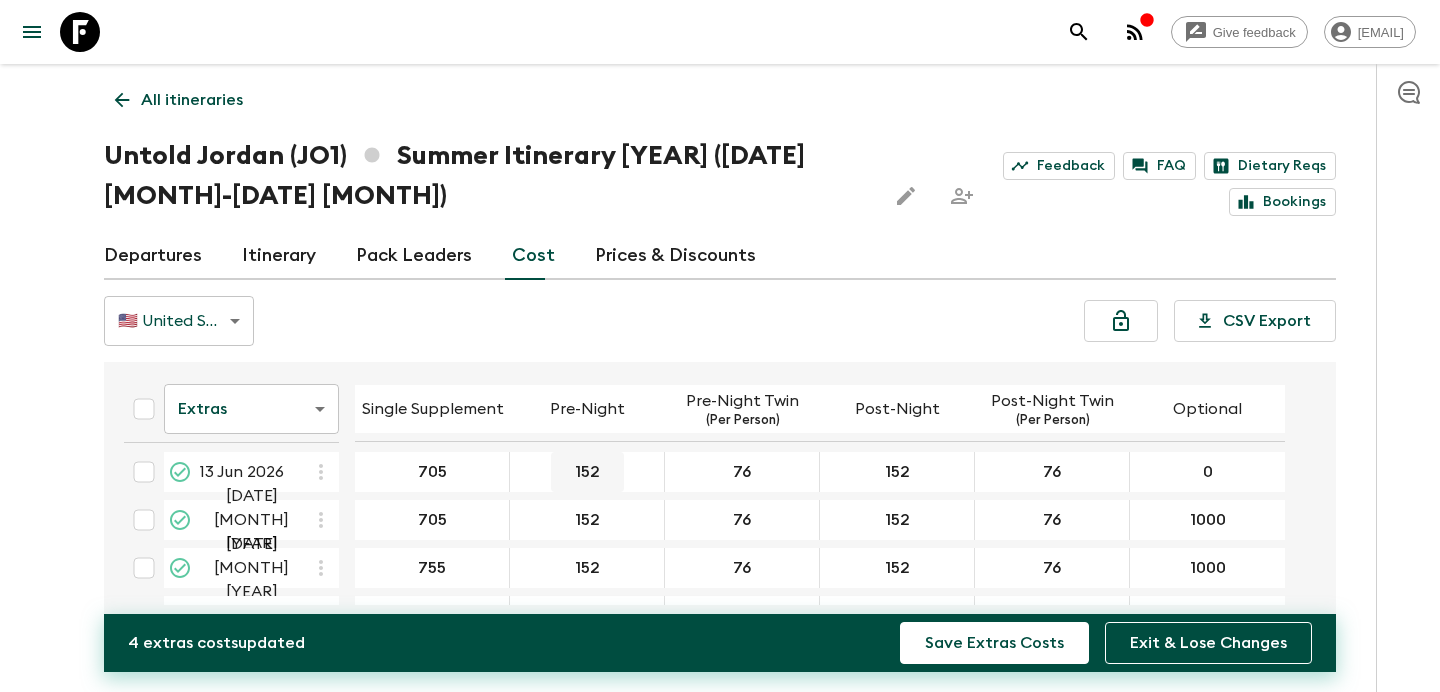 scroll, scrollTop: 160, scrollLeft: 0, axis: vertical 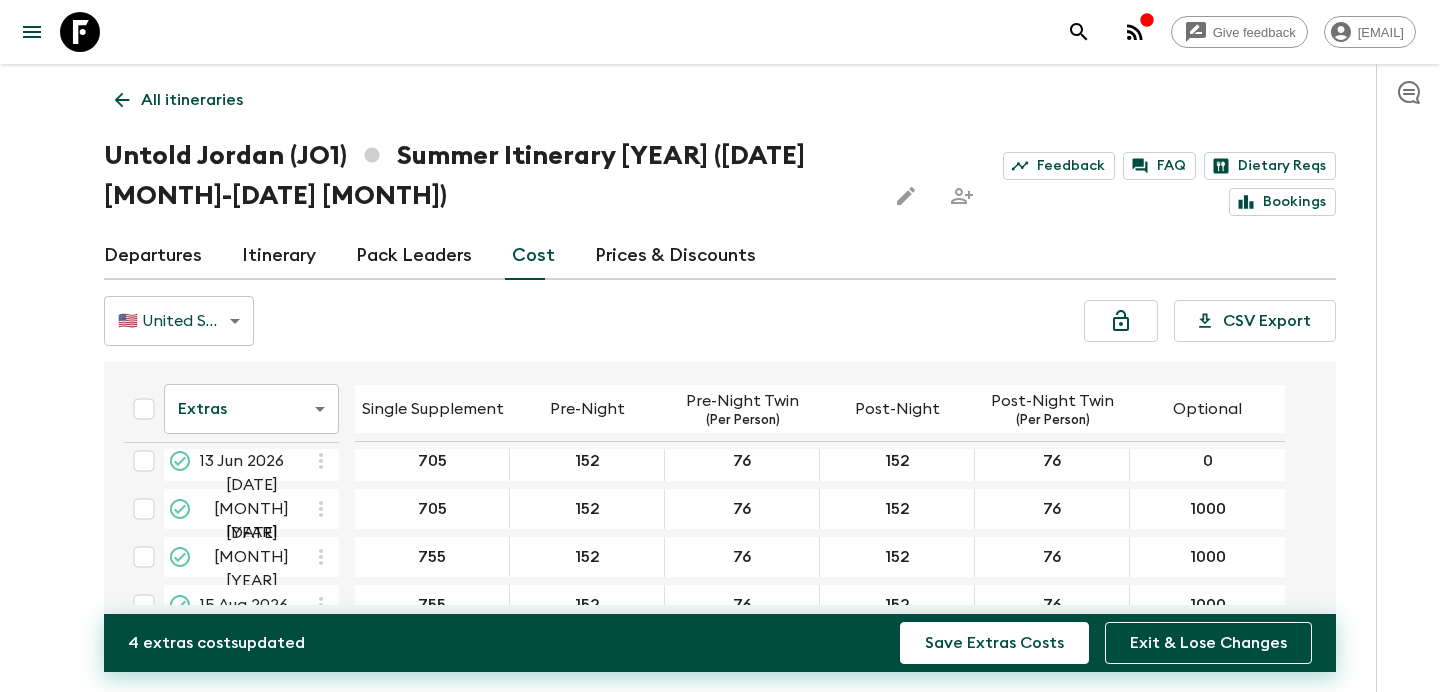 type on "0" 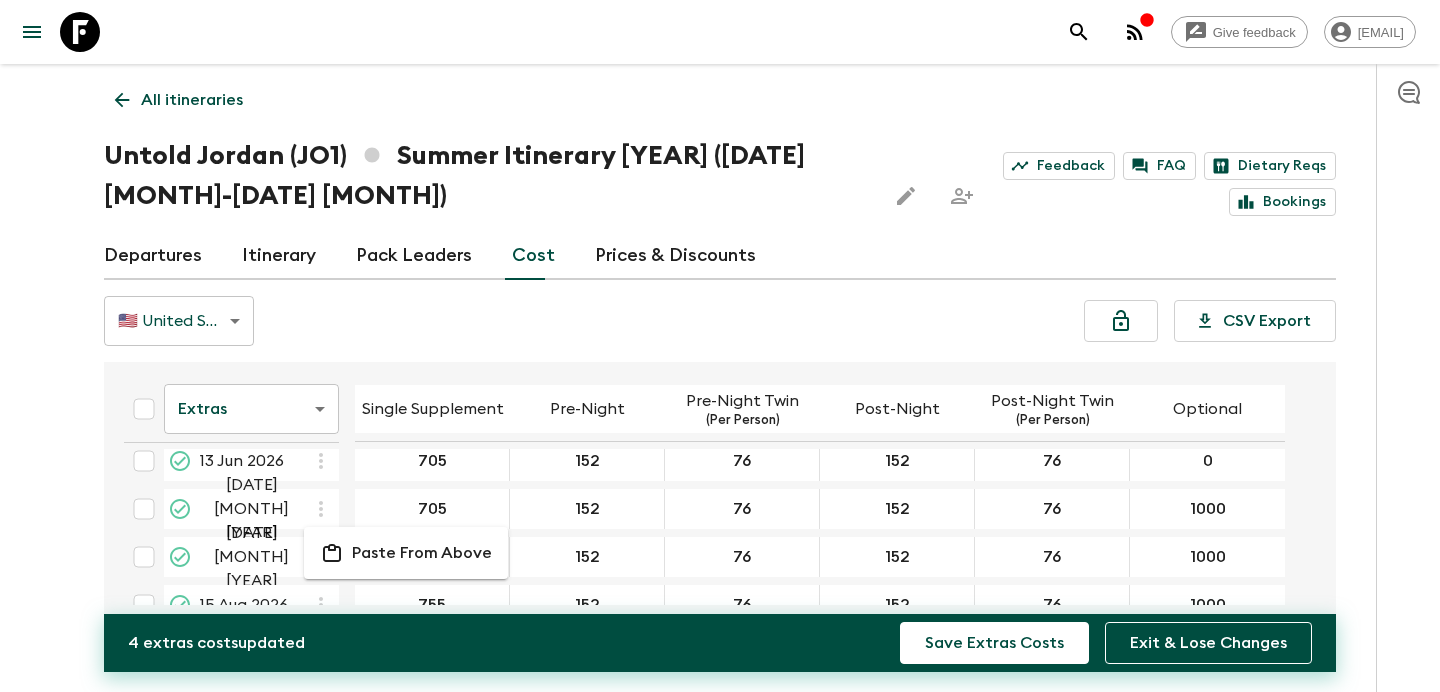 click on "Paste From Above" at bounding box center [422, 553] 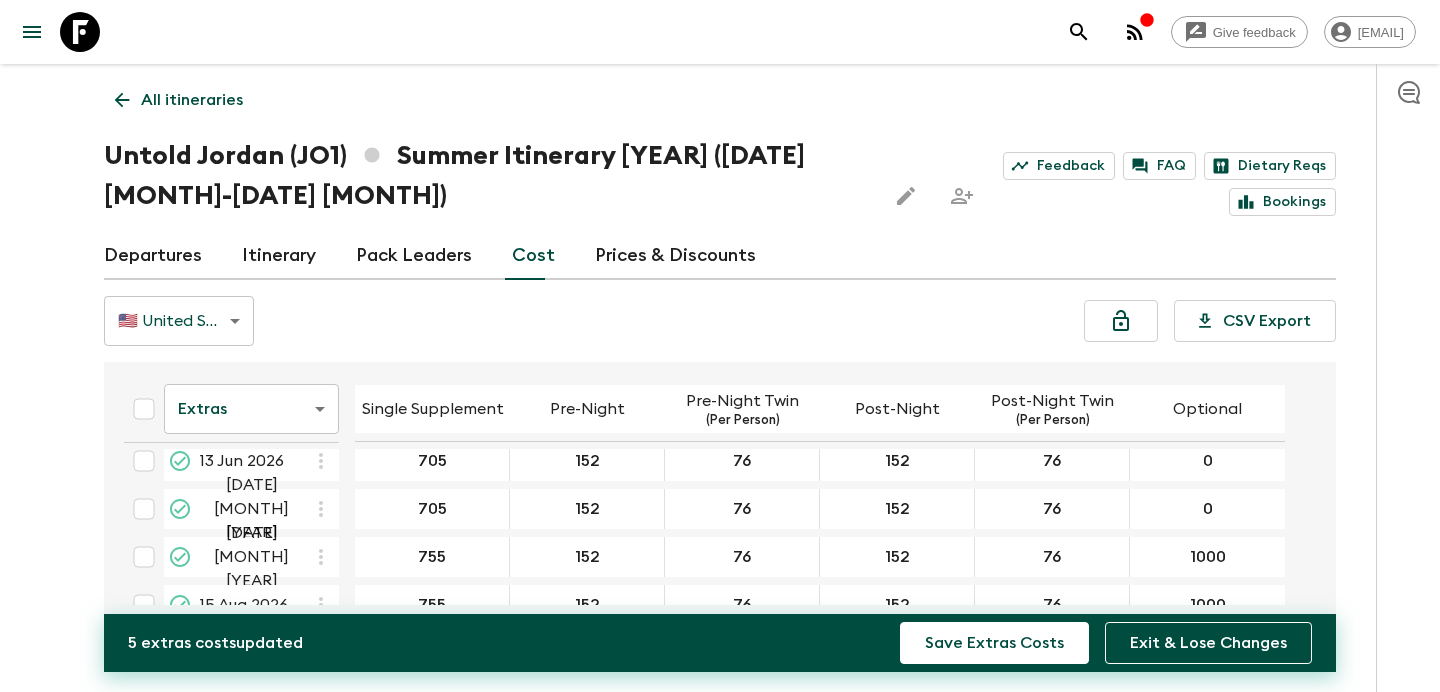 click 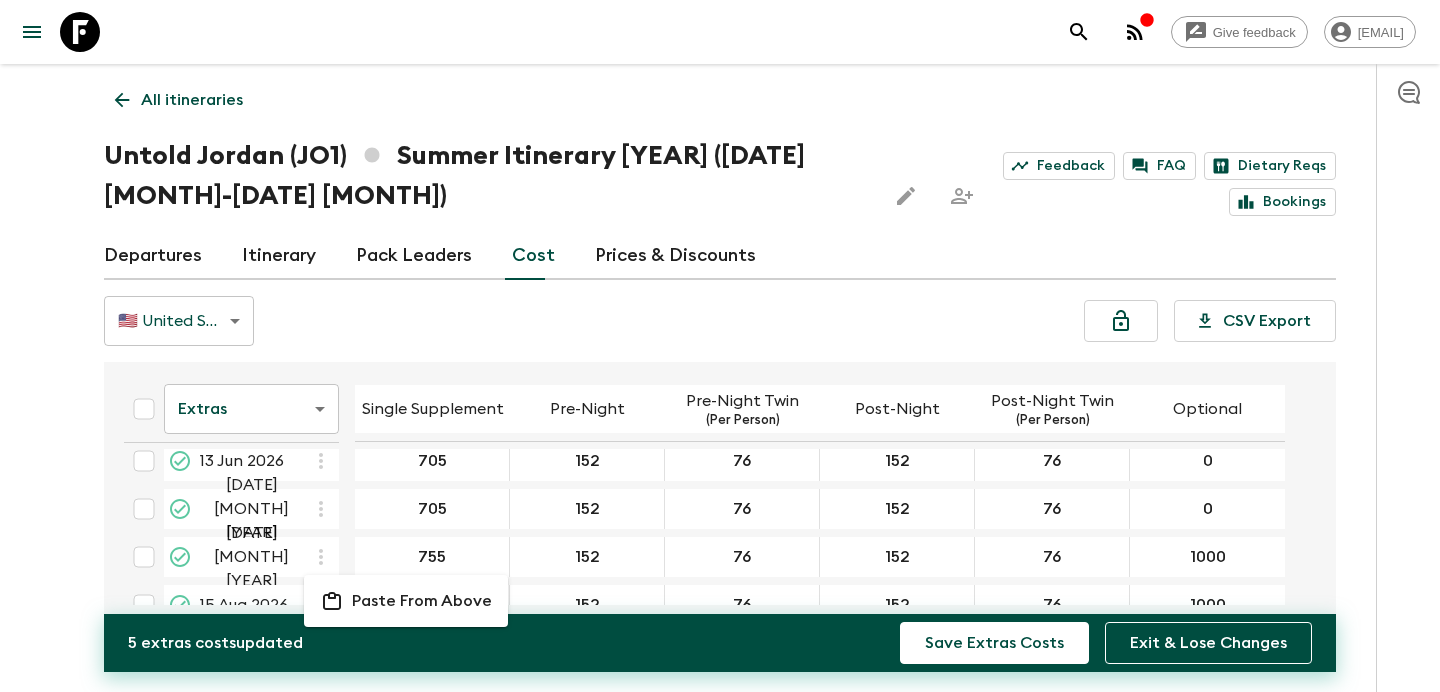 click on "Paste From Above" at bounding box center (422, 601) 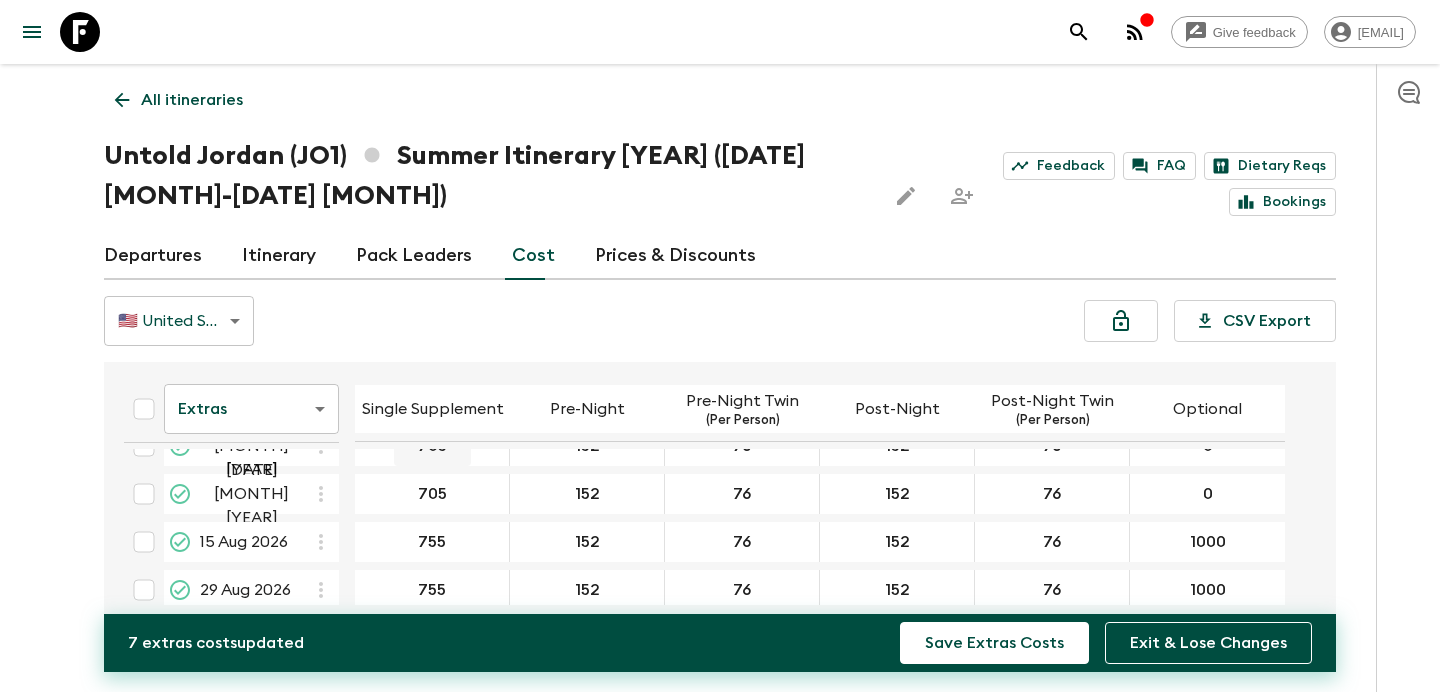 scroll, scrollTop: 235, scrollLeft: 0, axis: vertical 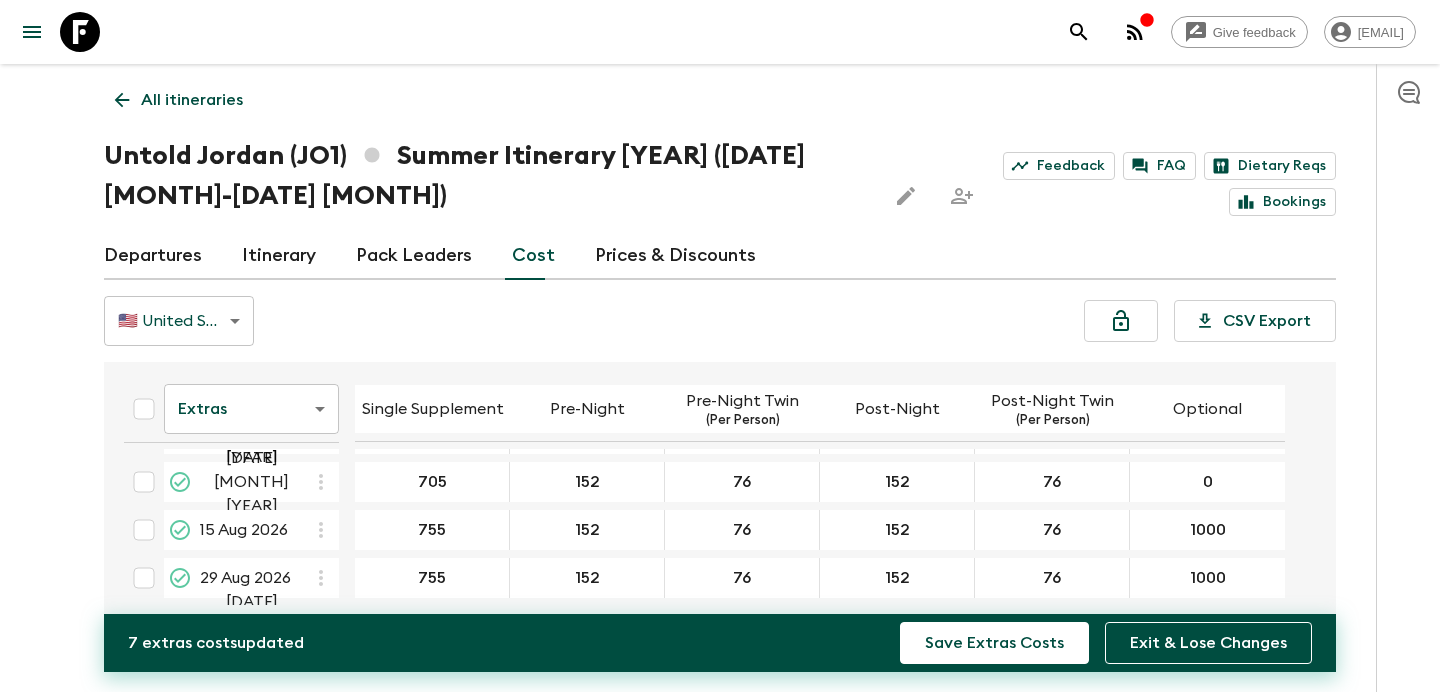 click 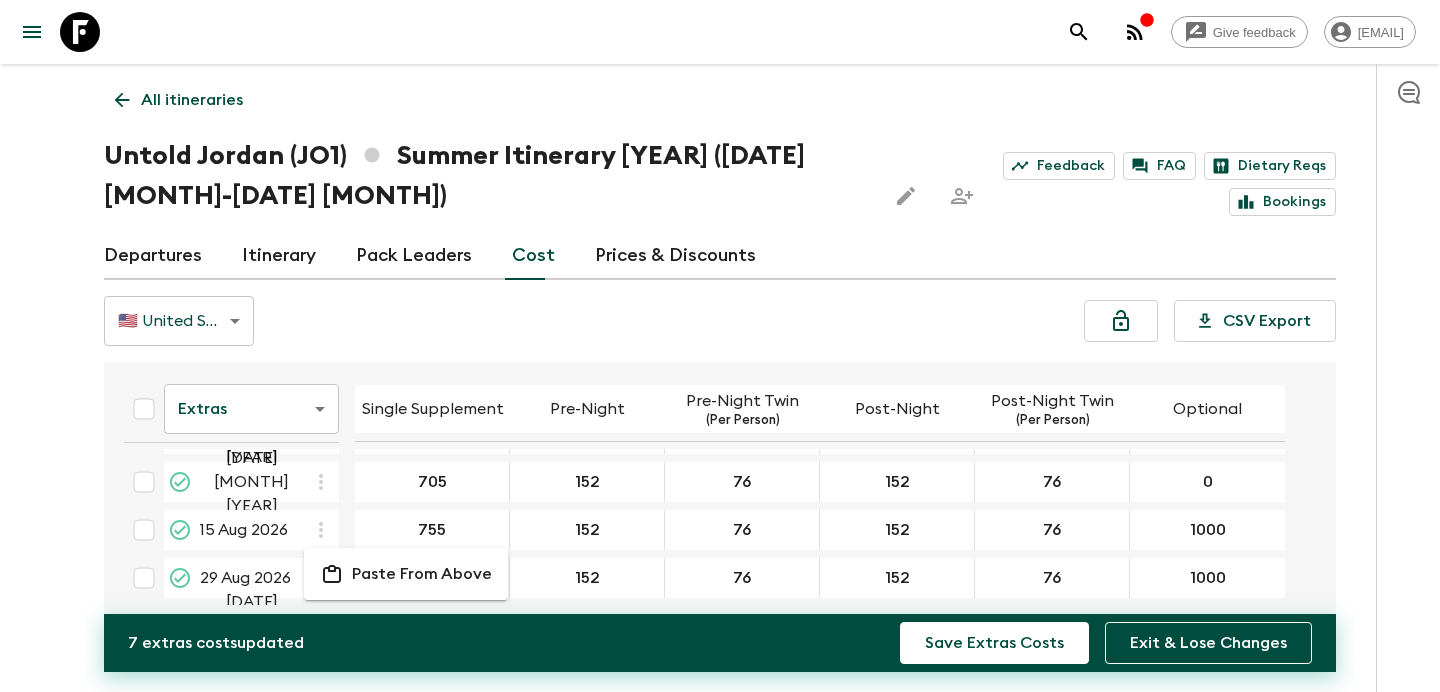 click on "Paste From Above" at bounding box center (422, 574) 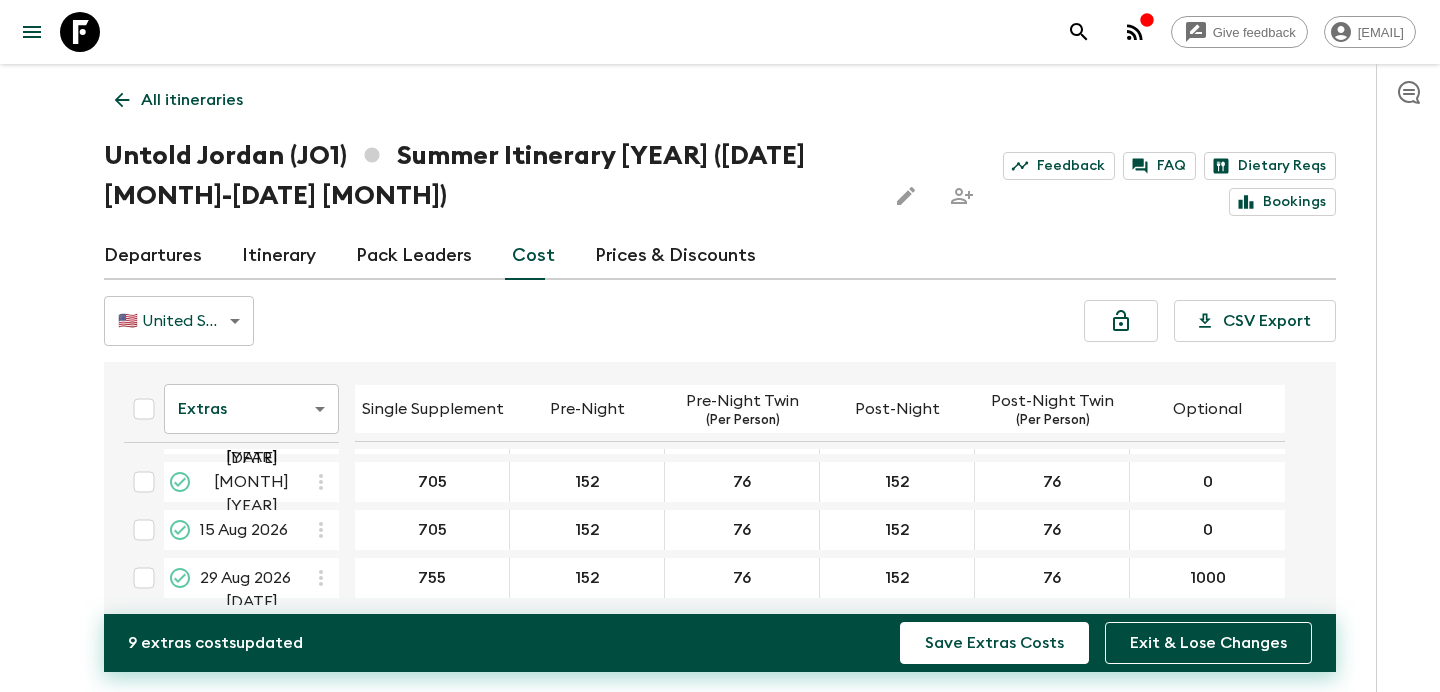 type on "1" 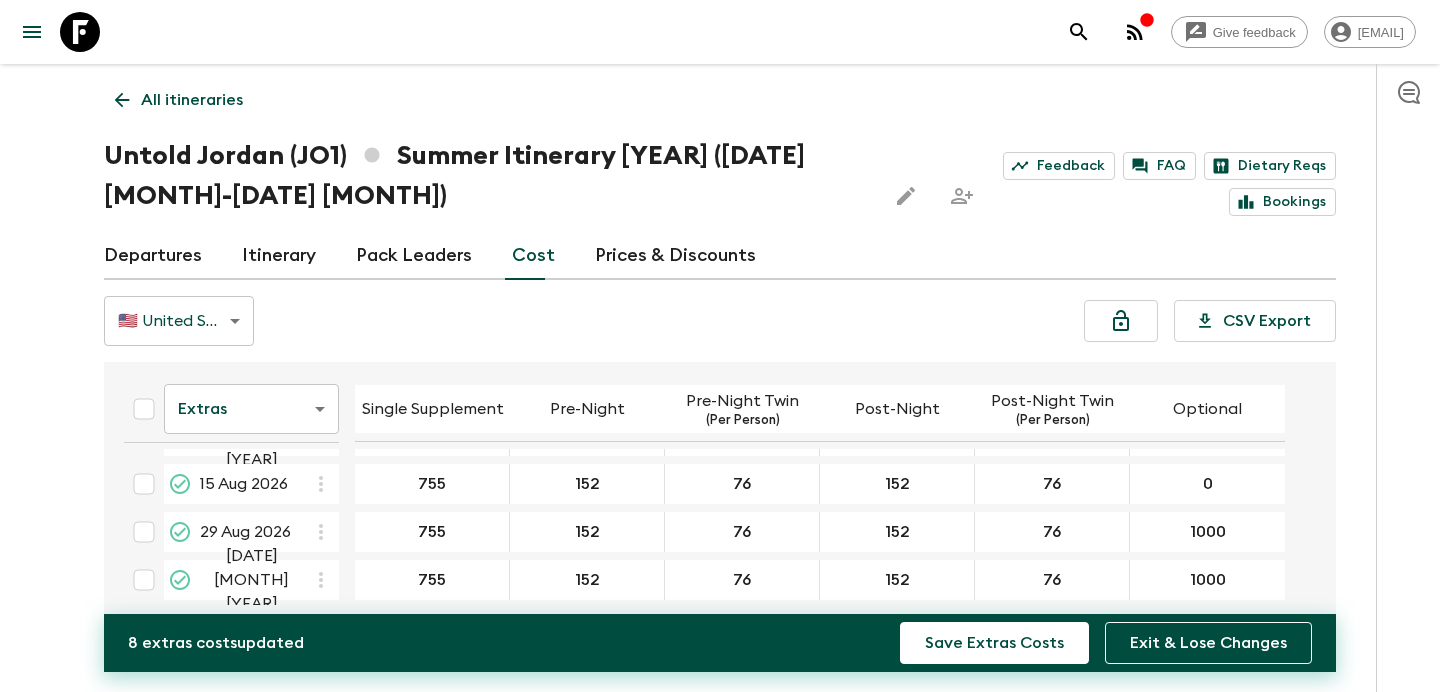 scroll, scrollTop: 288, scrollLeft: 0, axis: vertical 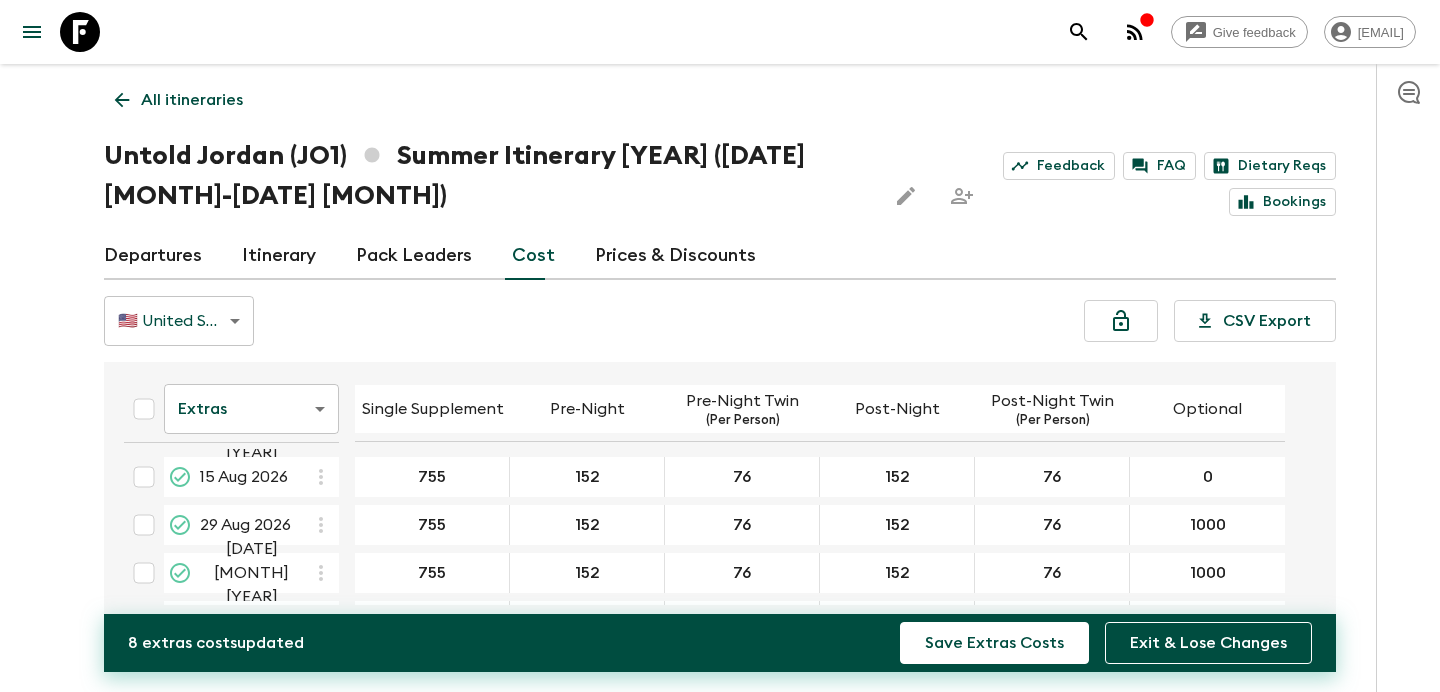 type on "755" 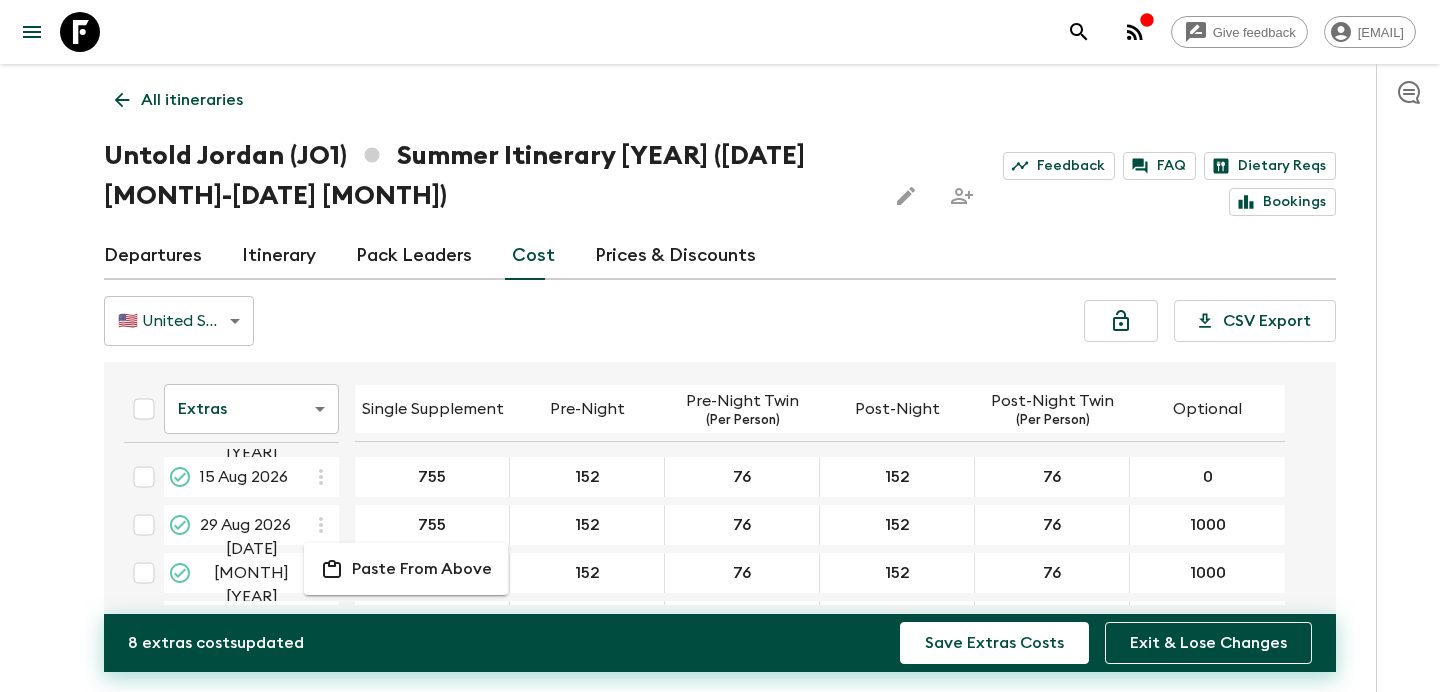 click on "Paste From Above" at bounding box center [422, 569] 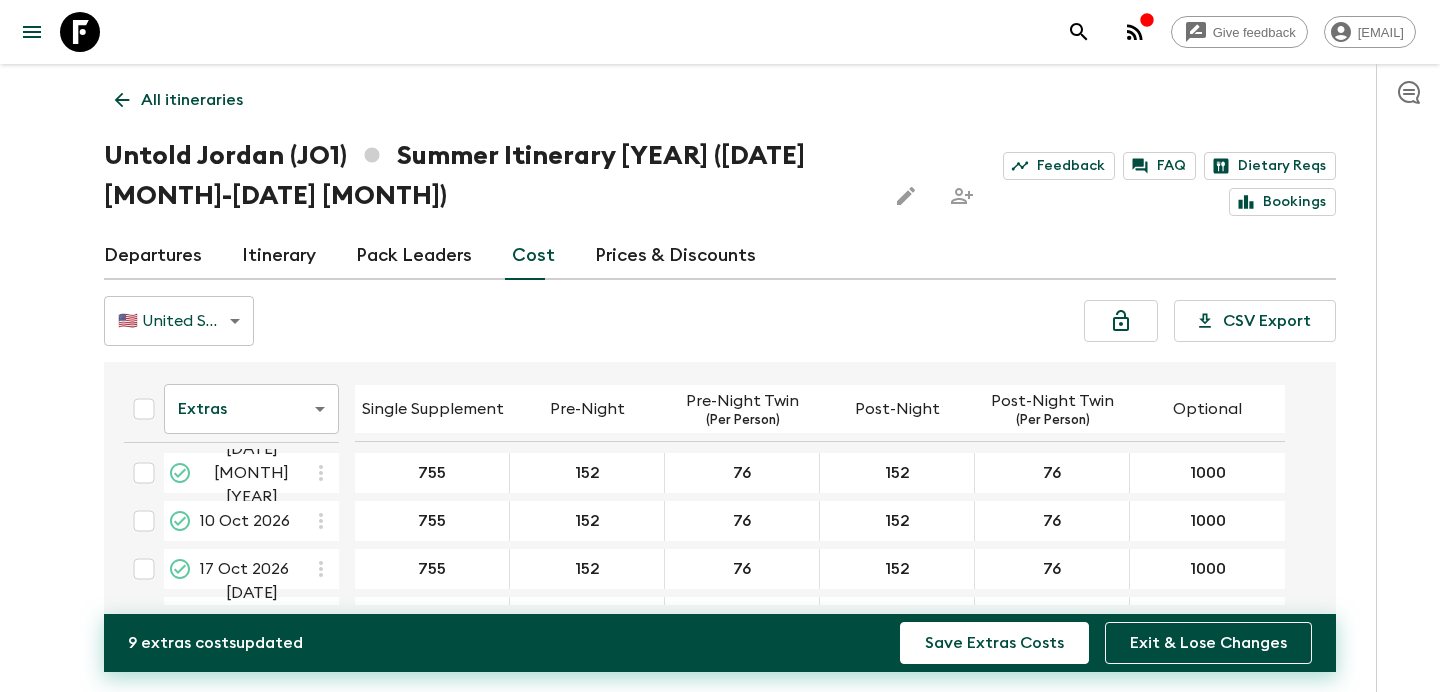 scroll, scrollTop: 390, scrollLeft: 0, axis: vertical 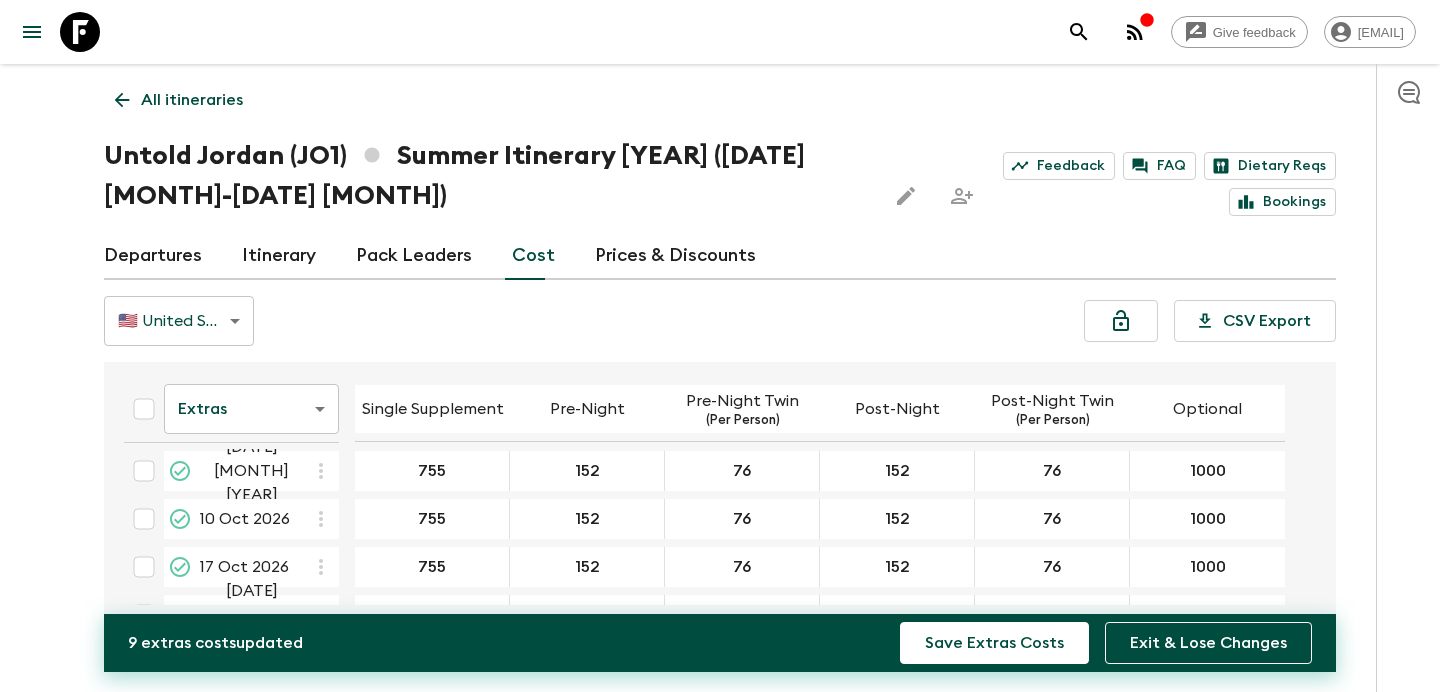 click 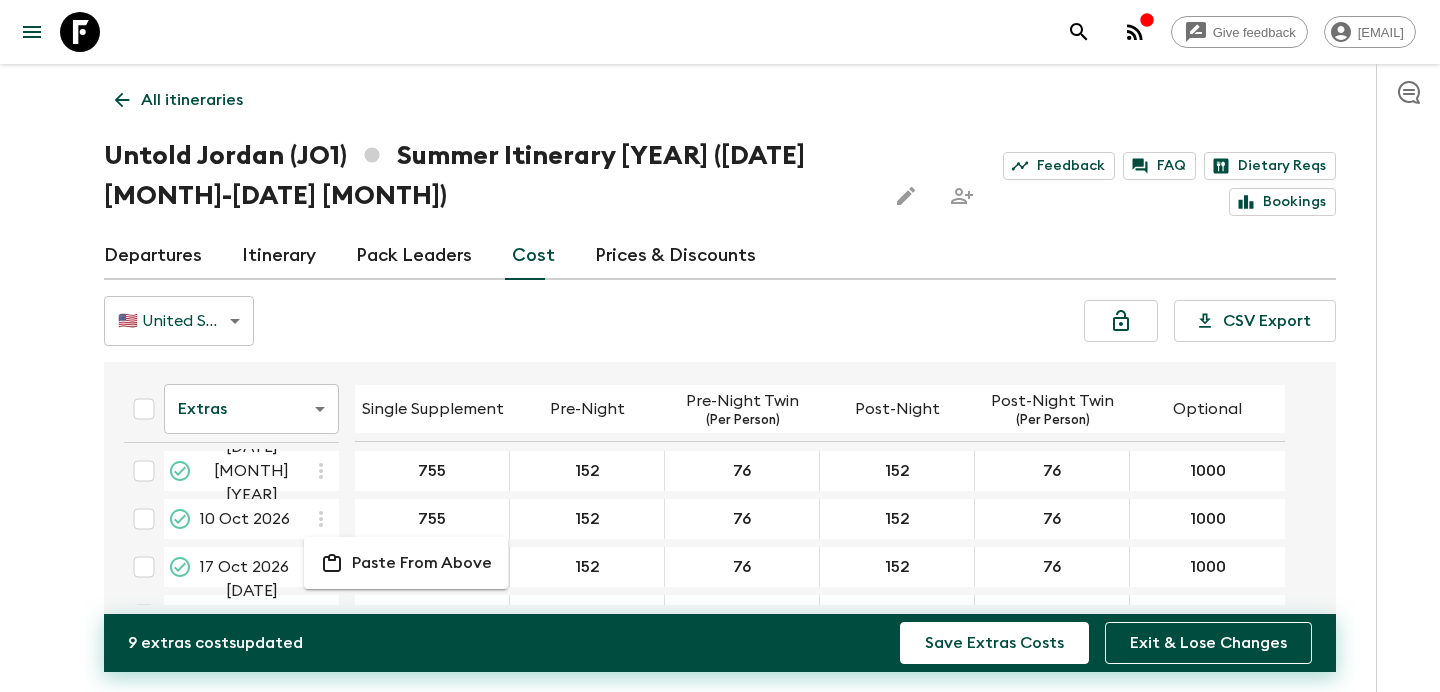 click on "Paste From Above" at bounding box center (422, 563) 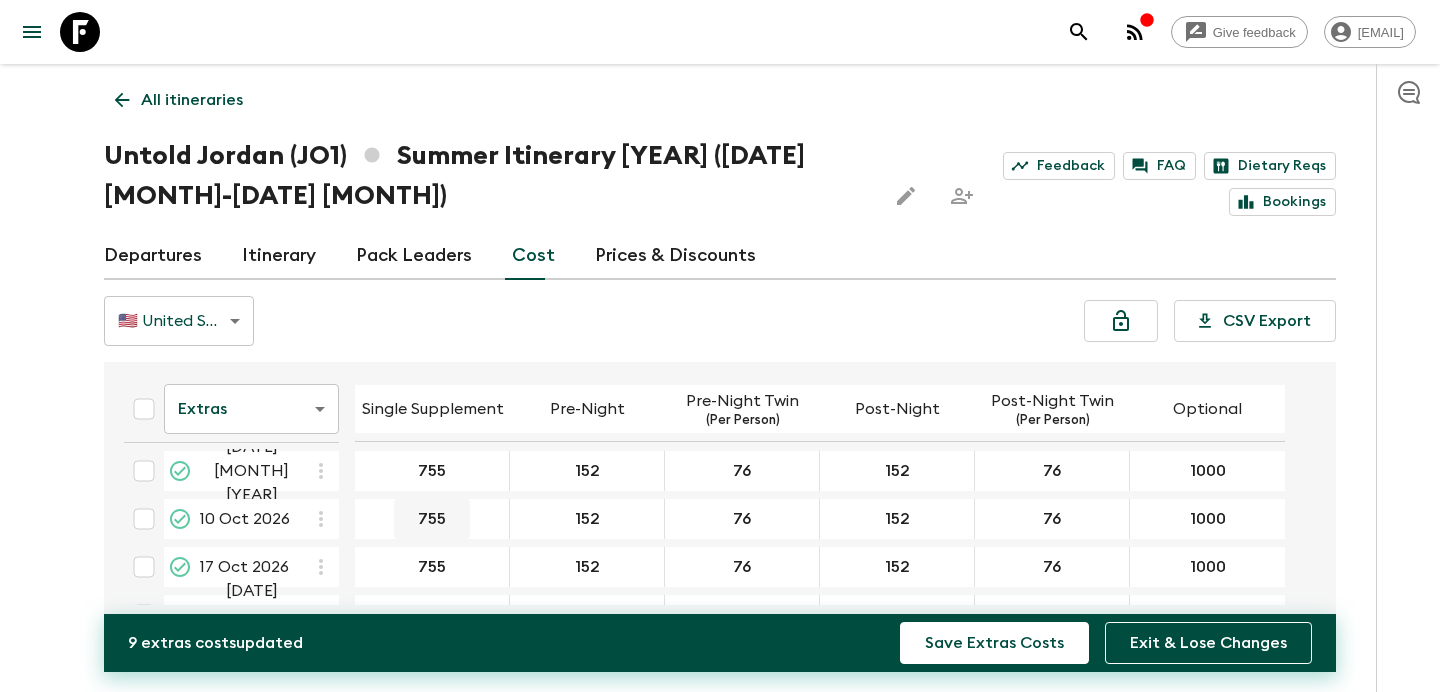 scroll, scrollTop: 428, scrollLeft: 0, axis: vertical 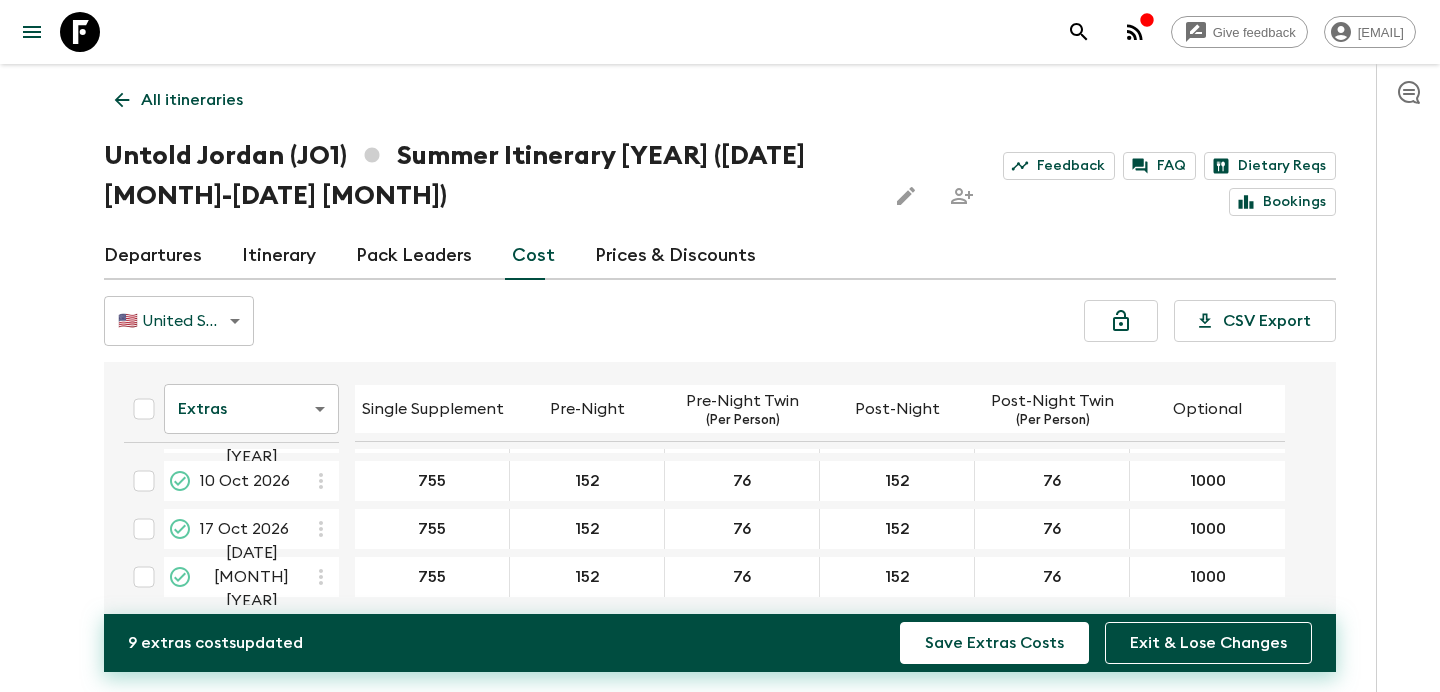 click 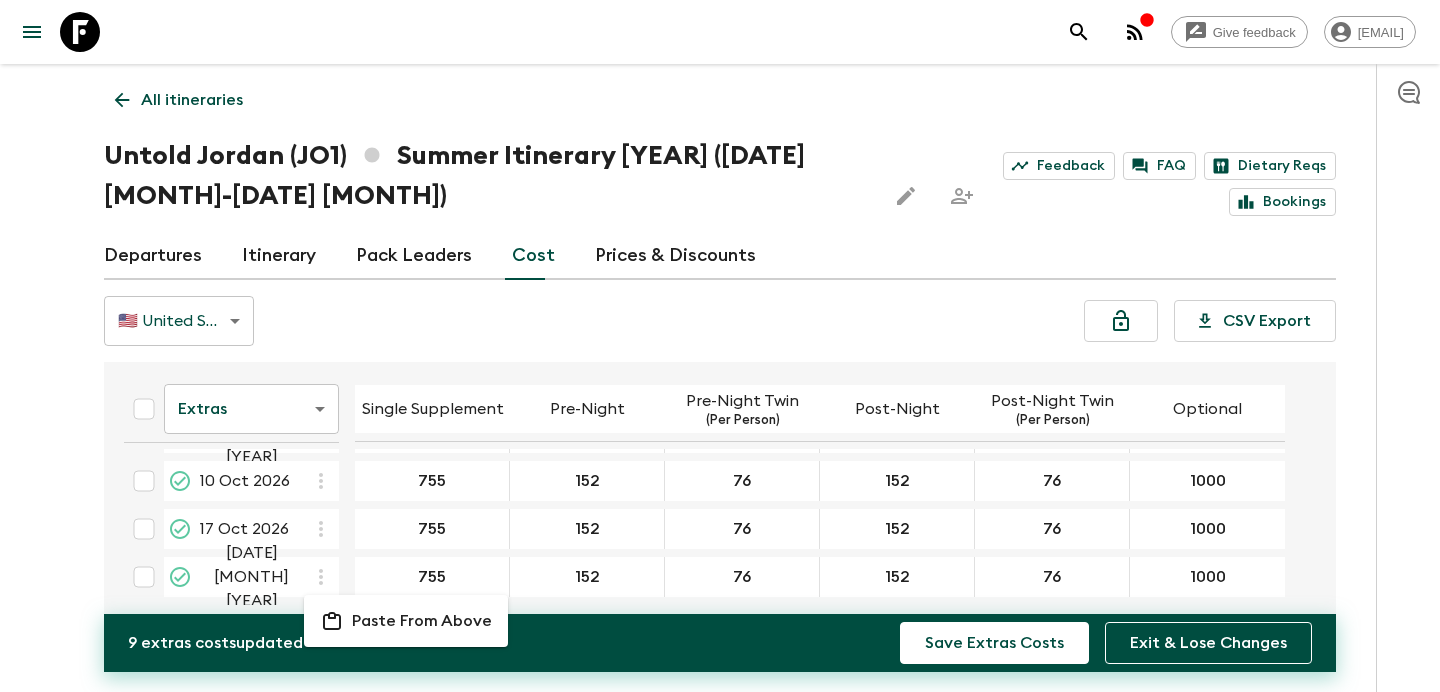 click on "Paste From Above" at bounding box center (422, 621) 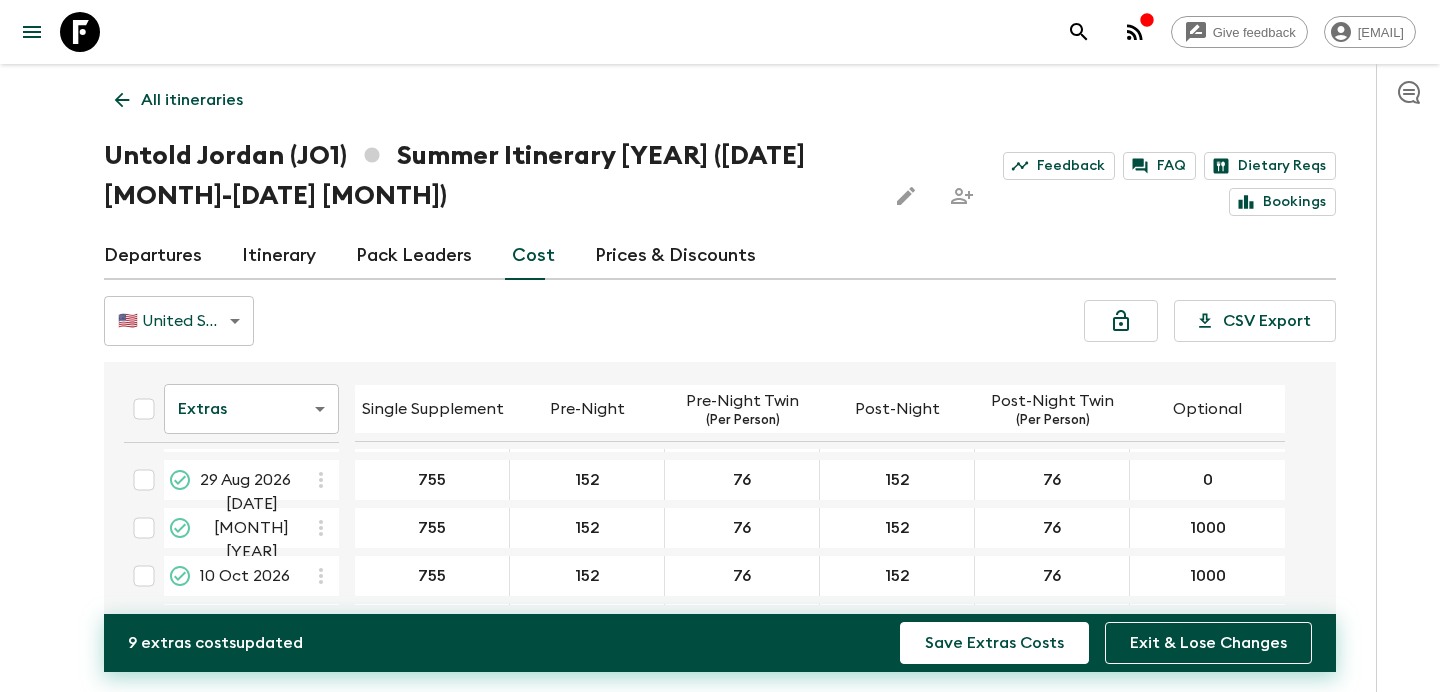 scroll, scrollTop: 337, scrollLeft: 0, axis: vertical 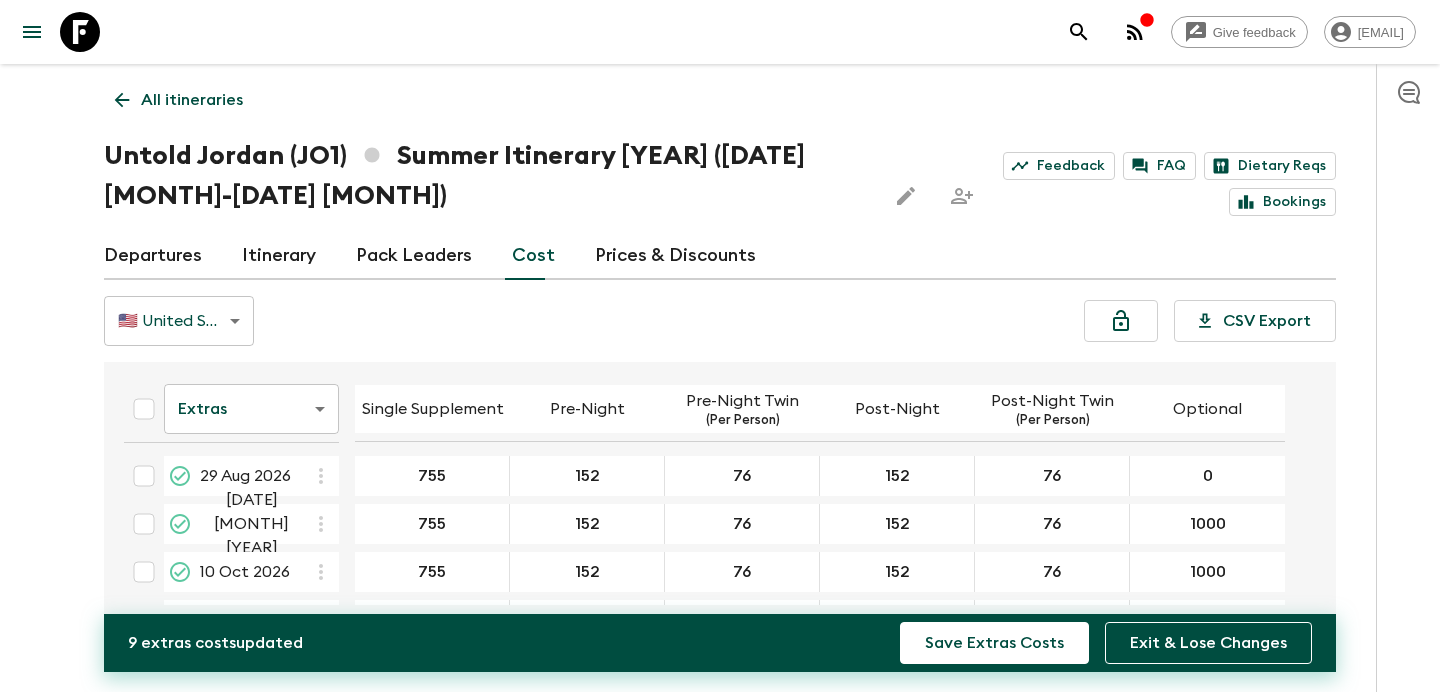 click 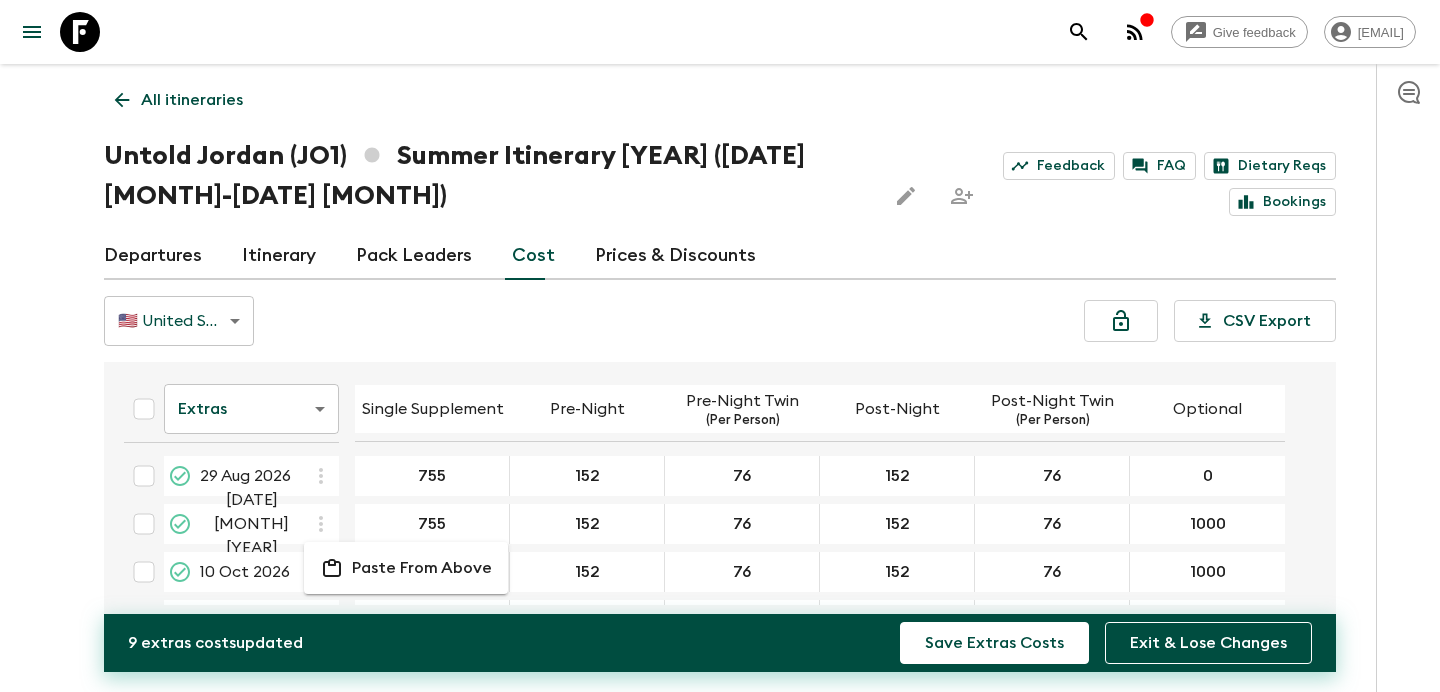 click on "Paste From Above" at bounding box center (422, 568) 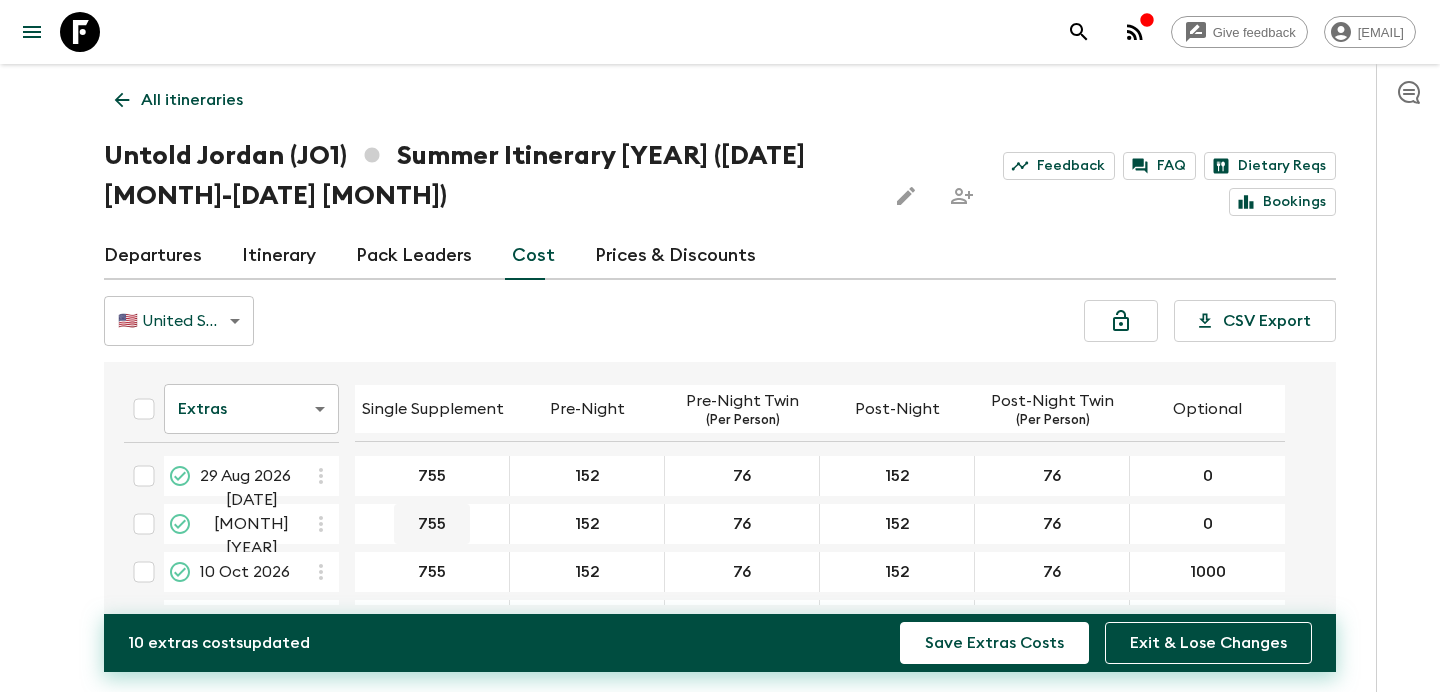 scroll, scrollTop: 350, scrollLeft: 0, axis: vertical 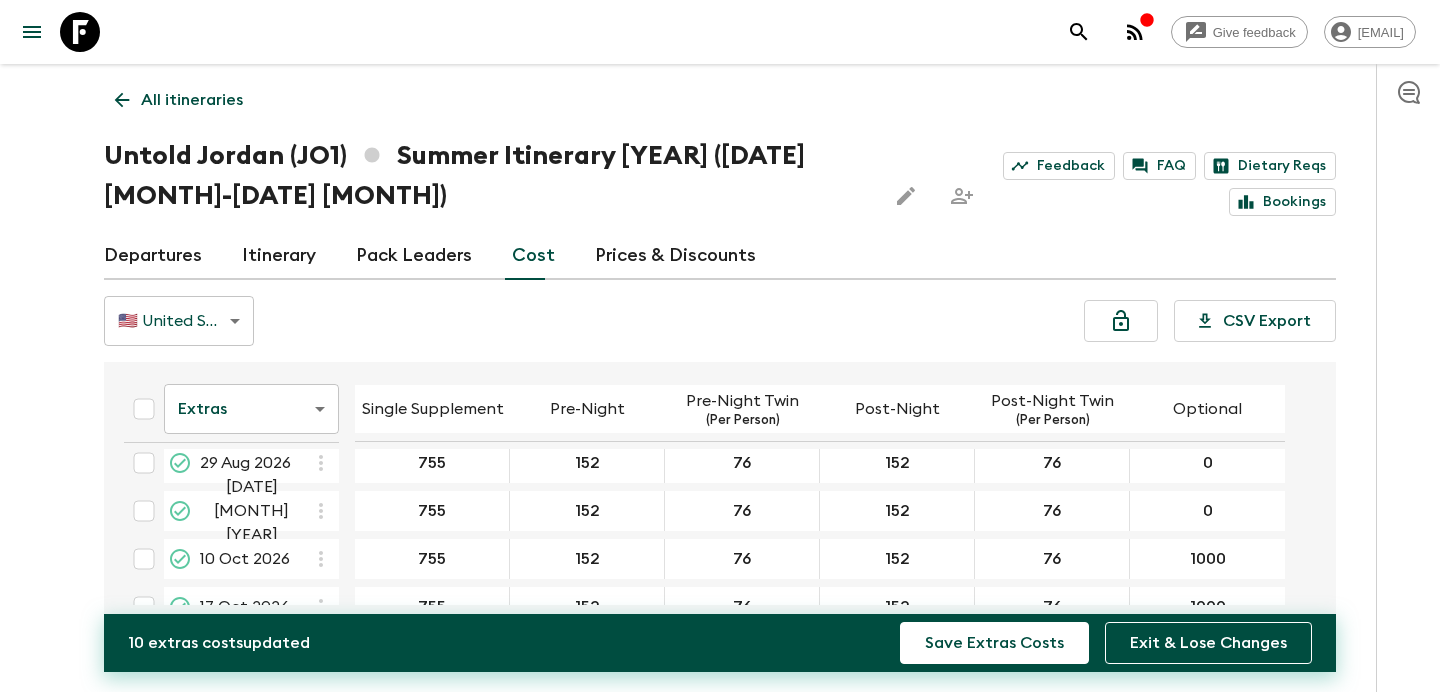 click 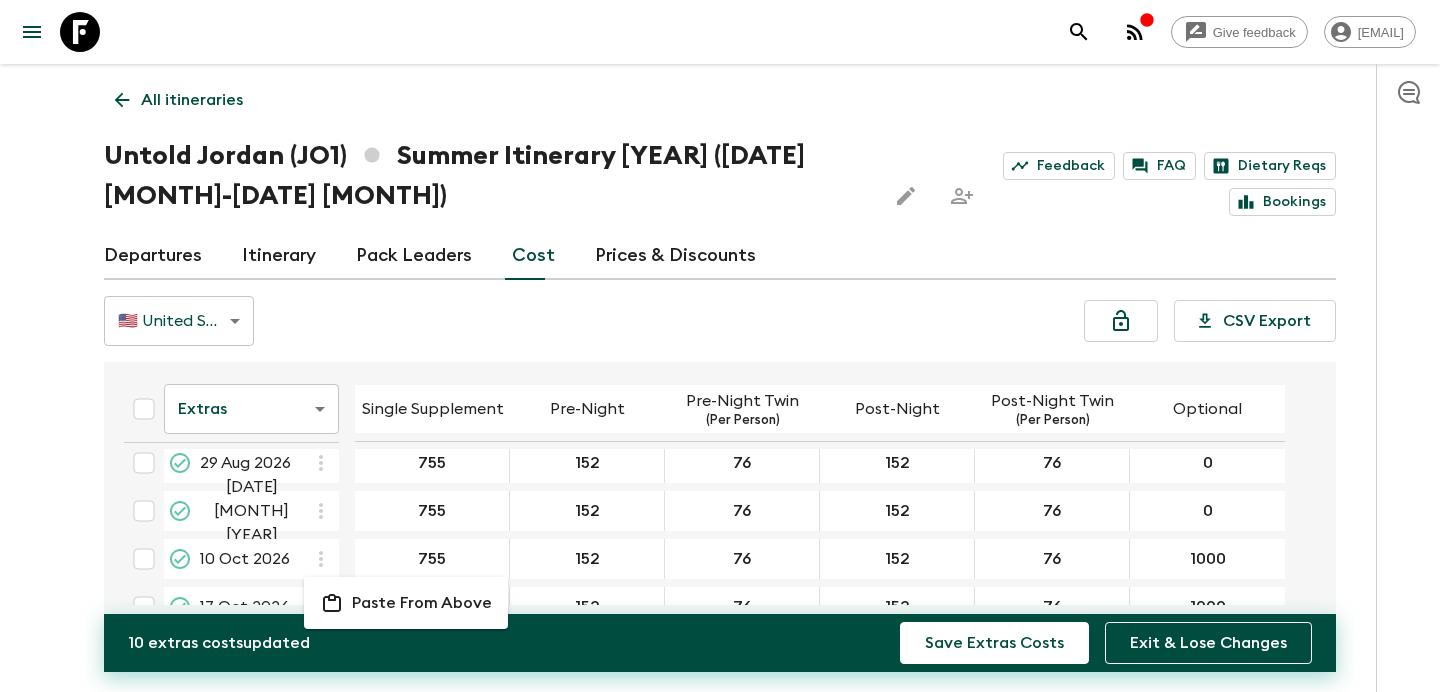 click on "Paste From Above" at bounding box center [422, 603] 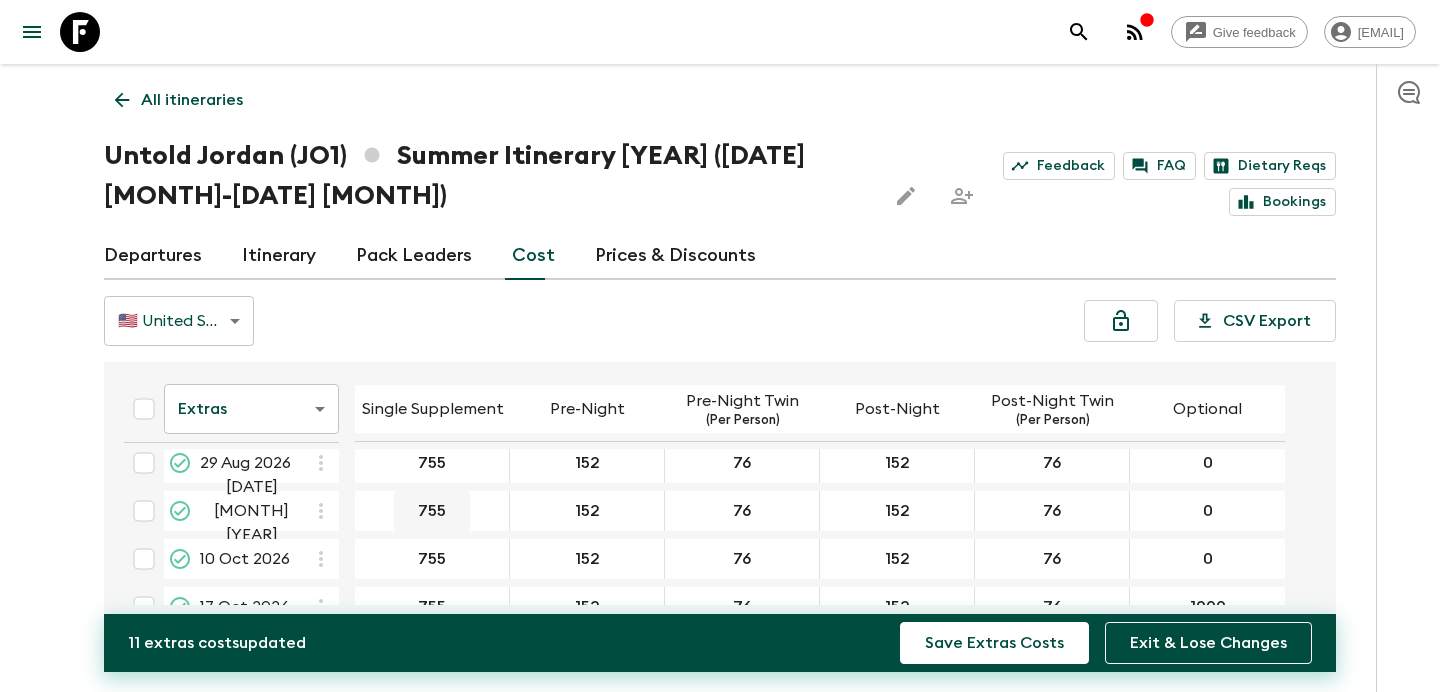scroll, scrollTop: 428, scrollLeft: 0, axis: vertical 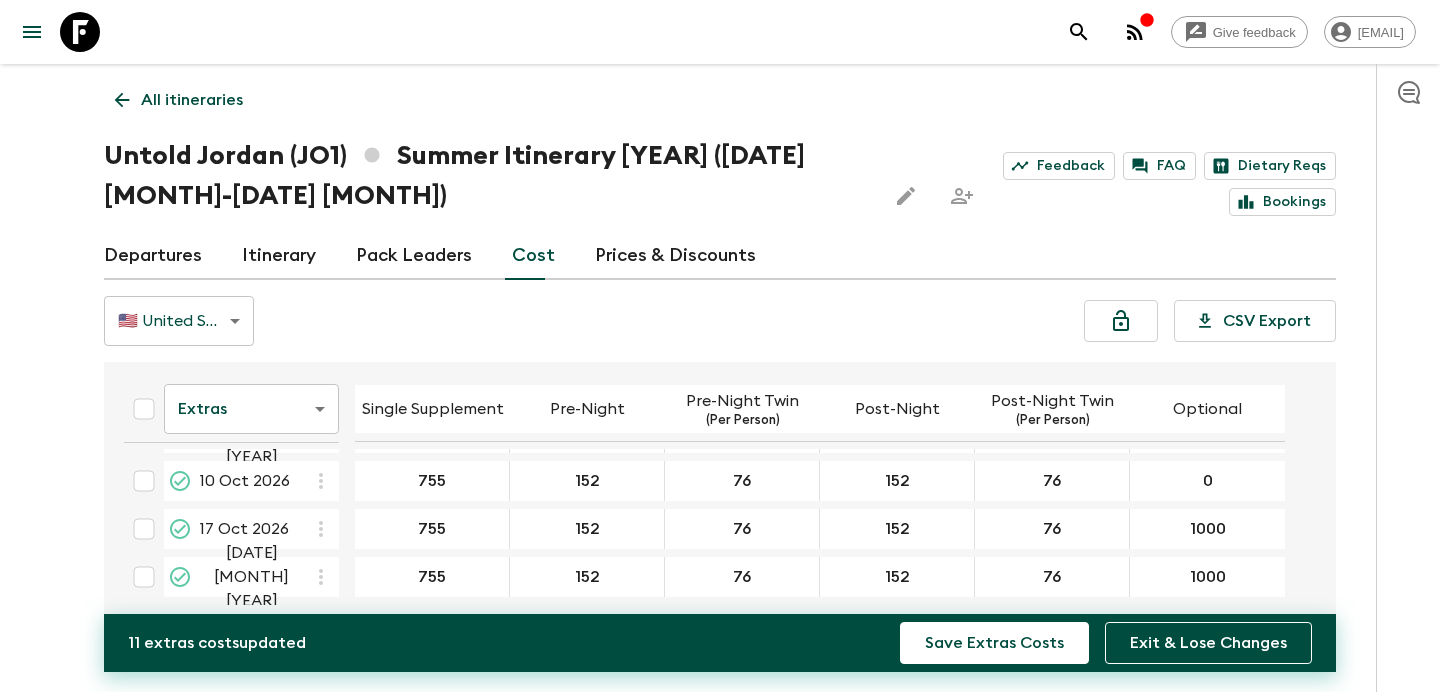 click 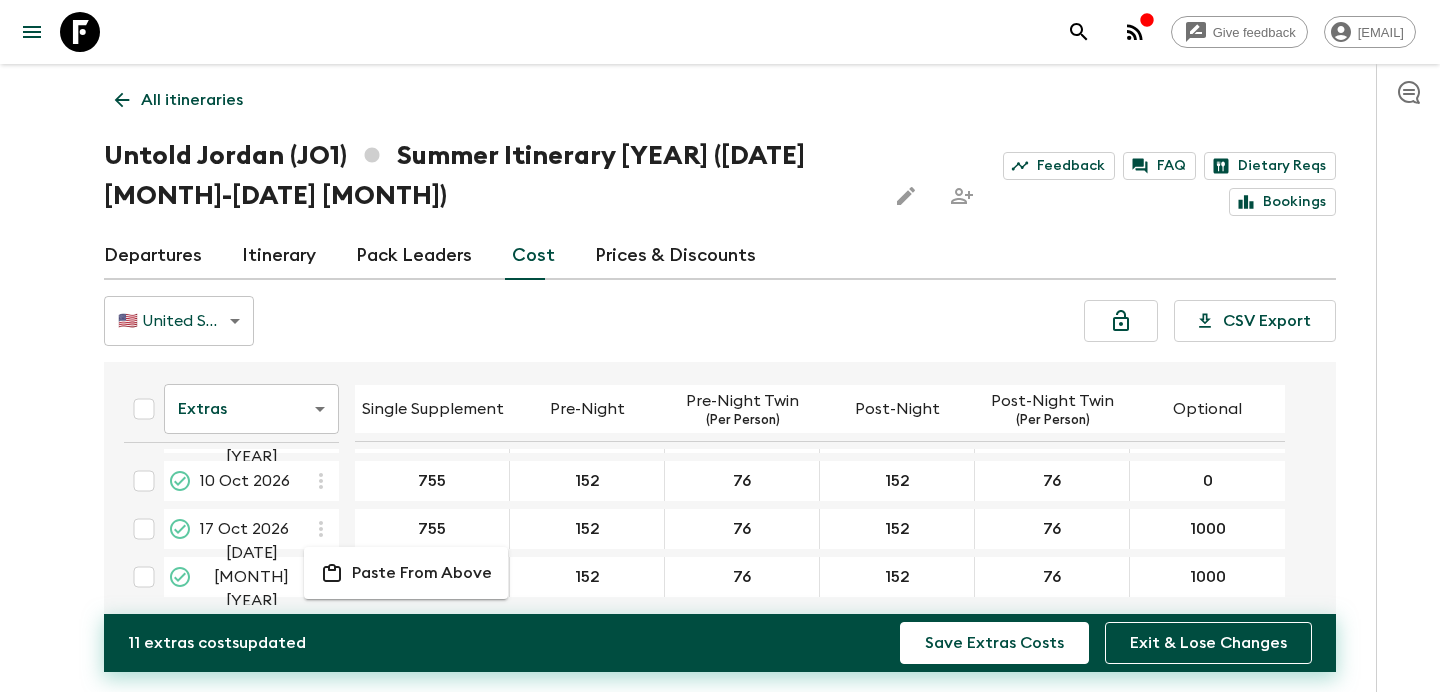 click on "Paste From Above" at bounding box center [406, 573] 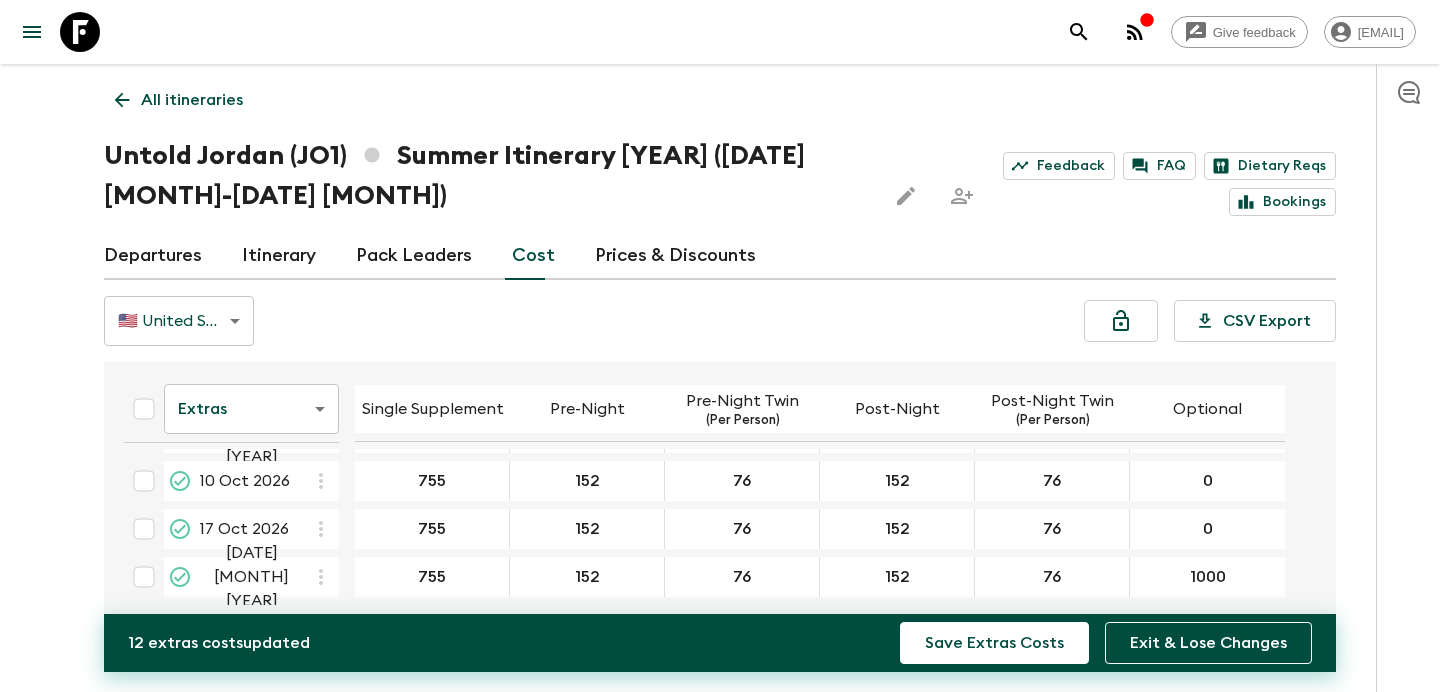 click 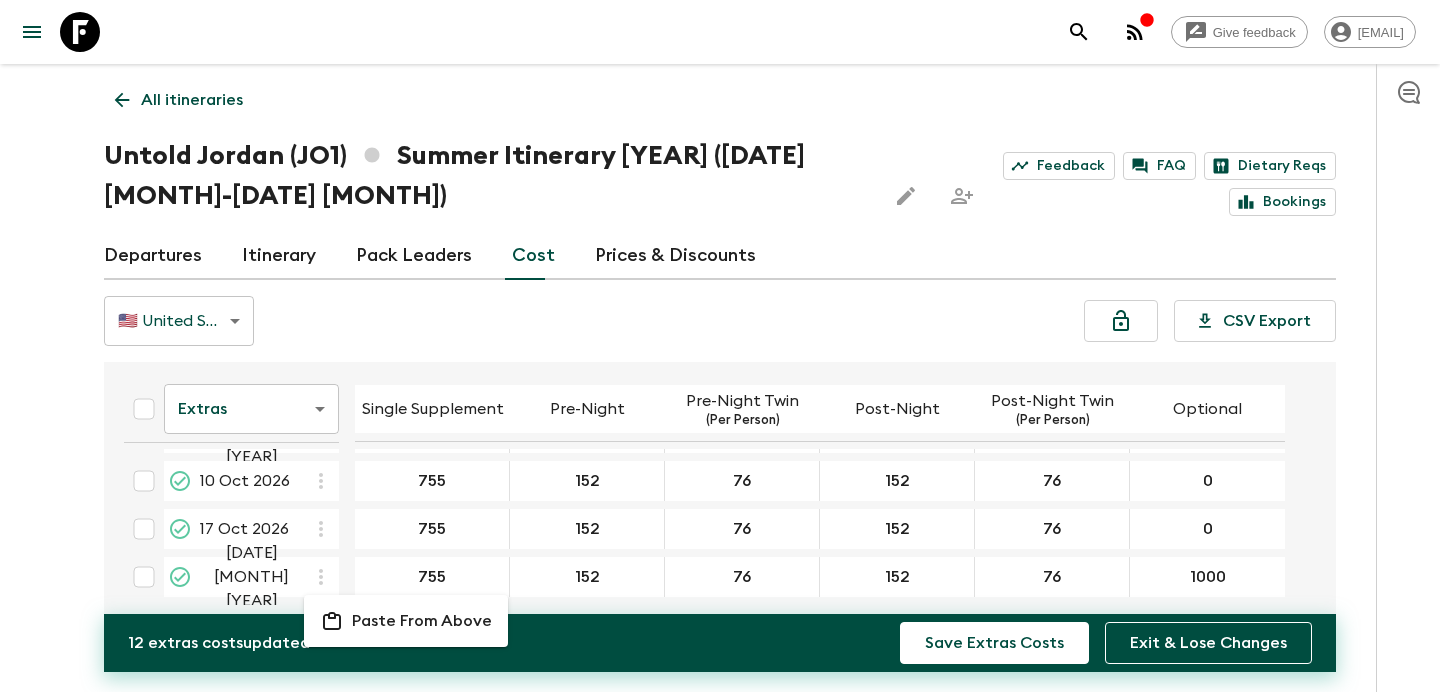click on "Paste From Above" at bounding box center [422, 621] 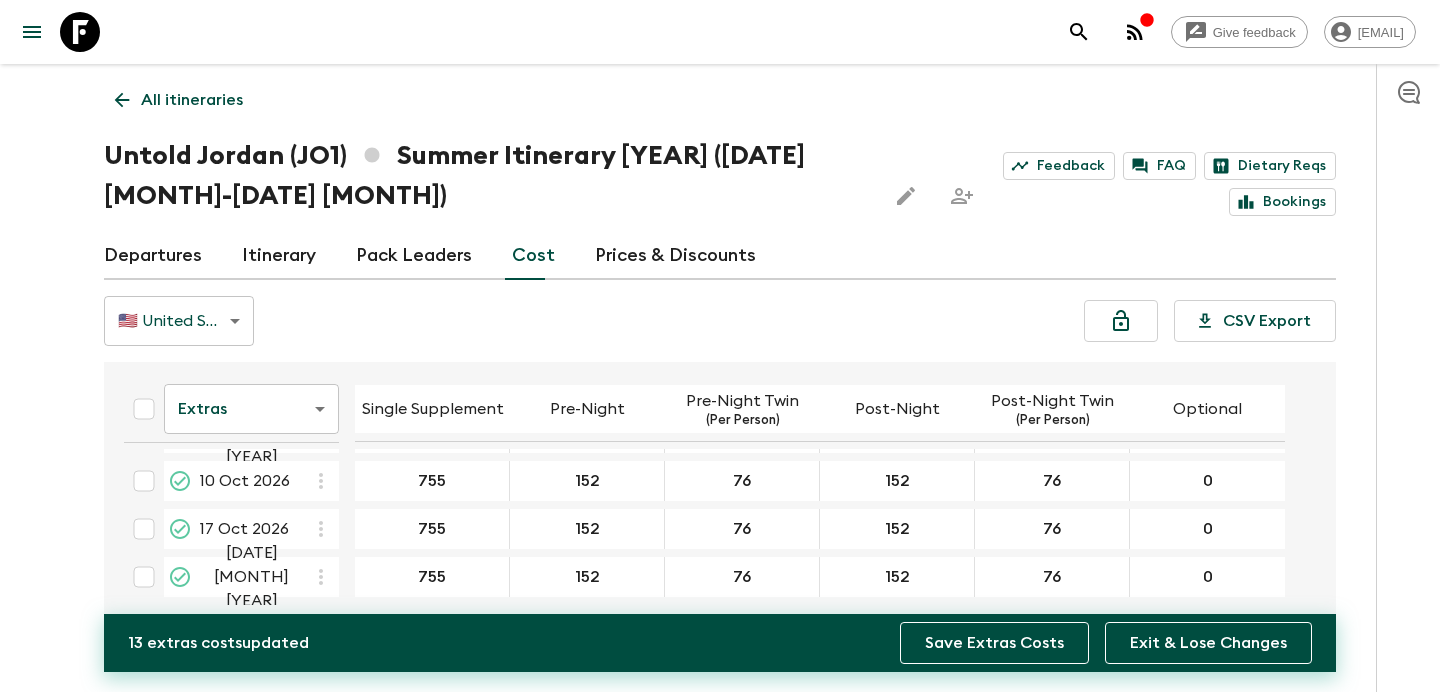click on "Save Extras Costs" at bounding box center (994, 643) 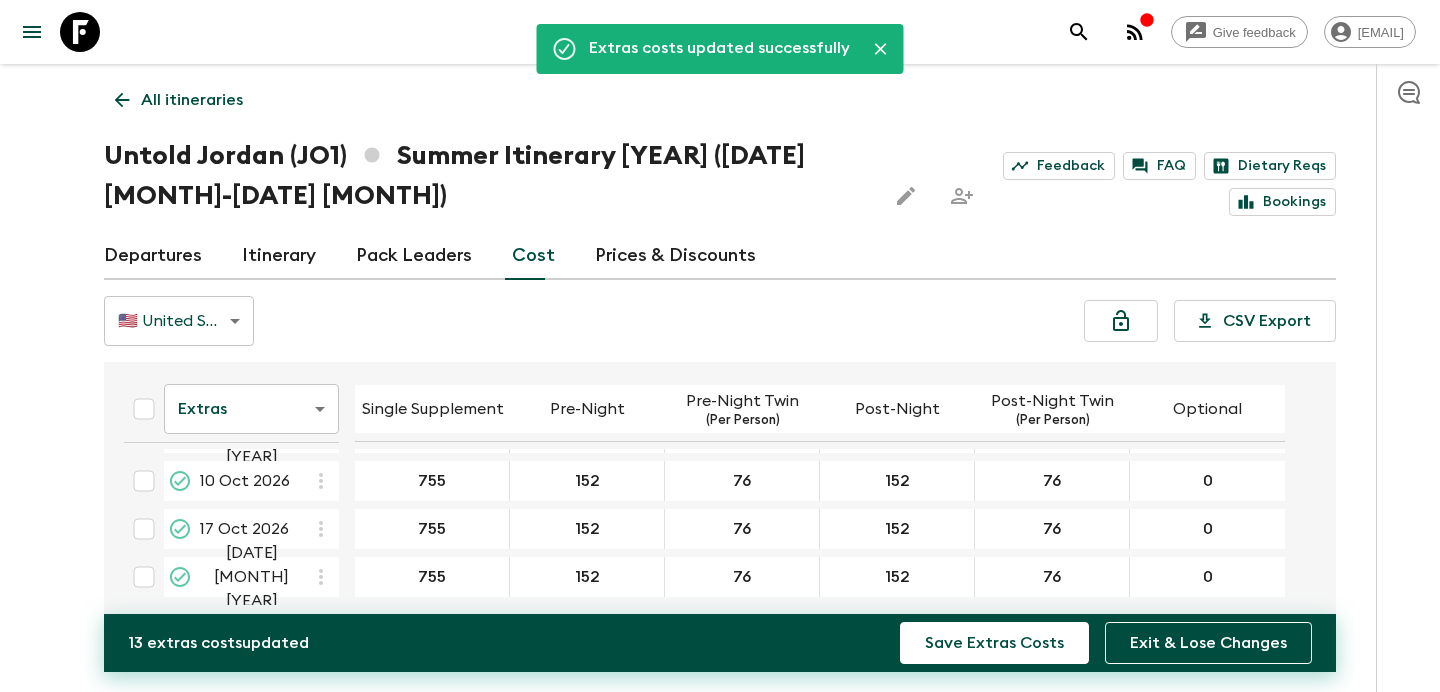 scroll, scrollTop: 273, scrollLeft: 0, axis: vertical 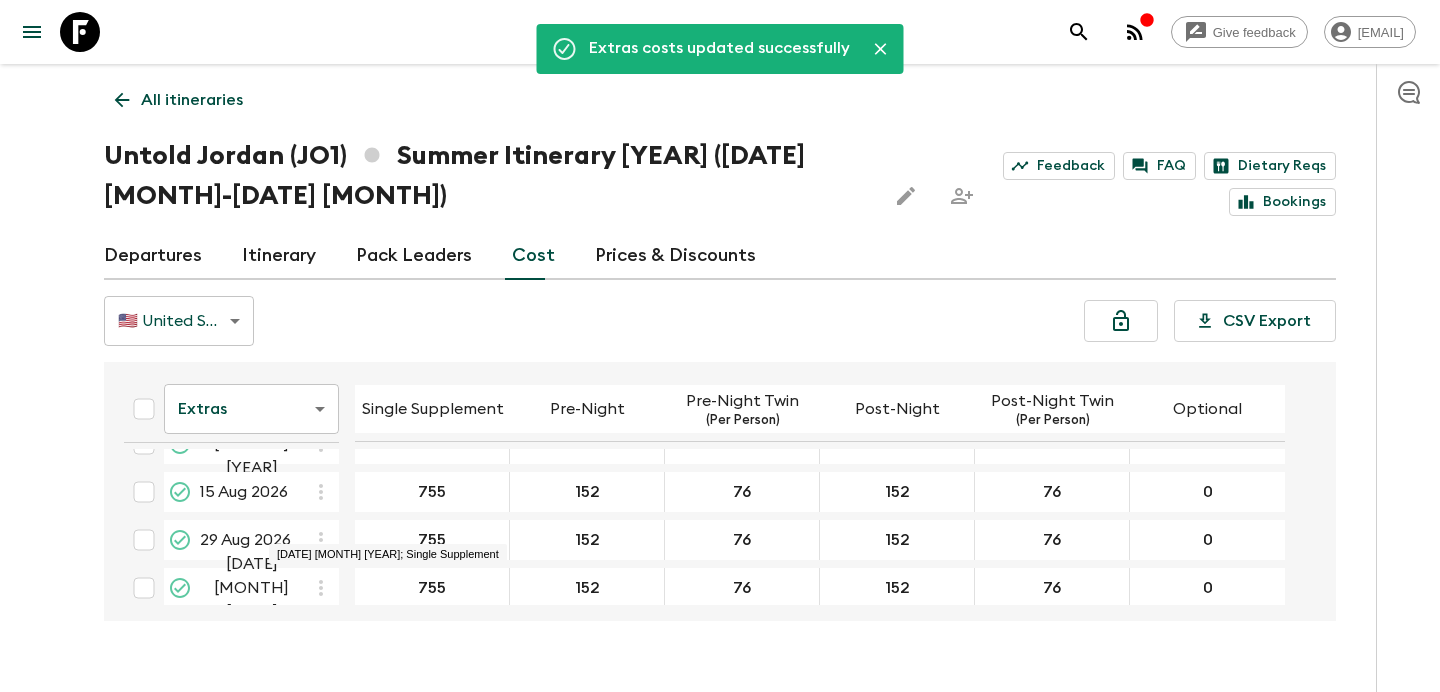 click on "All itineraries" at bounding box center [192, 100] 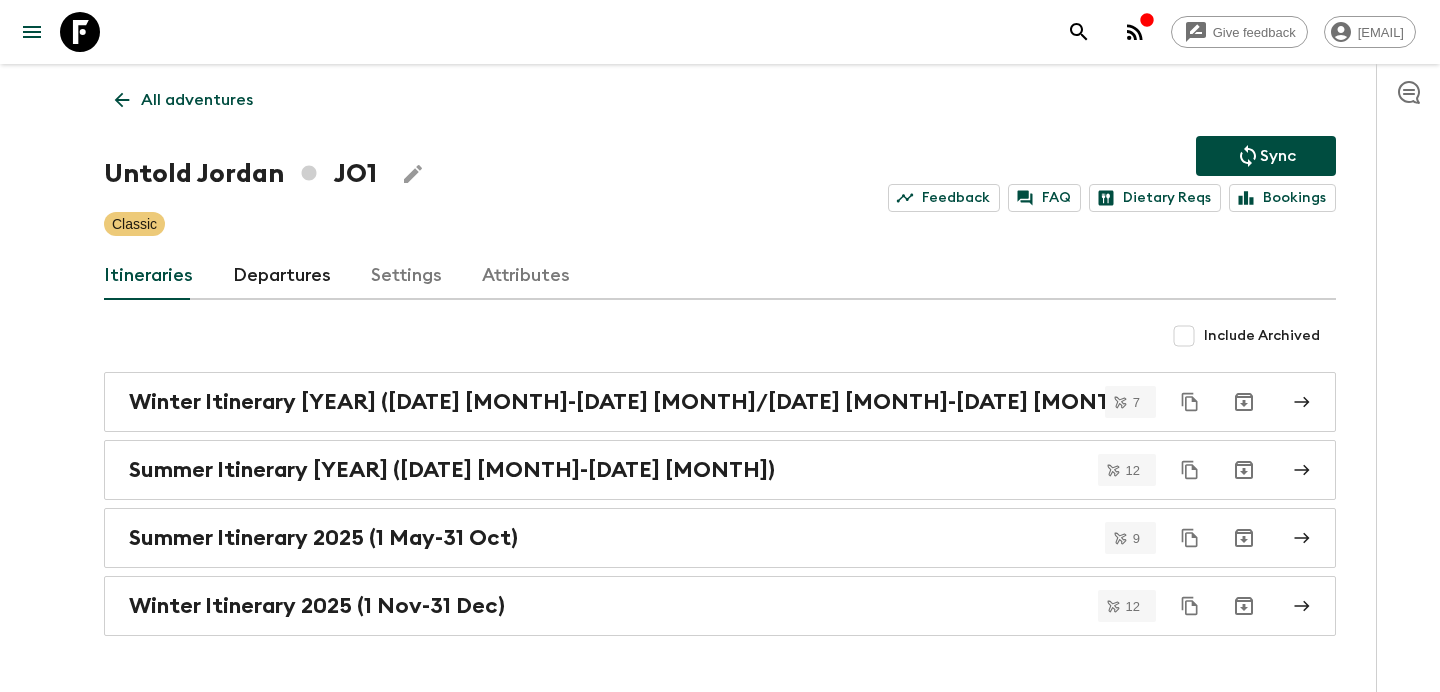 click on "All adventures" at bounding box center [197, 100] 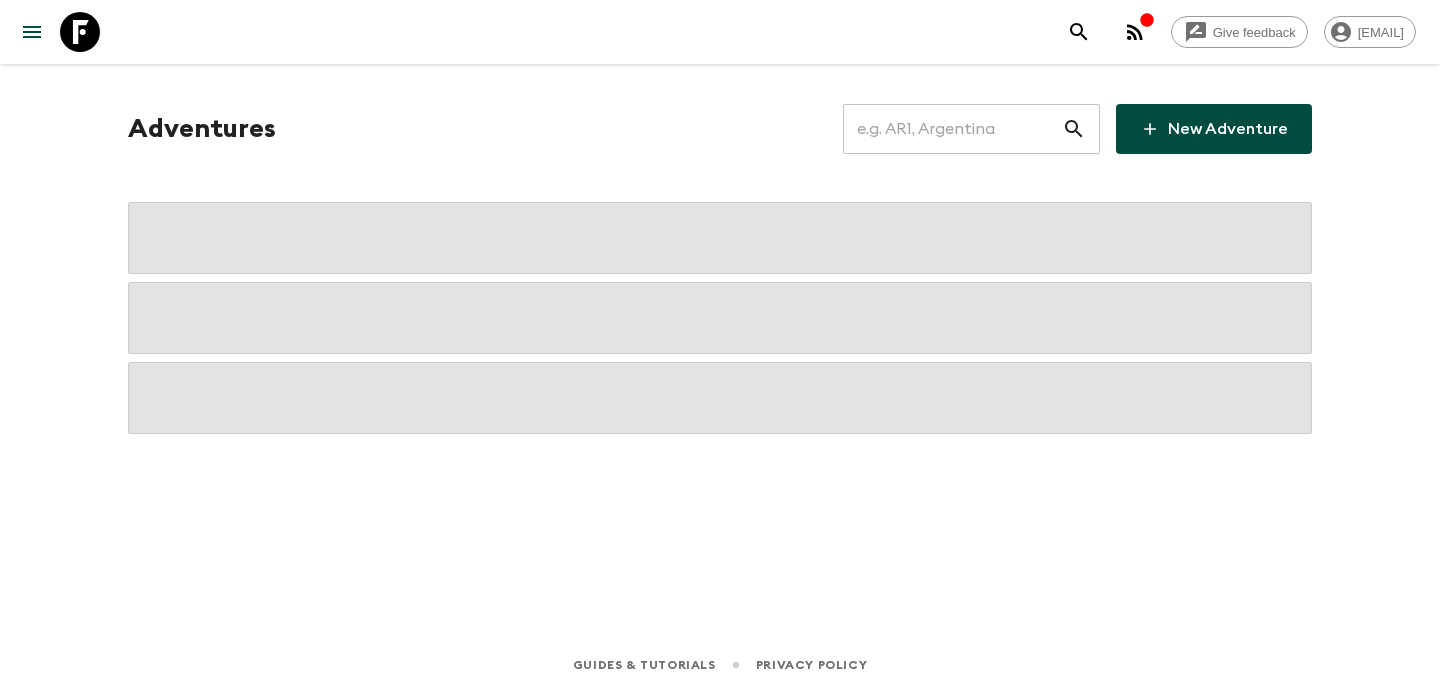 click at bounding box center (952, 129) 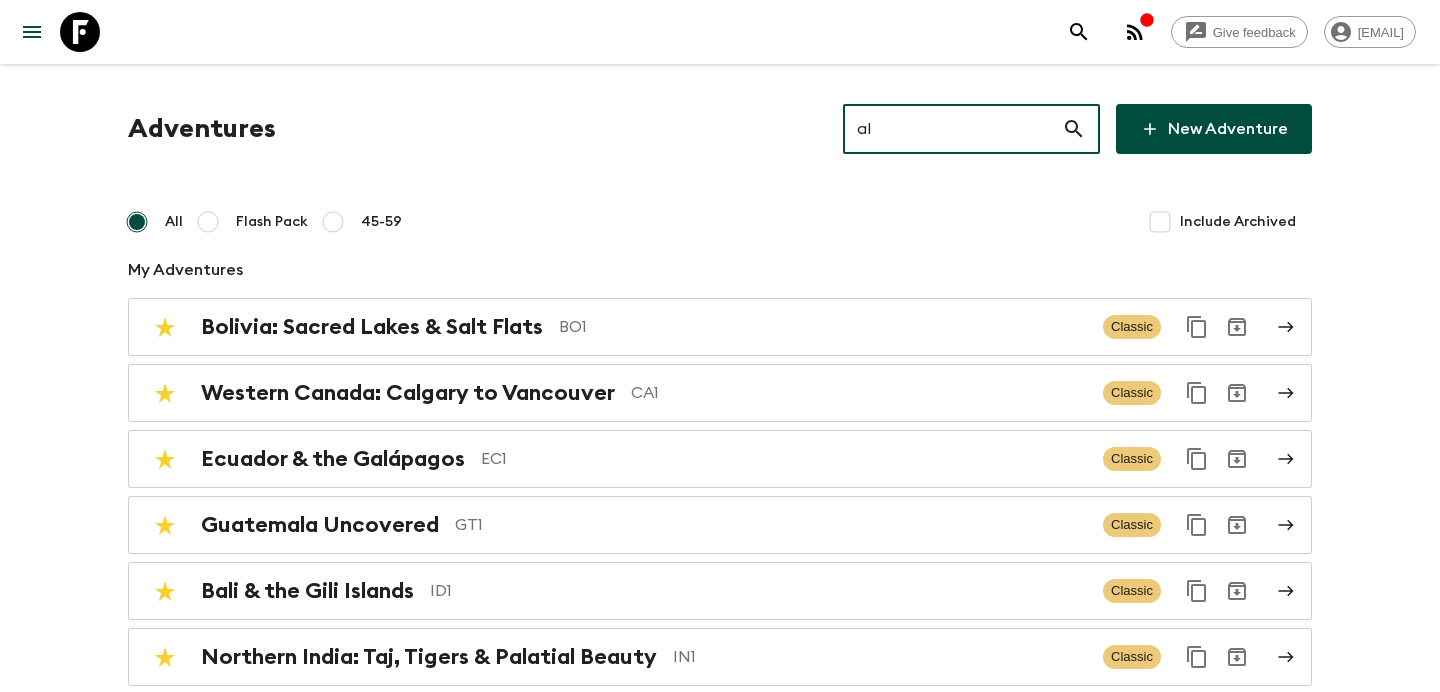 type on "al2" 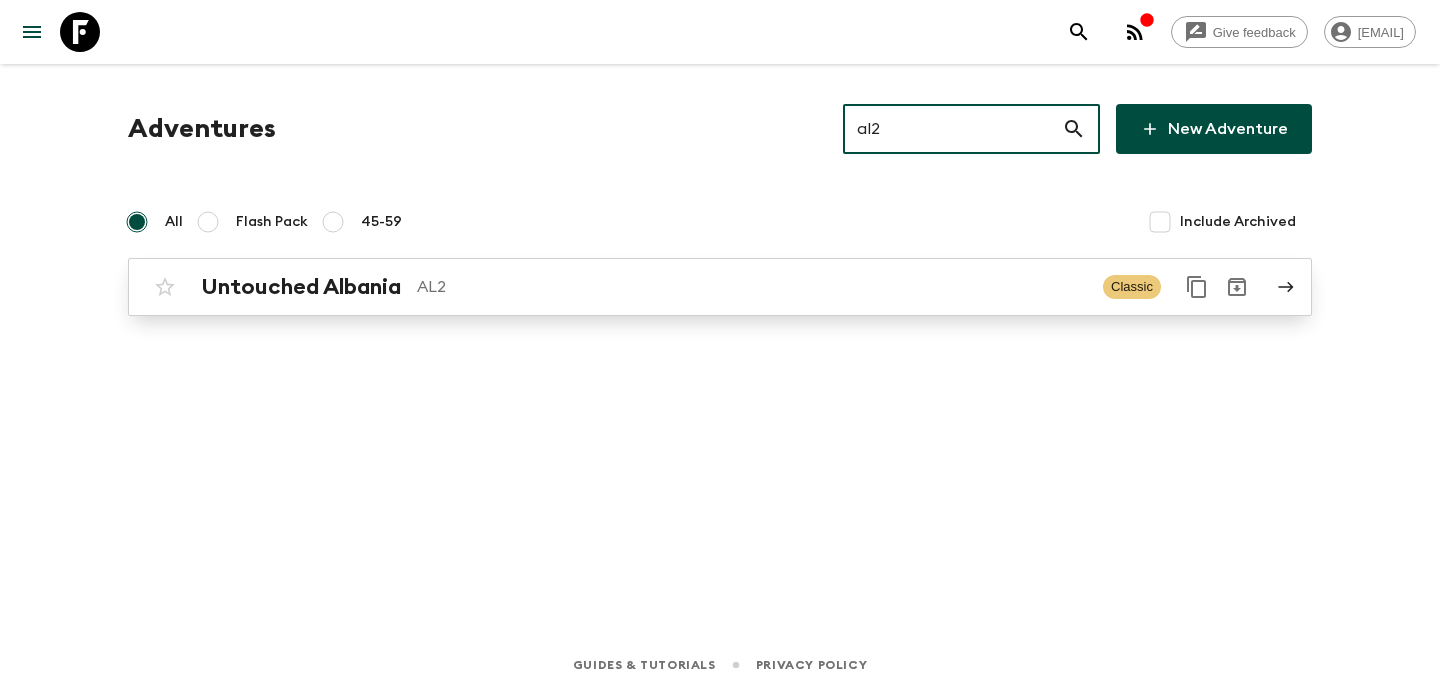 click on "AL2" at bounding box center [752, 287] 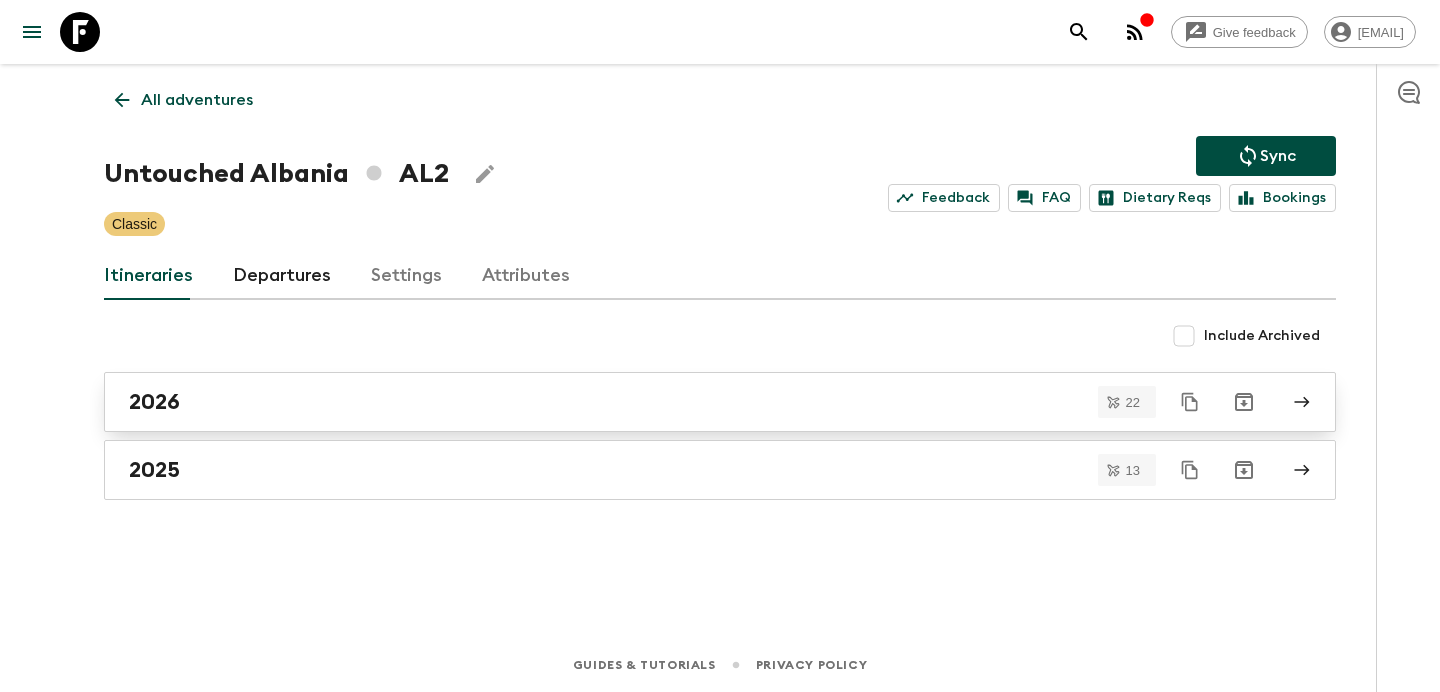 click on "2026" at bounding box center [701, 402] 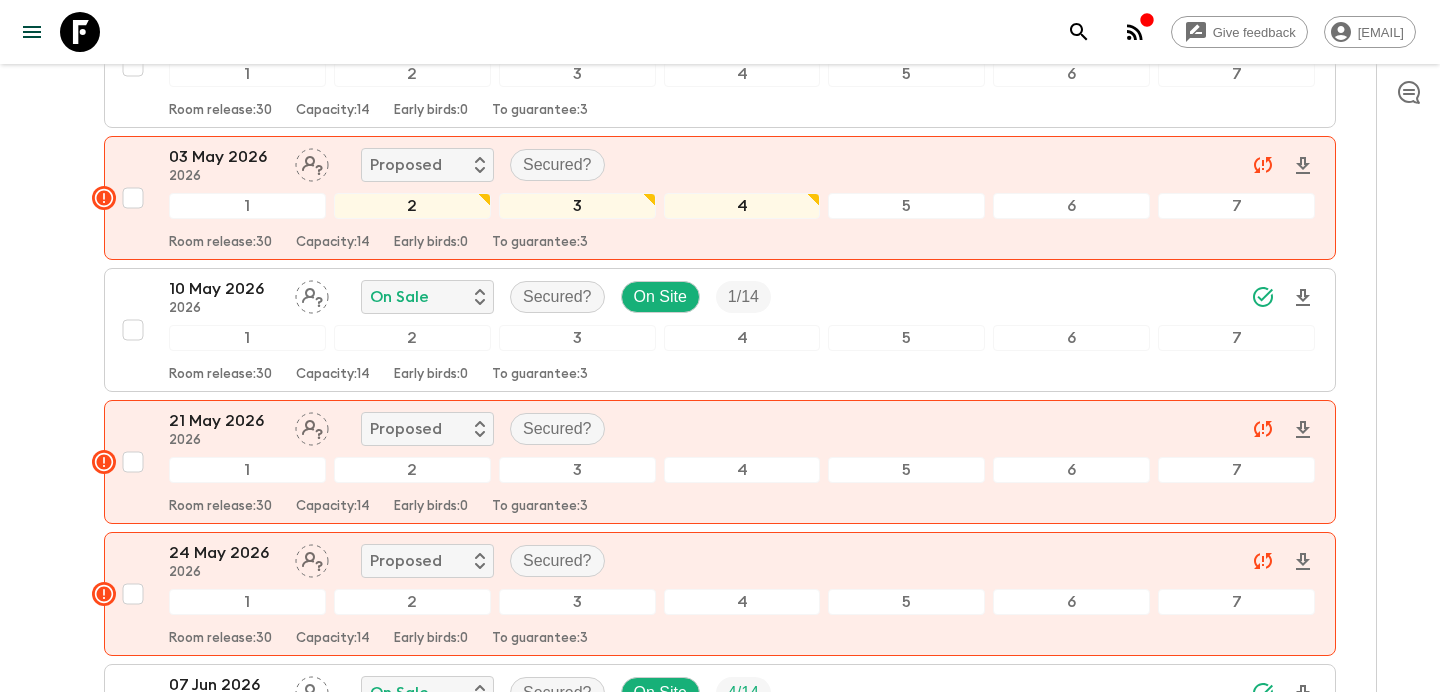 scroll, scrollTop: 0, scrollLeft: 0, axis: both 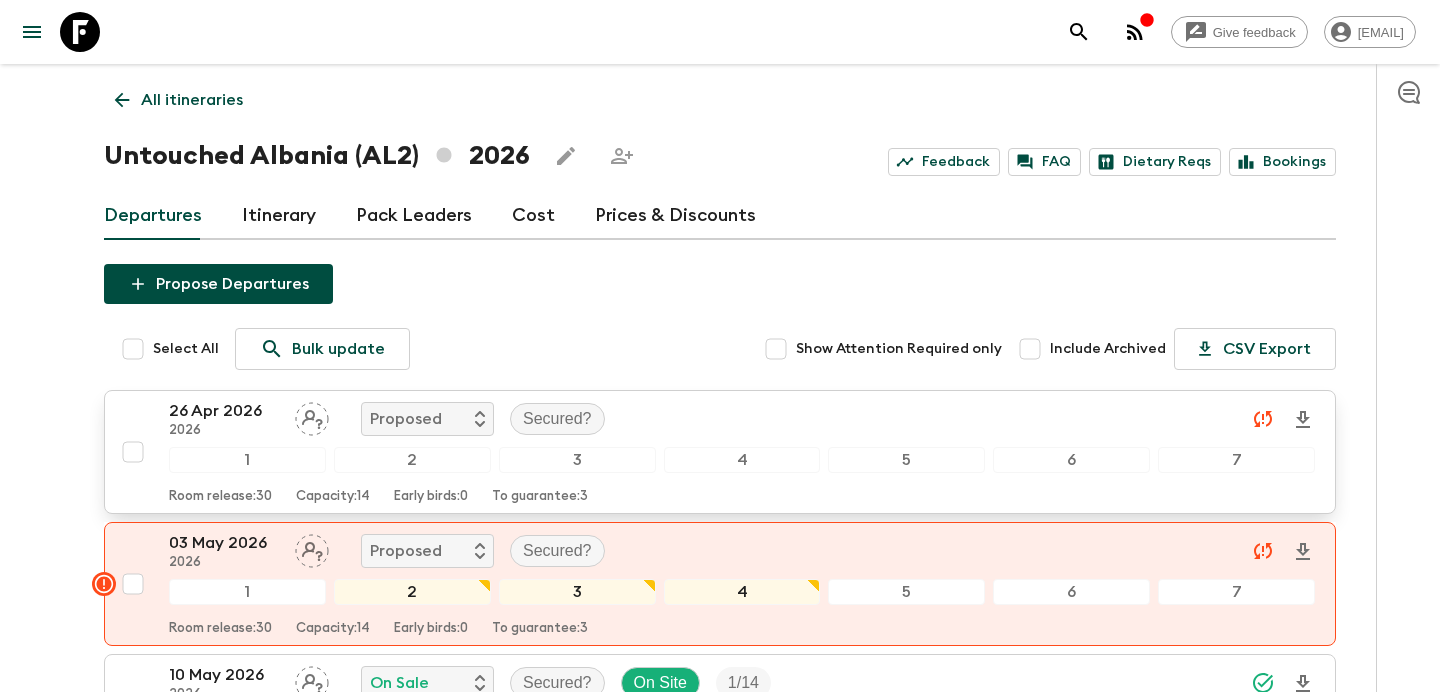 click at bounding box center [133, 452] 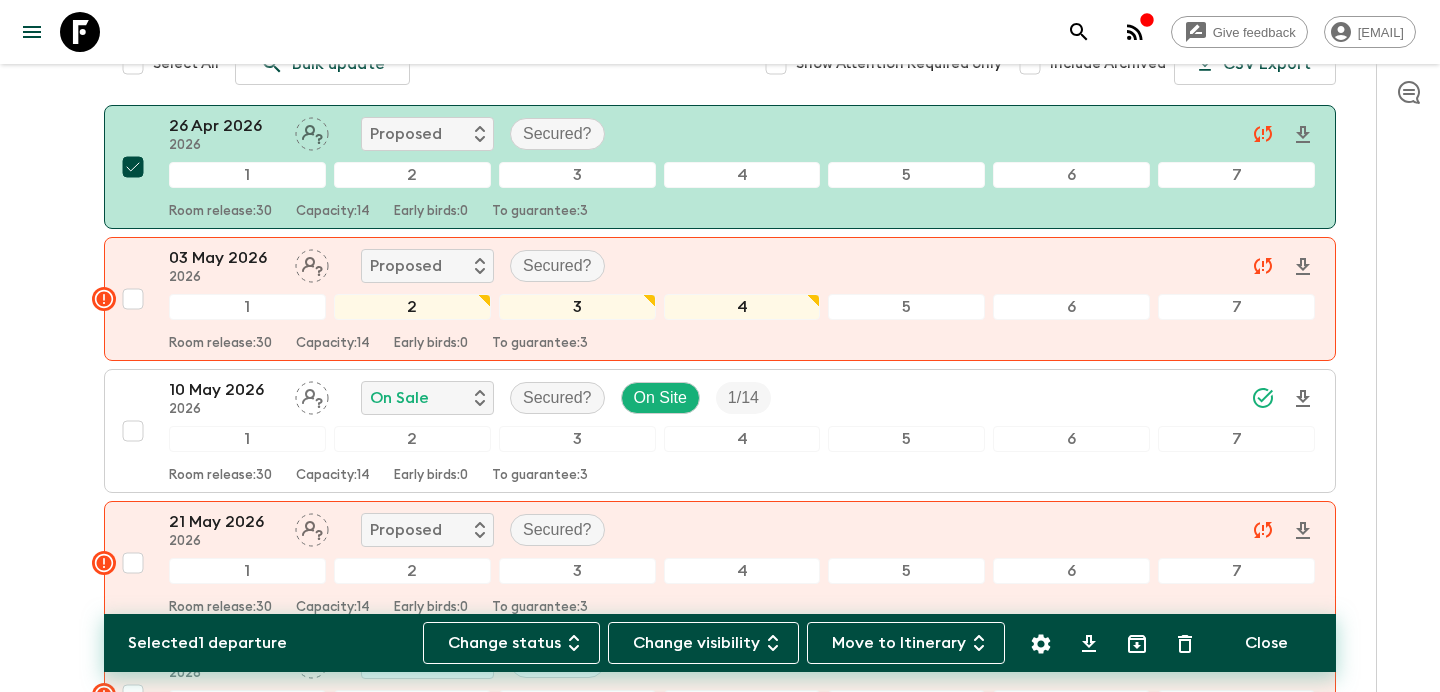 scroll, scrollTop: 0, scrollLeft: 0, axis: both 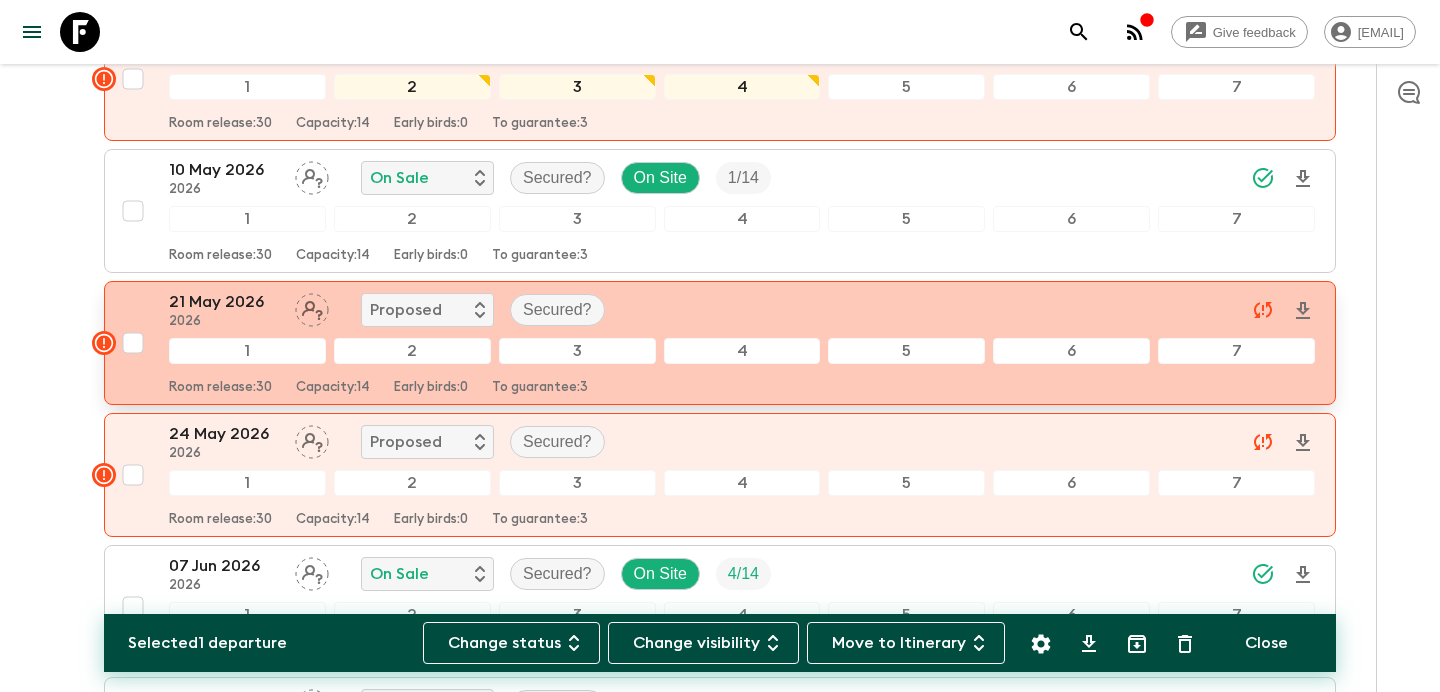 click at bounding box center [133, 343] 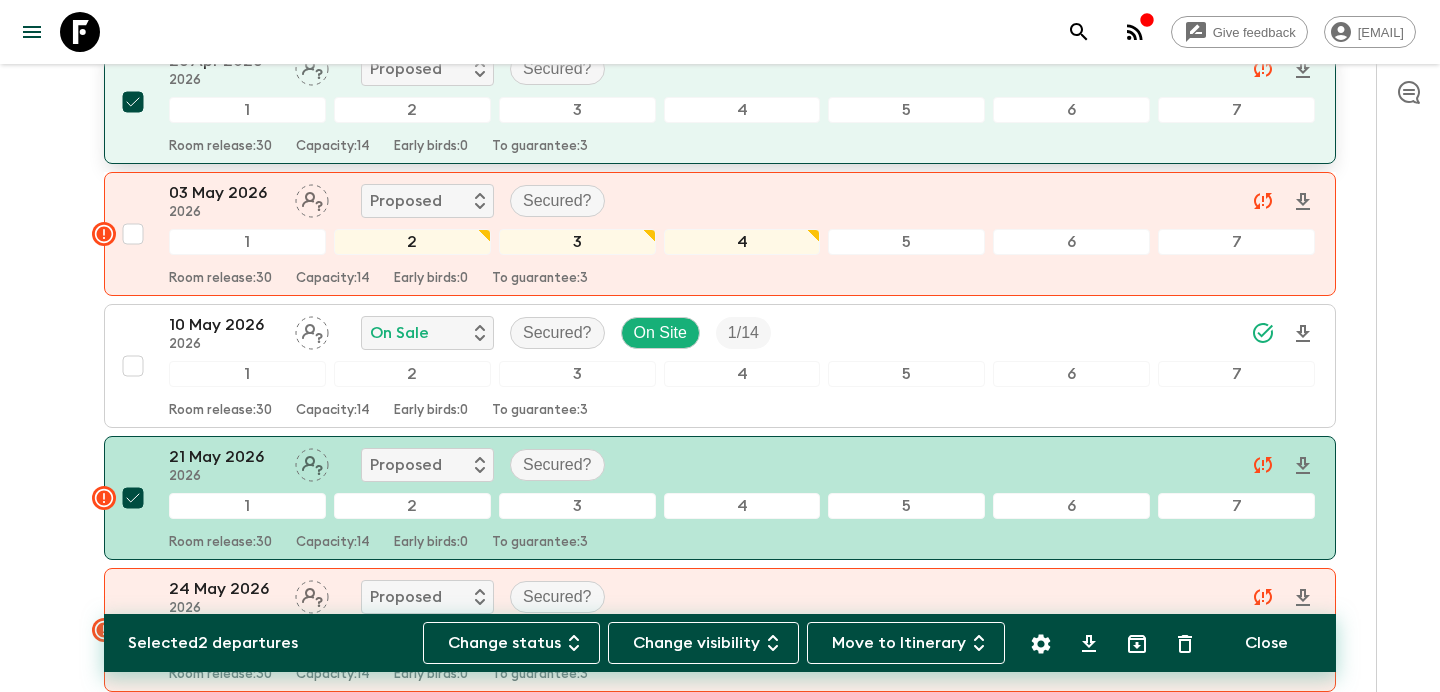 scroll, scrollTop: 339, scrollLeft: 0, axis: vertical 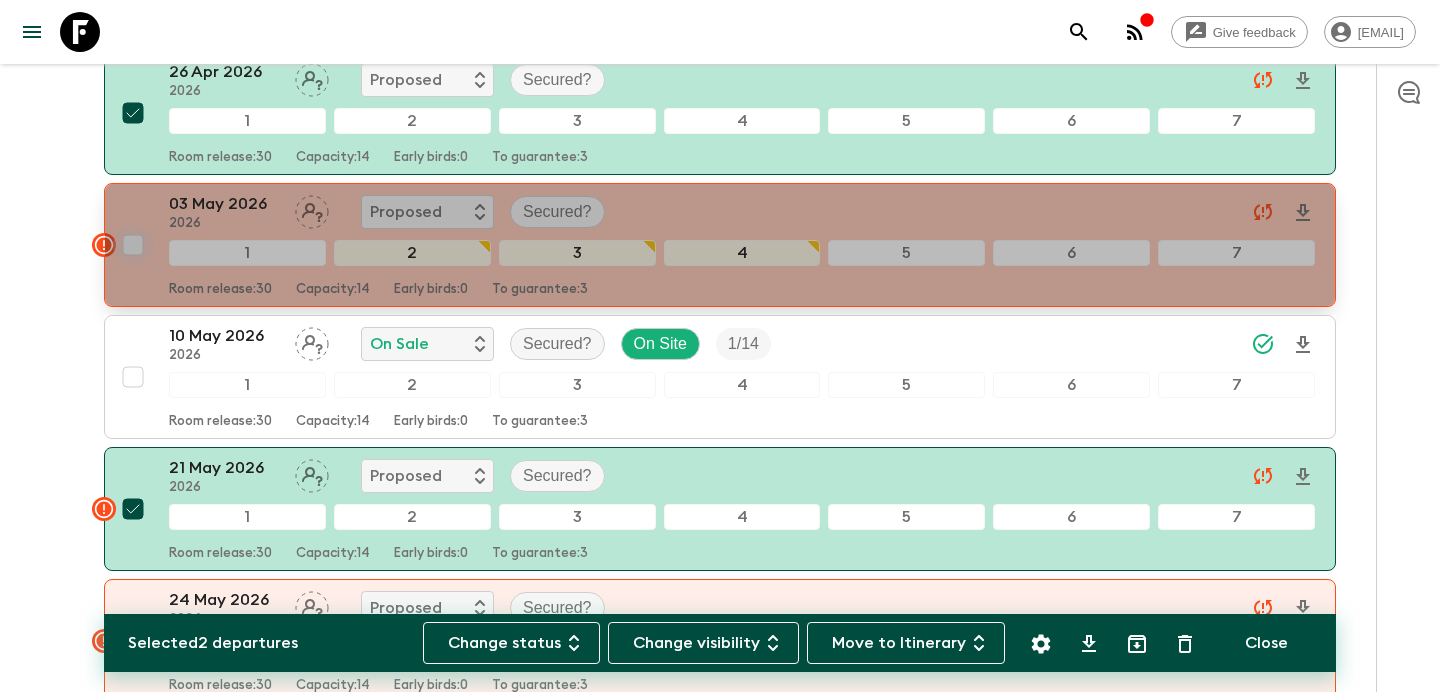 click at bounding box center [133, 245] 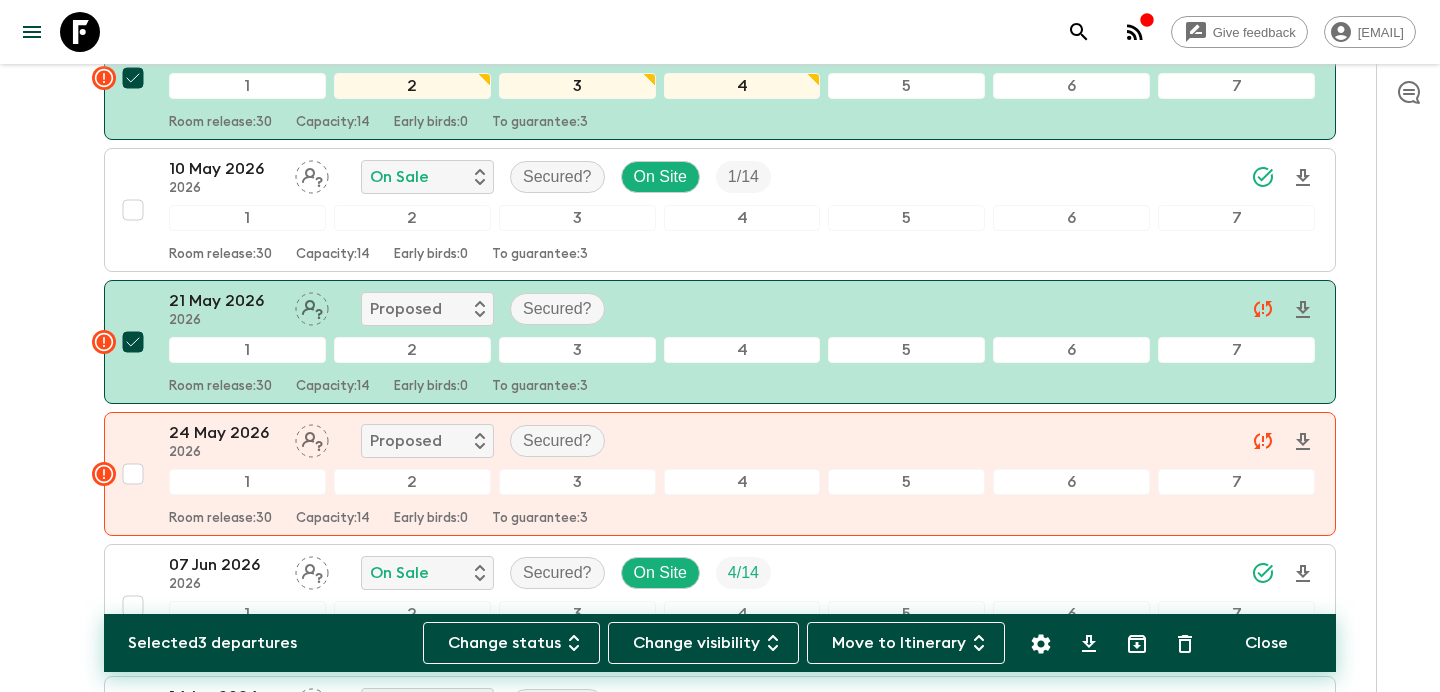 scroll, scrollTop: 520, scrollLeft: 0, axis: vertical 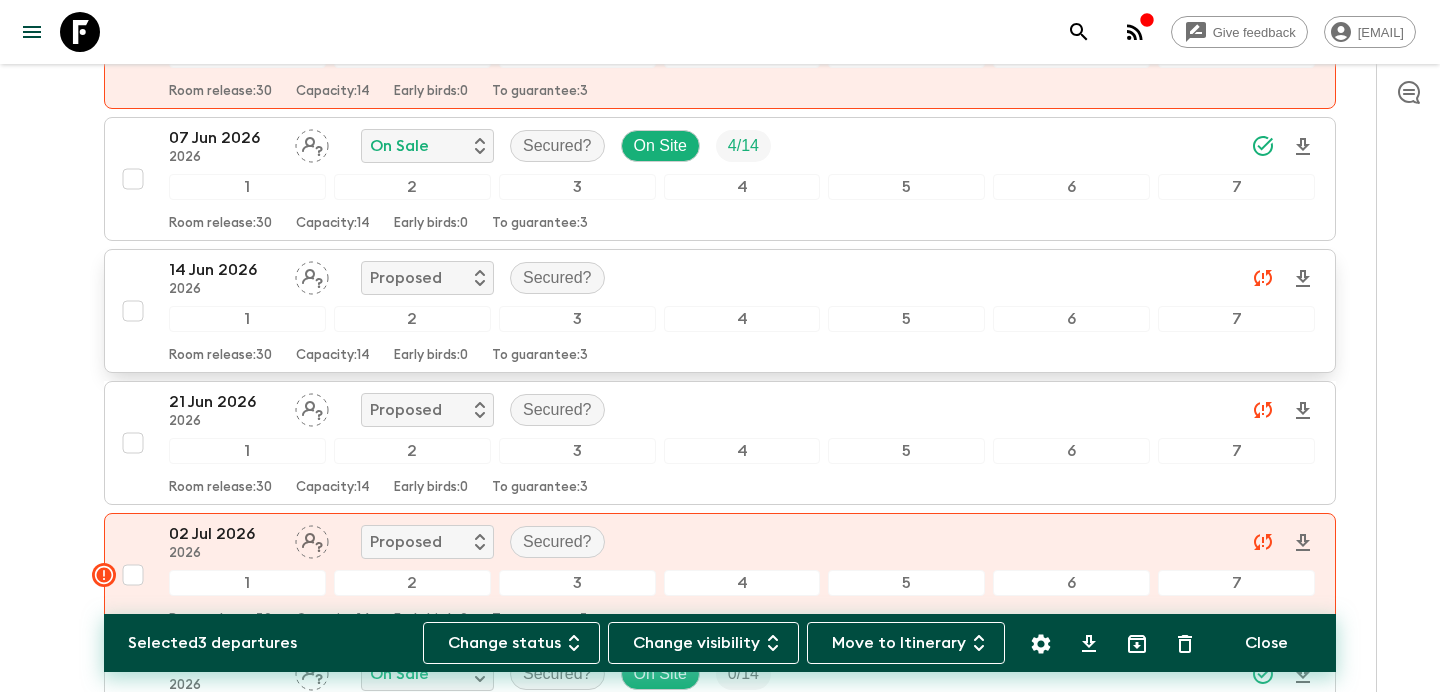 click at bounding box center (133, 311) 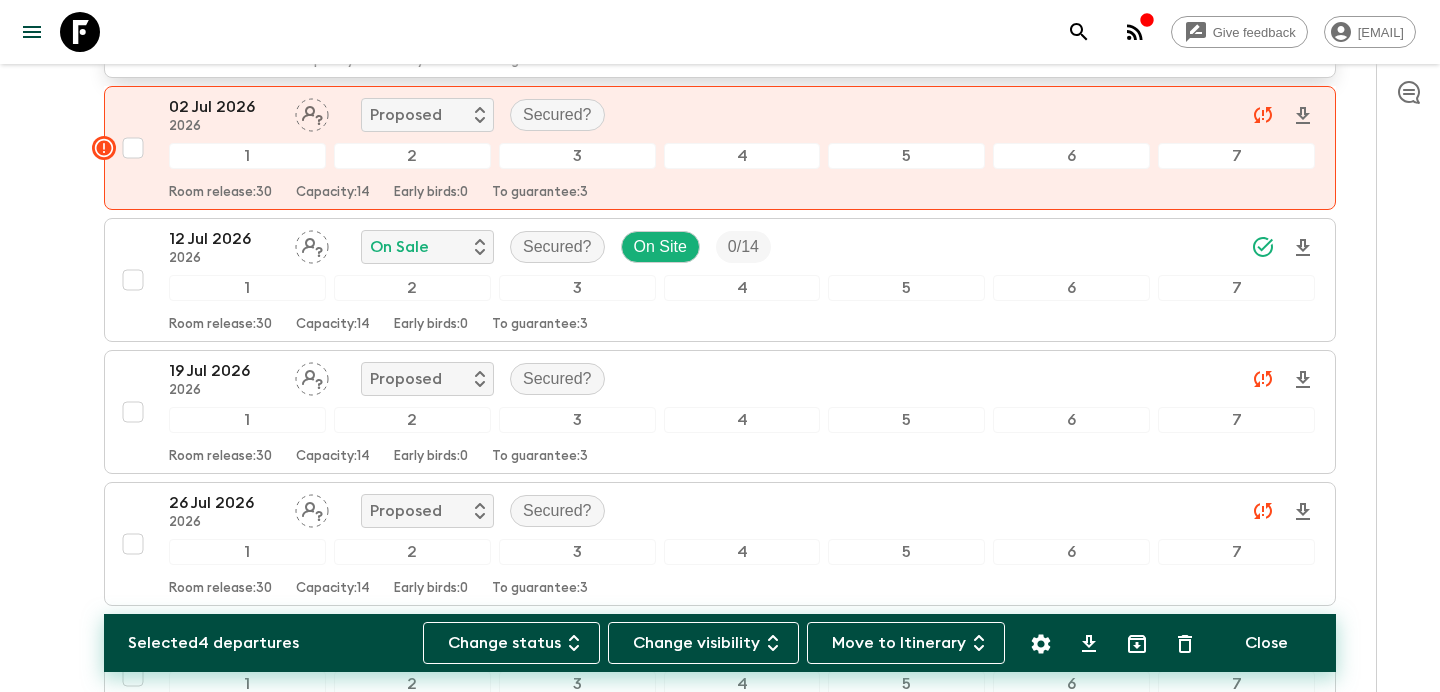 scroll, scrollTop: 1363, scrollLeft: 0, axis: vertical 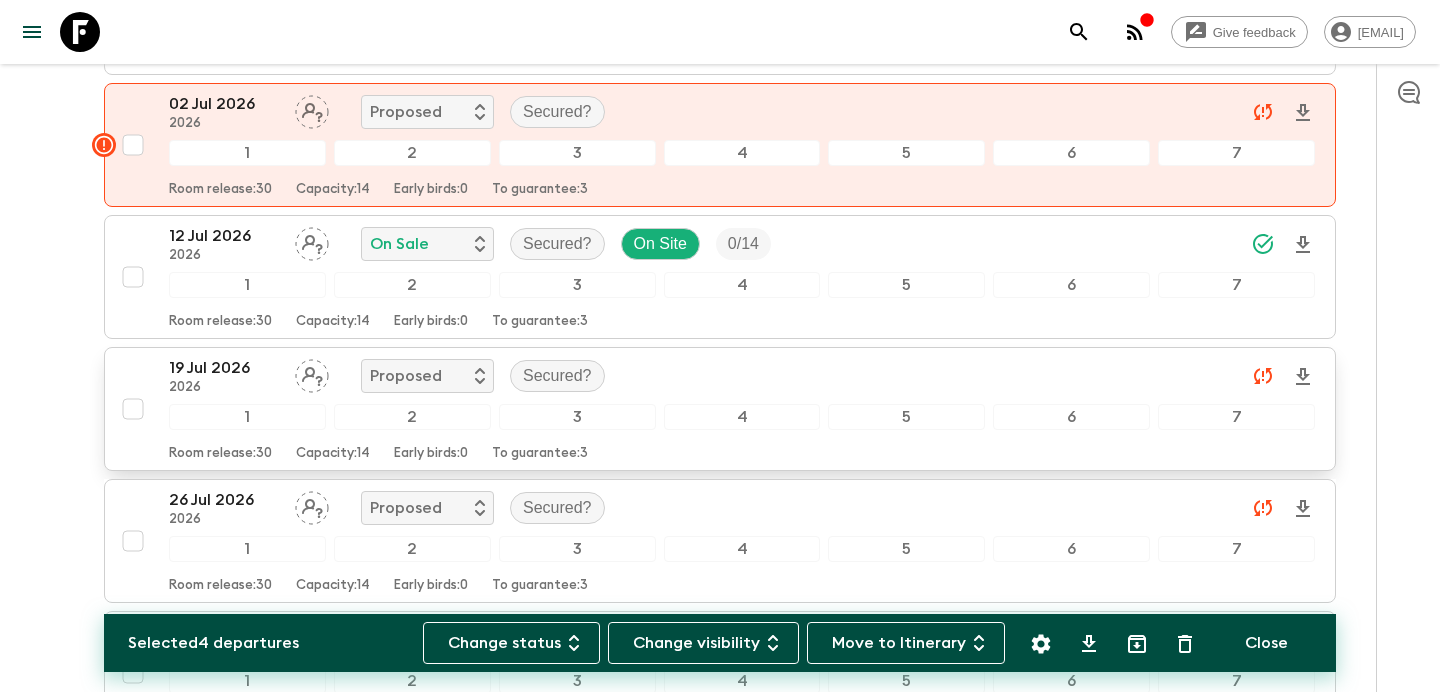 click at bounding box center (133, 409) 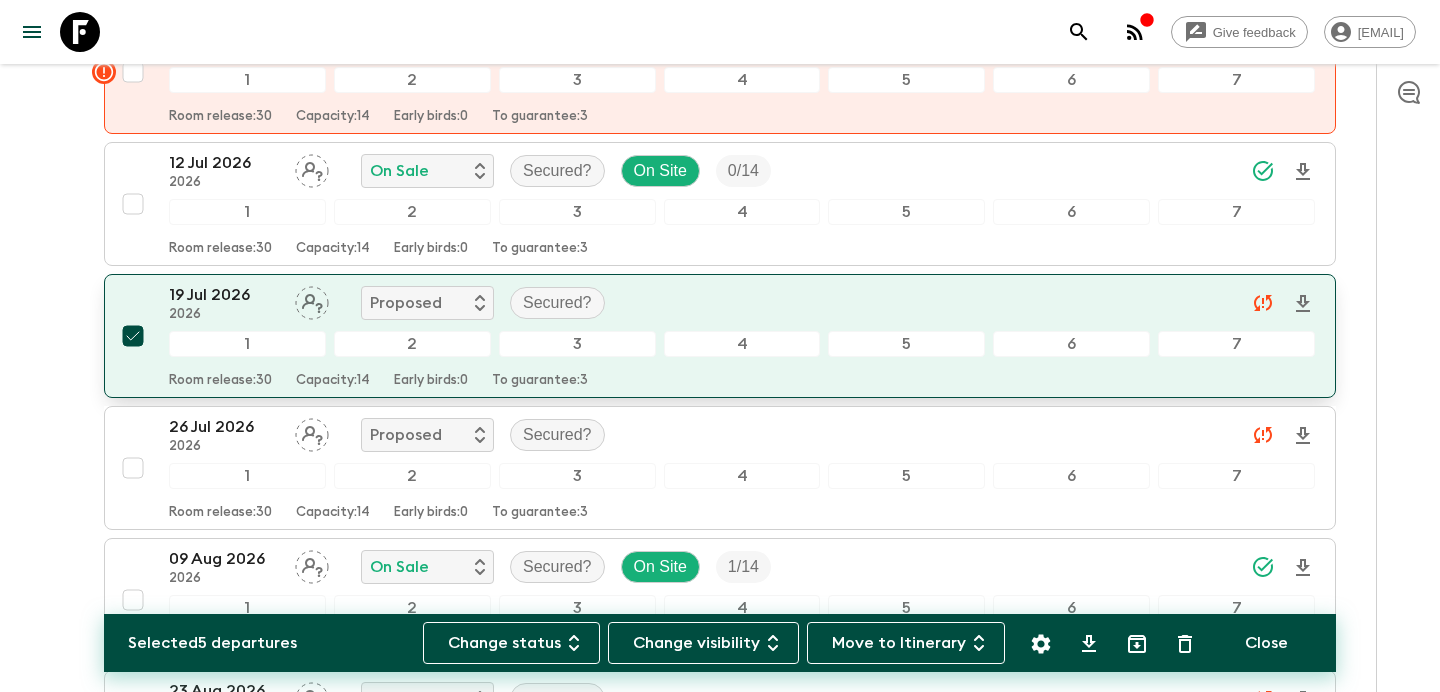 scroll, scrollTop: 1487, scrollLeft: 0, axis: vertical 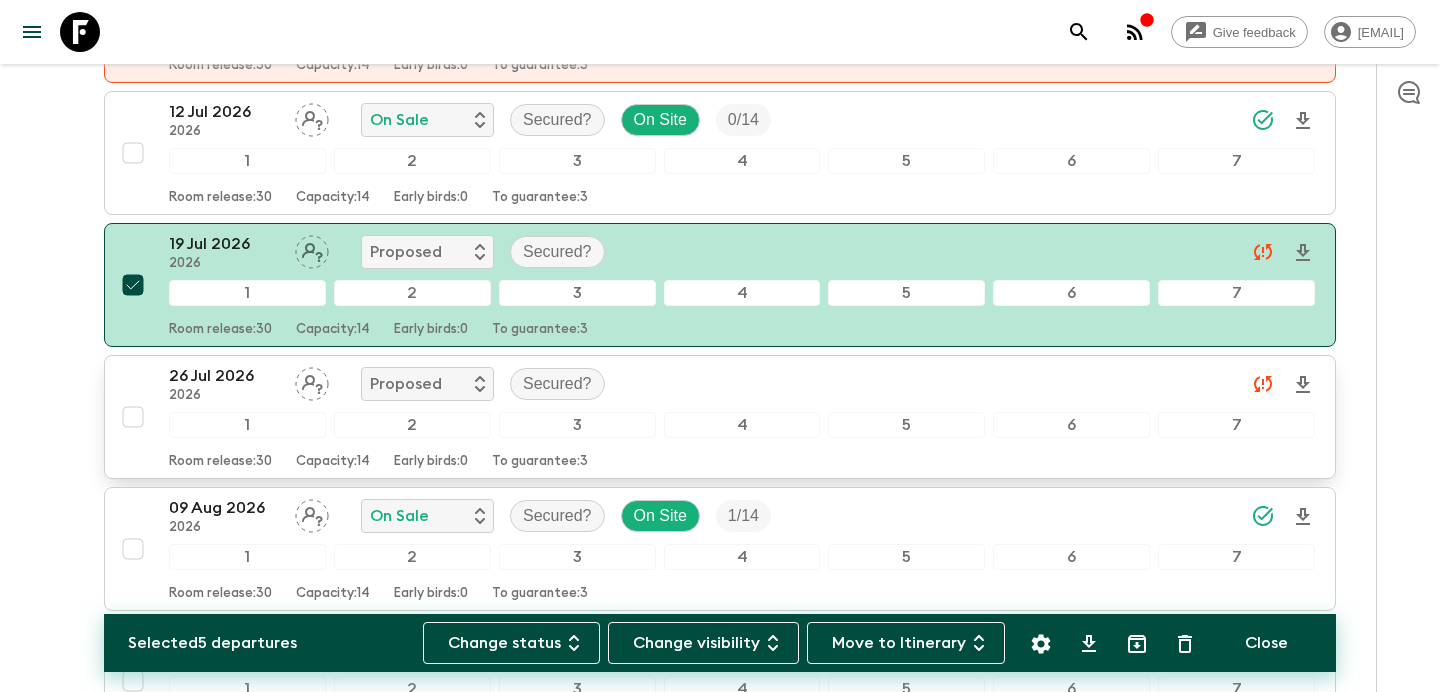 click at bounding box center (133, 417) 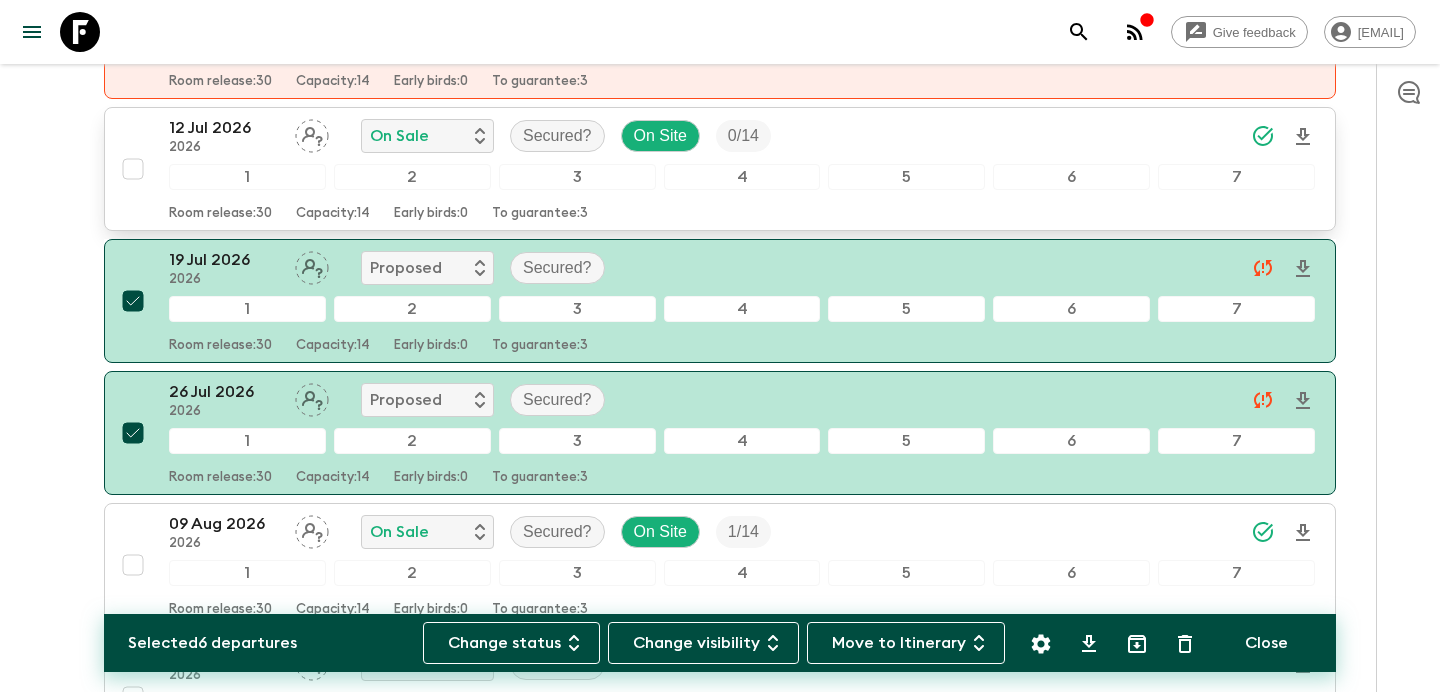 scroll, scrollTop: 1485, scrollLeft: 0, axis: vertical 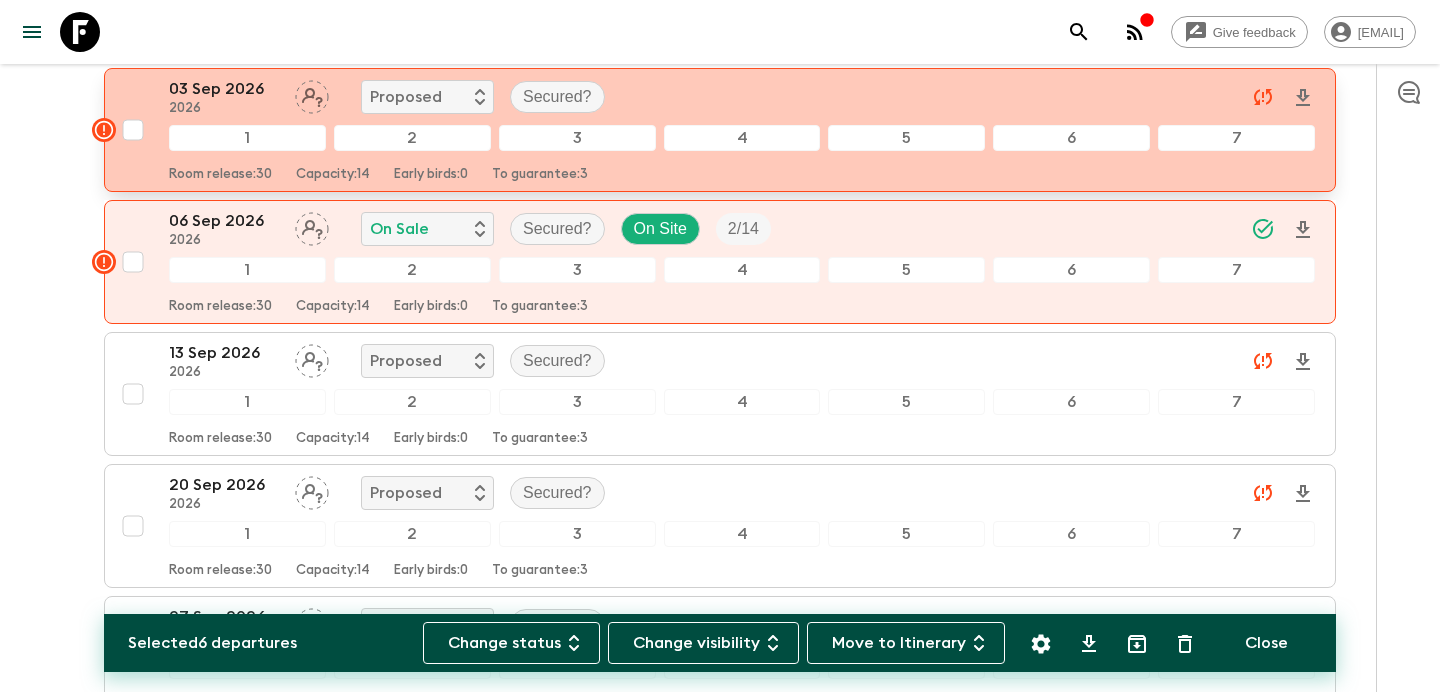 click at bounding box center (133, 130) 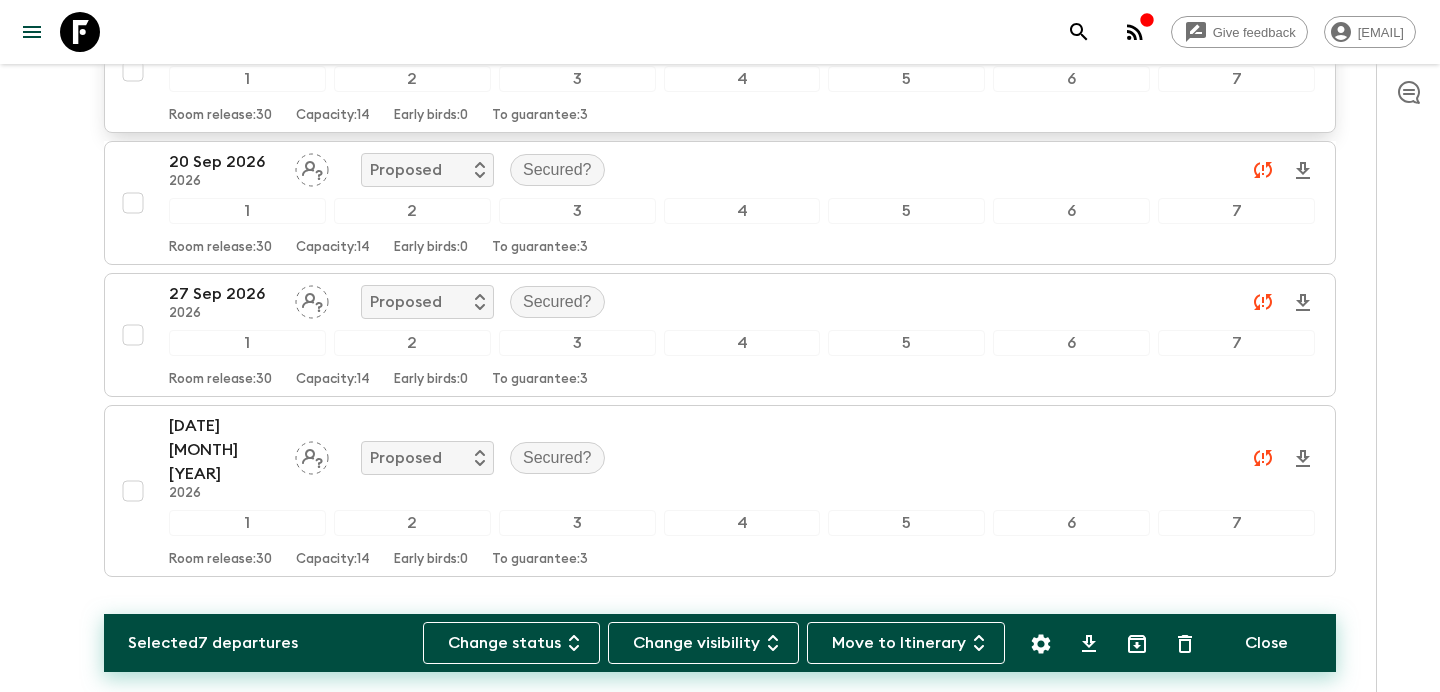 scroll, scrollTop: 2776, scrollLeft: 0, axis: vertical 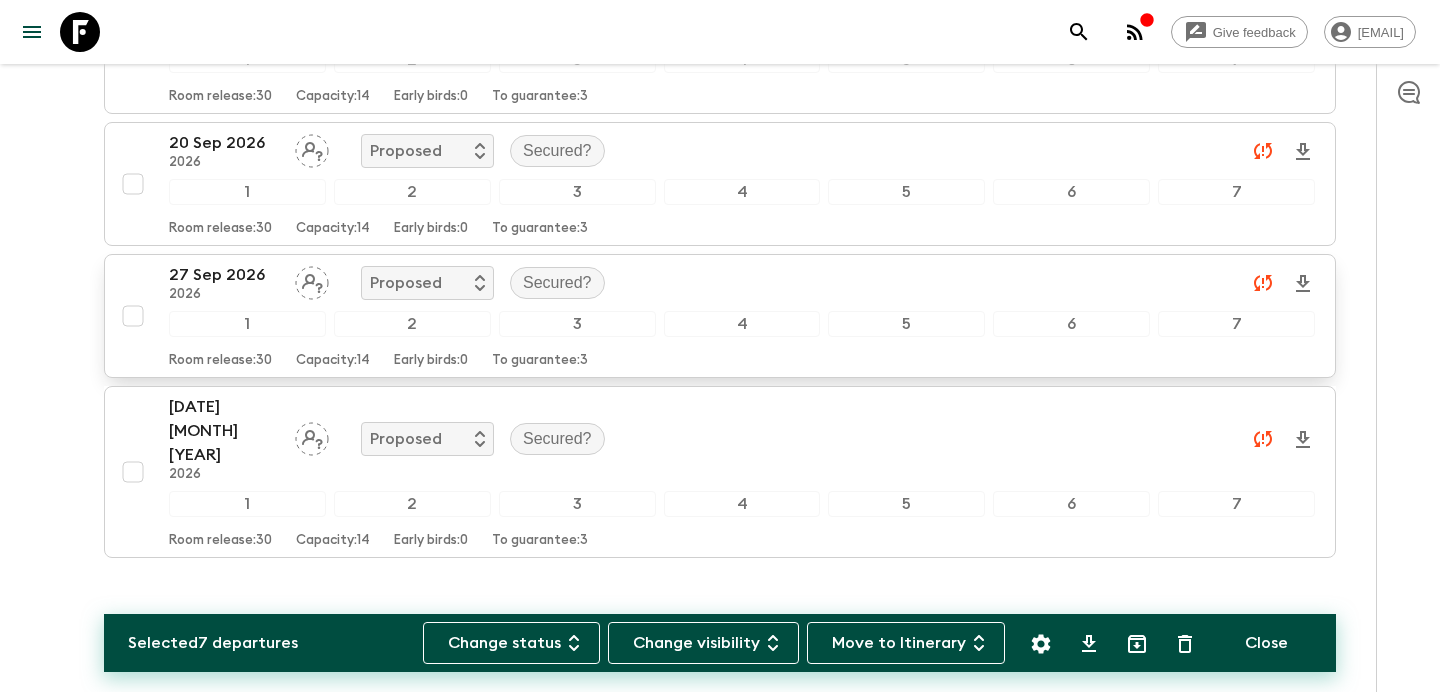 click at bounding box center [133, 316] 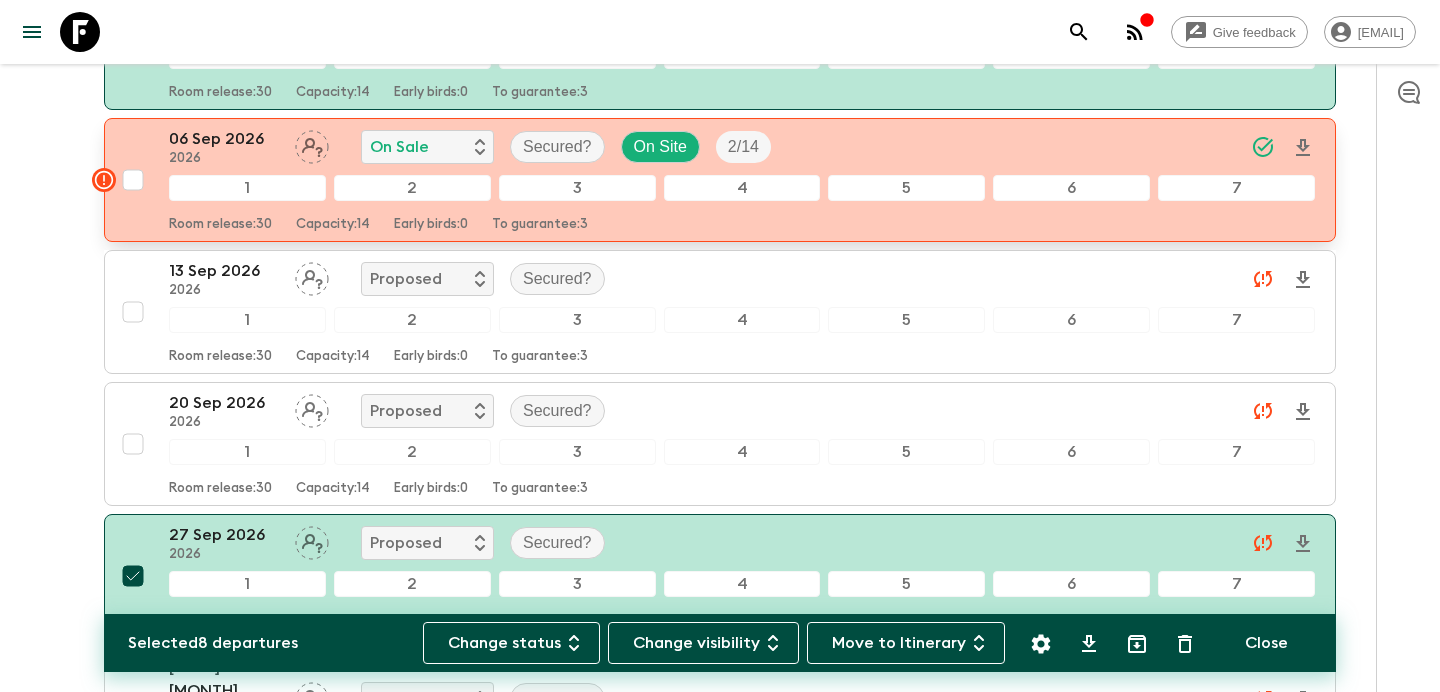 scroll, scrollTop: 2519, scrollLeft: 0, axis: vertical 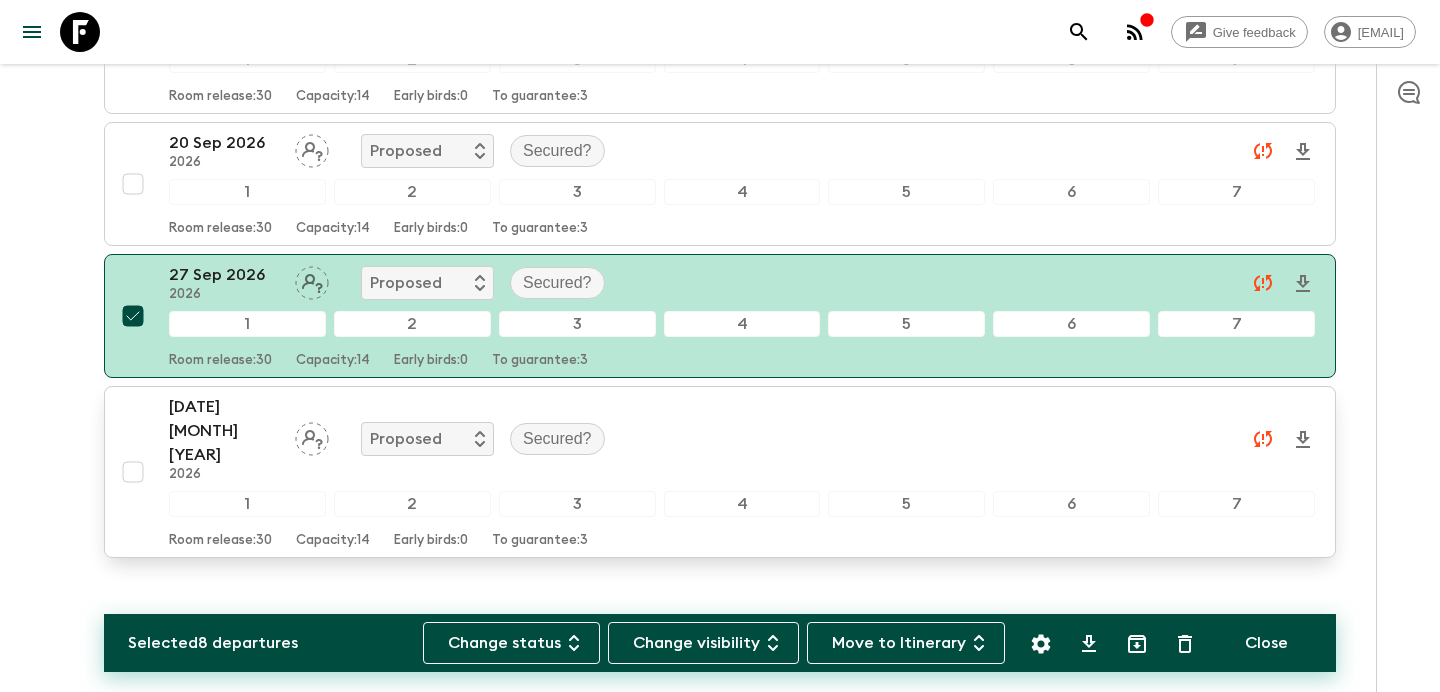 click at bounding box center [133, 472] 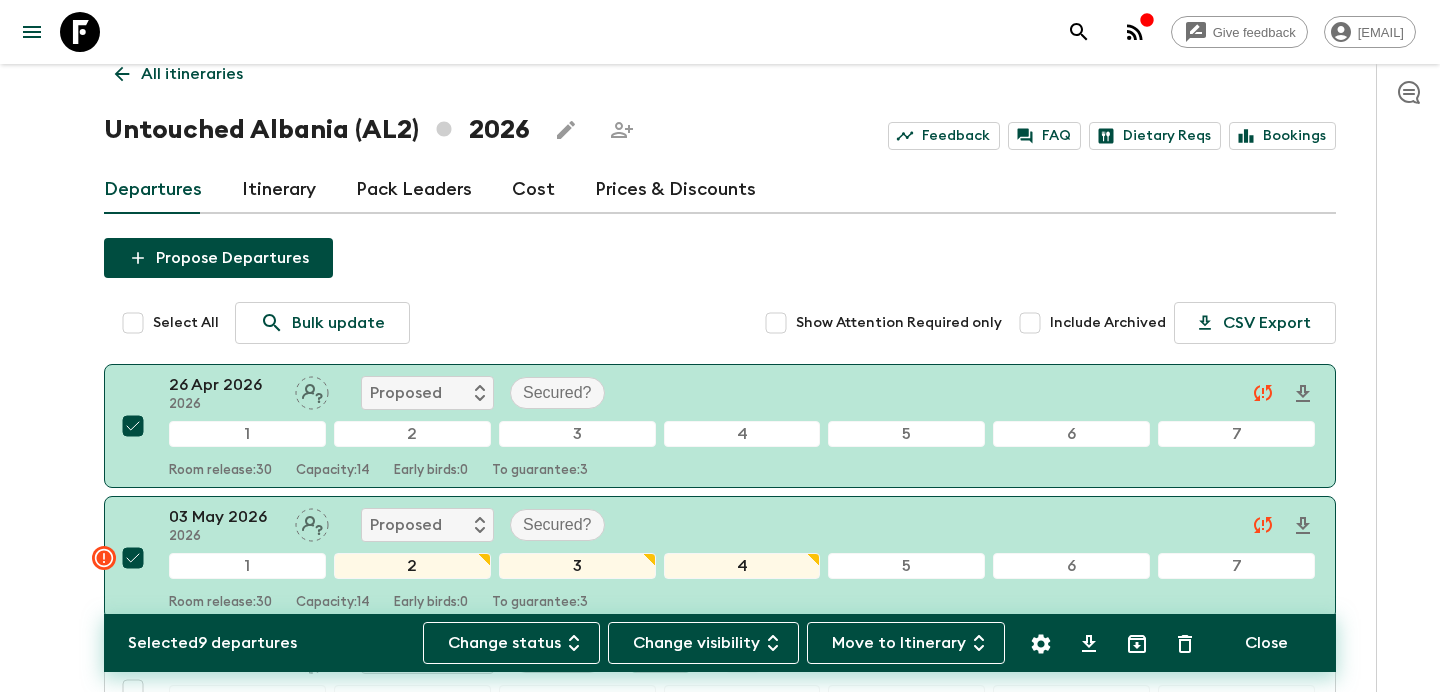 scroll, scrollTop: 0, scrollLeft: 0, axis: both 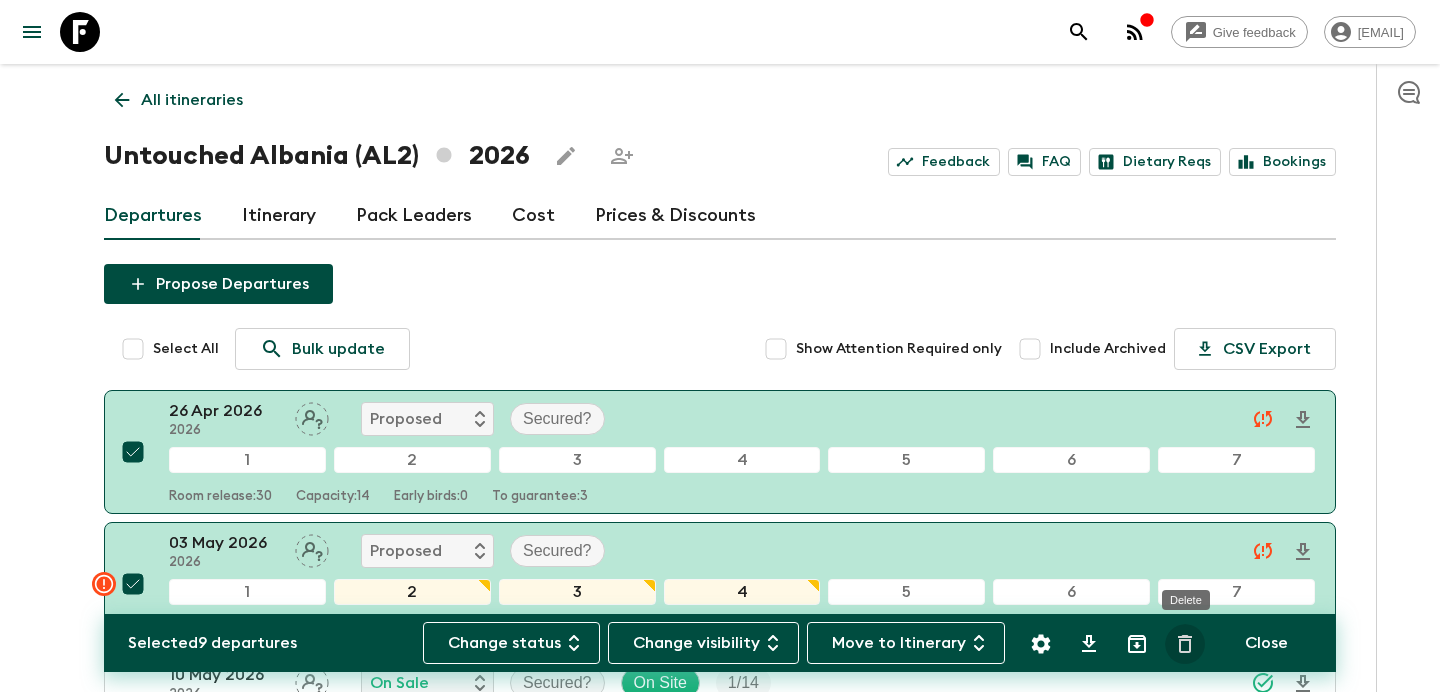 click 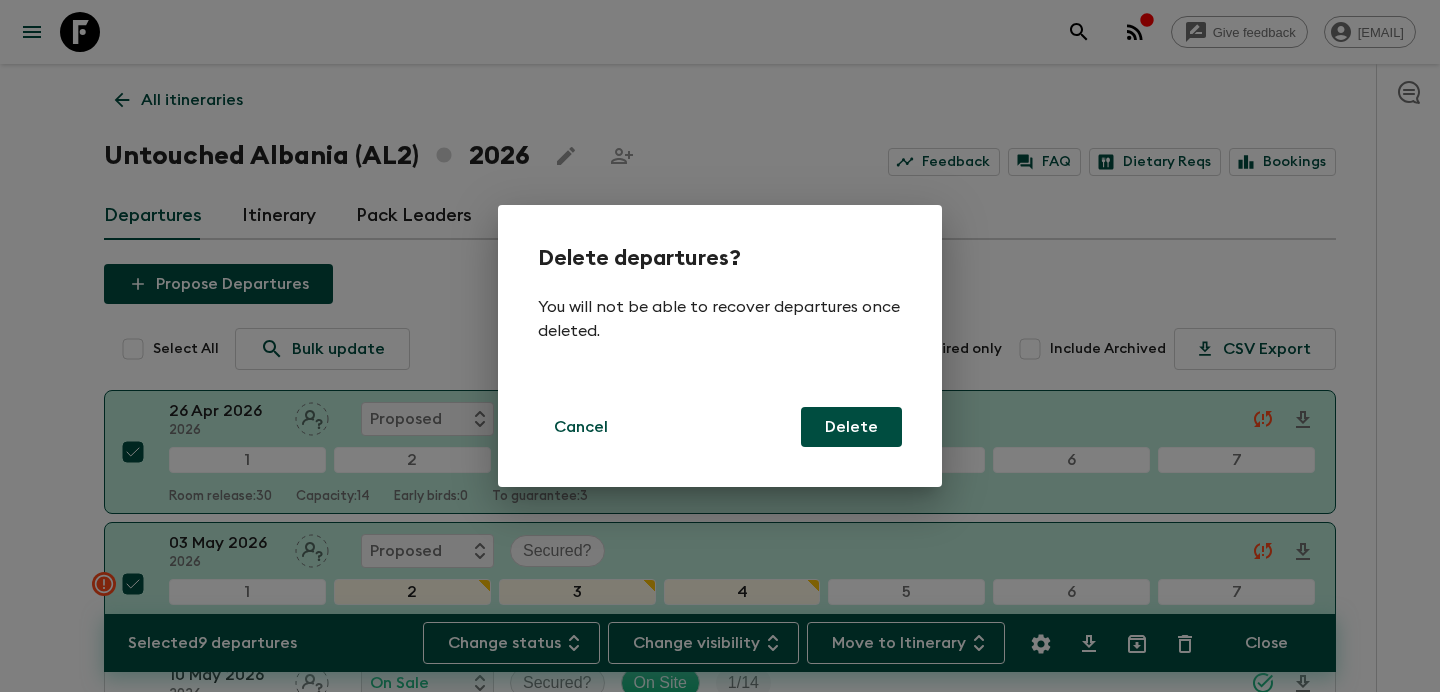 click on "Delete" at bounding box center [851, 427] 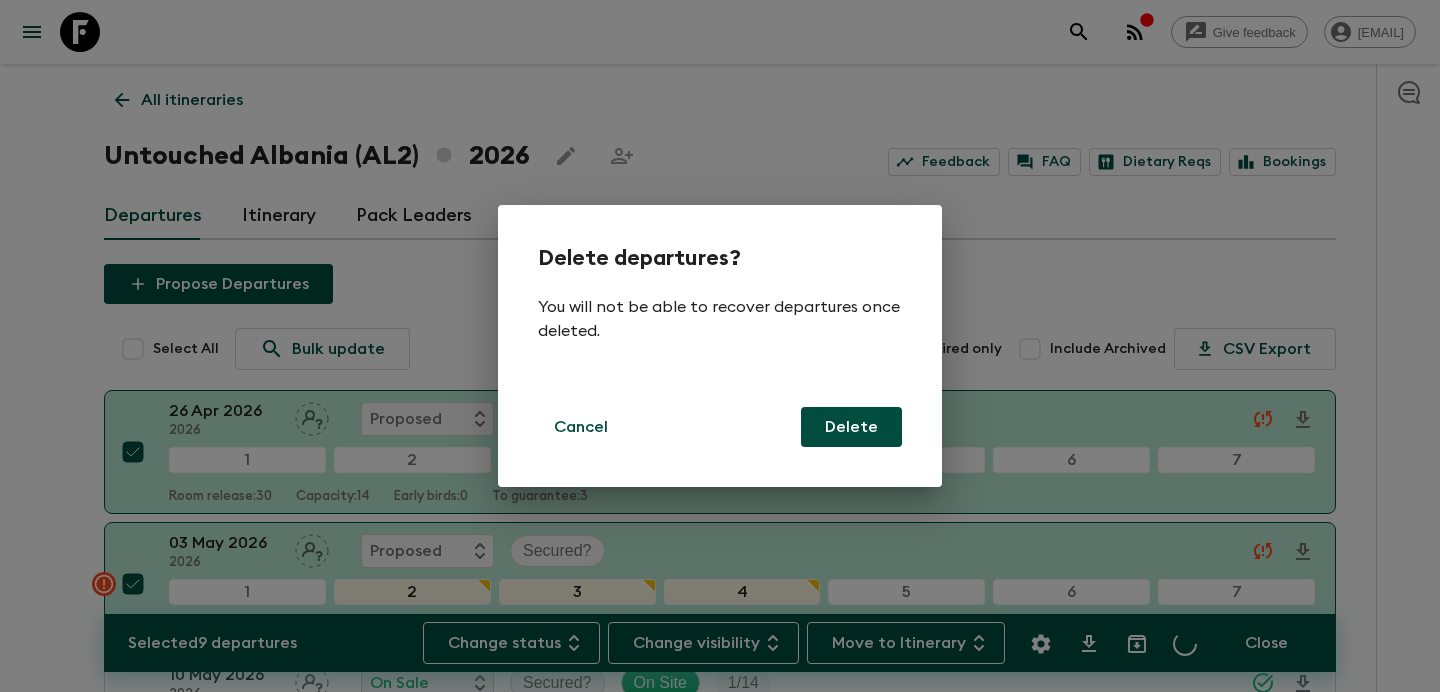 checkbox on "false" 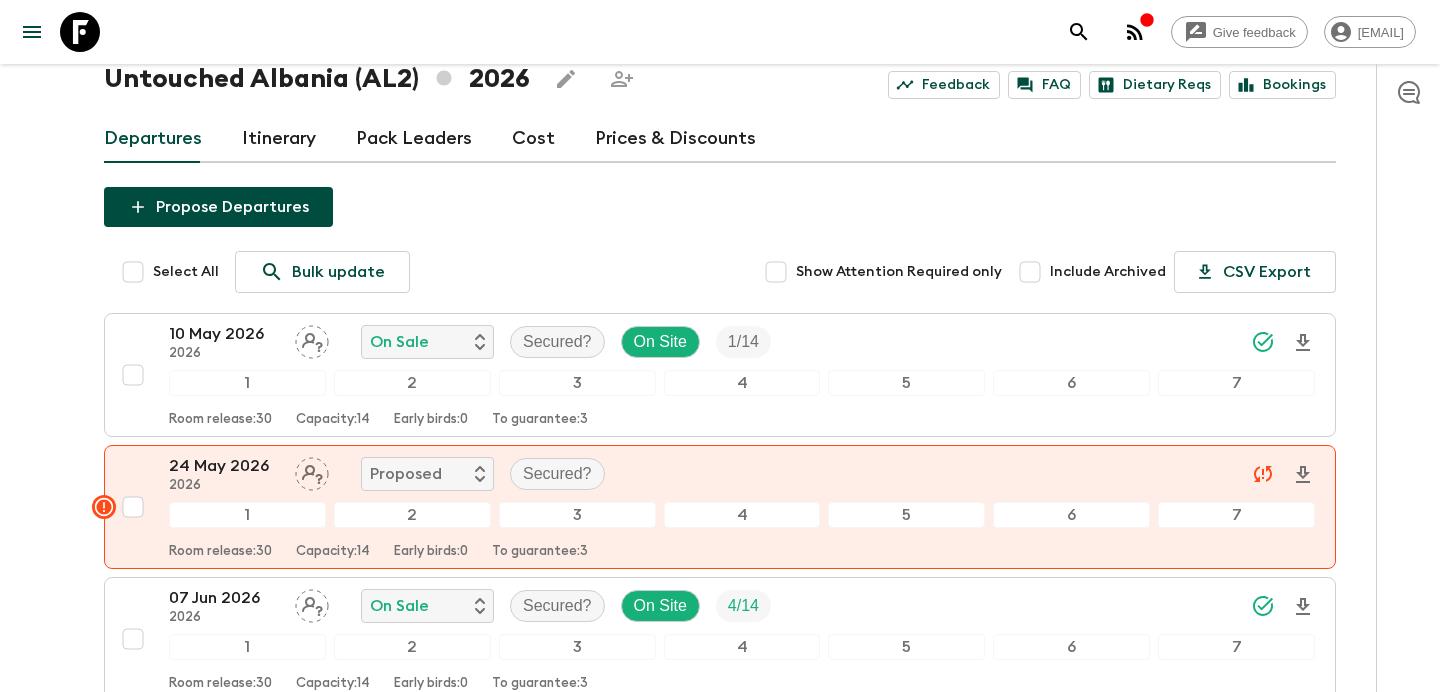 scroll, scrollTop: 0, scrollLeft: 0, axis: both 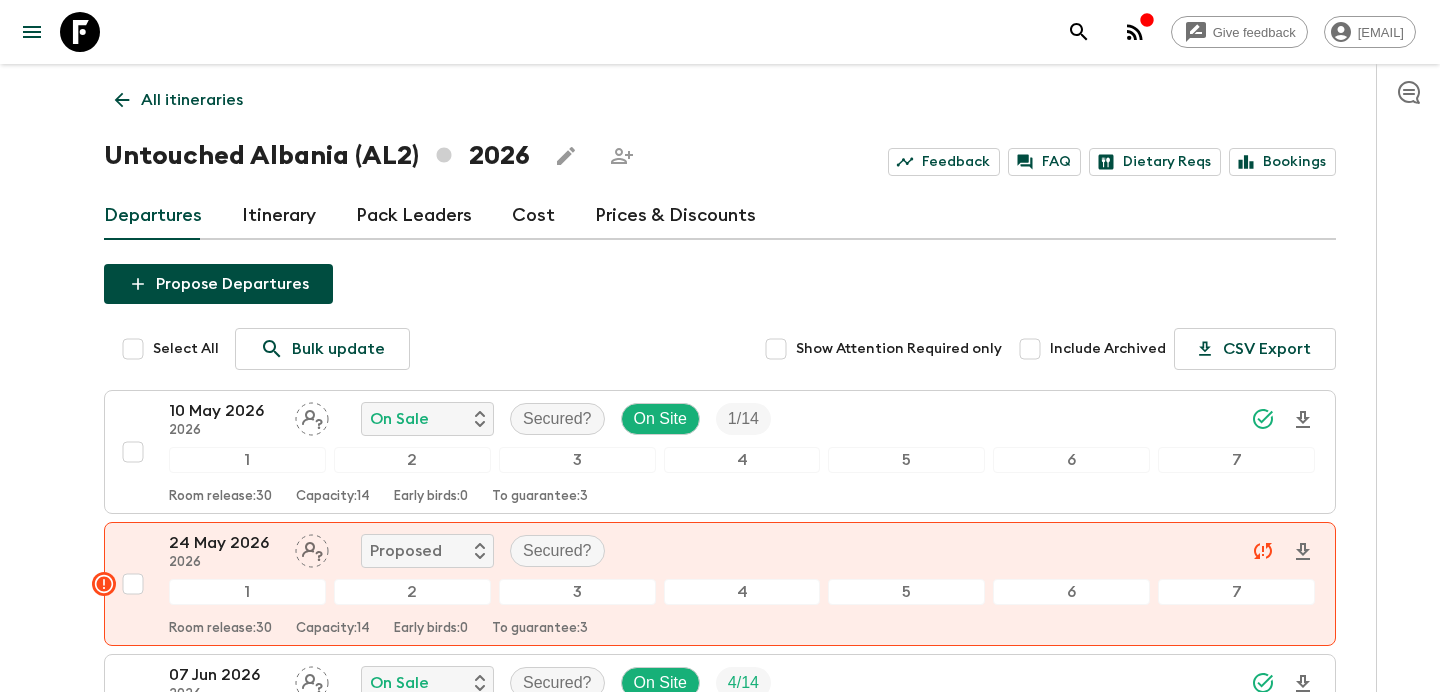 click on "All itineraries" at bounding box center [192, 100] 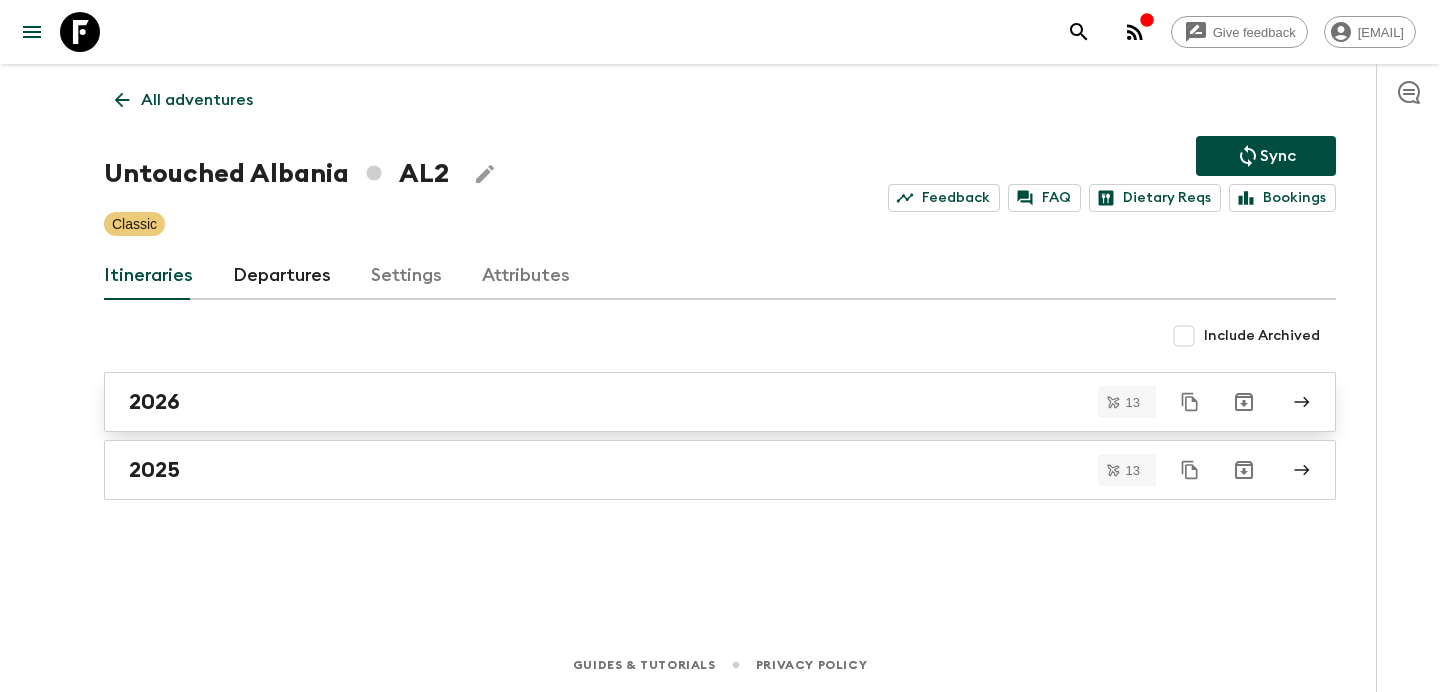 click on "2026" at bounding box center (720, 402) 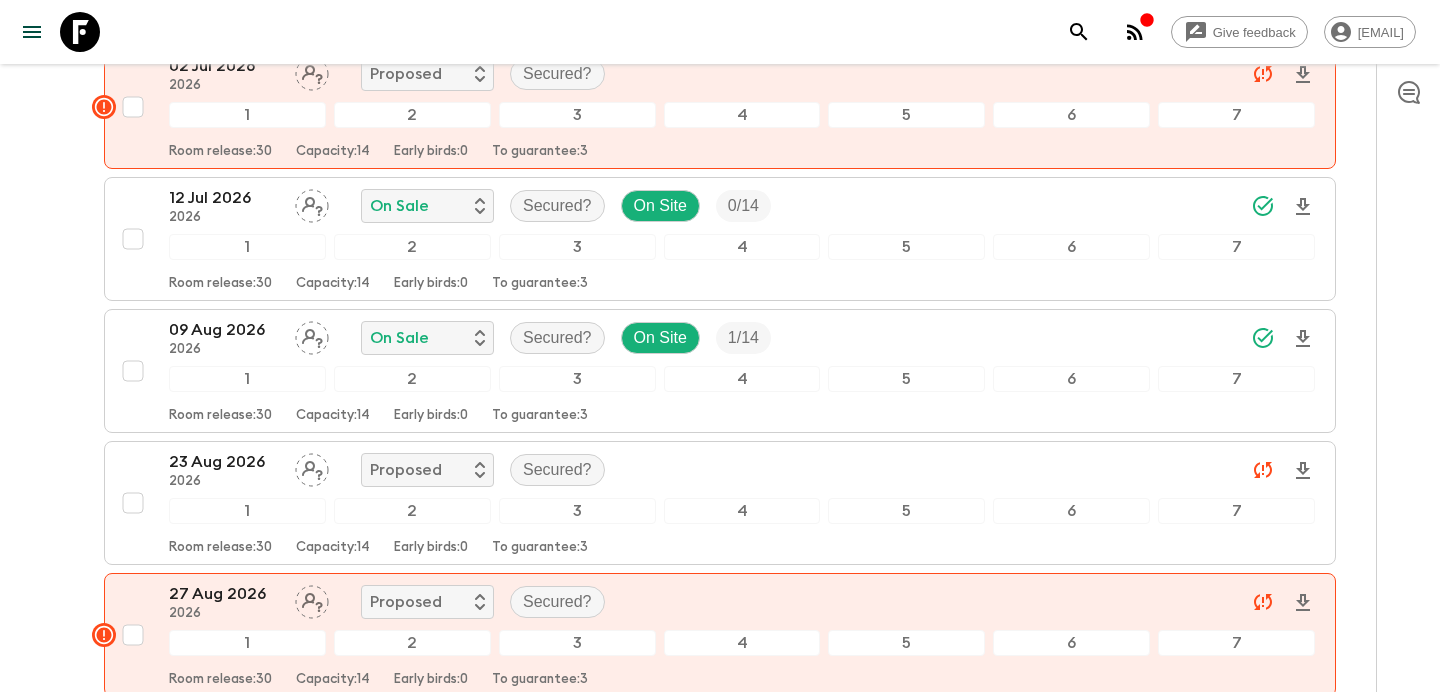 scroll, scrollTop: 0, scrollLeft: 0, axis: both 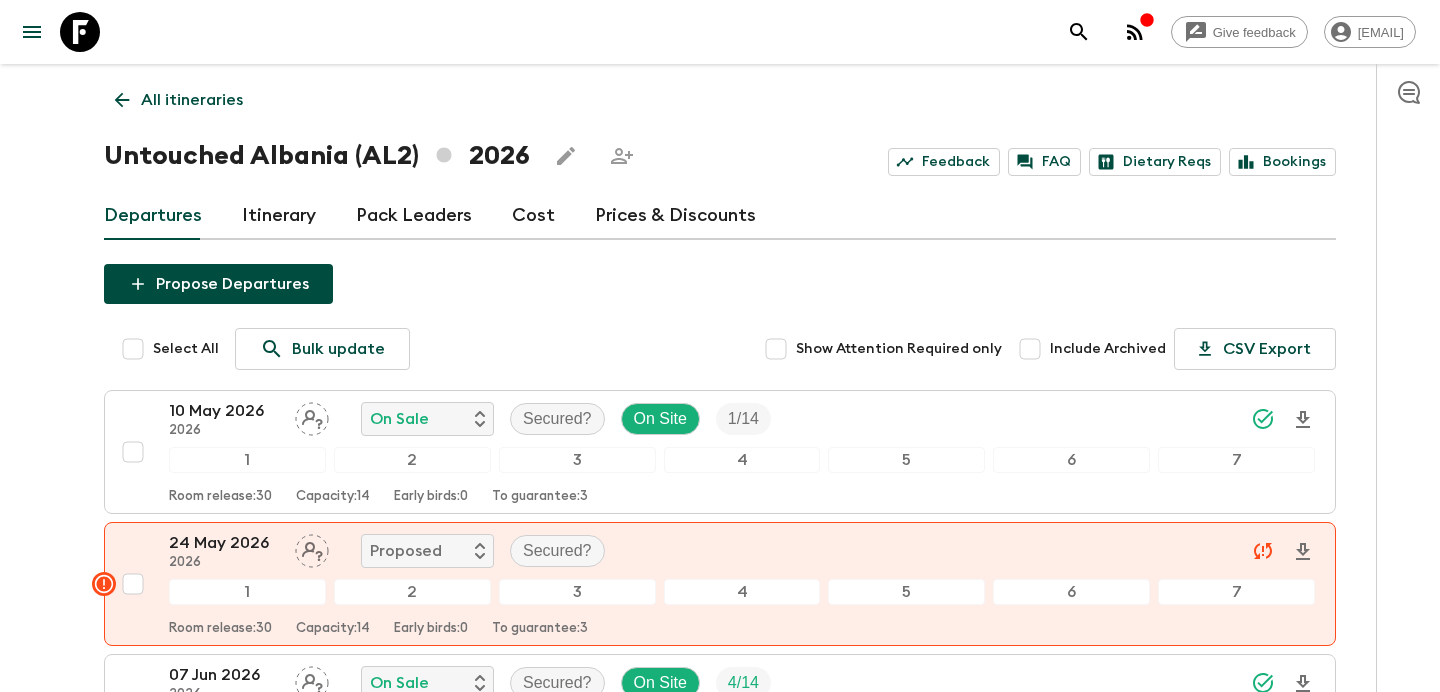 click on "All itineraries" at bounding box center (192, 100) 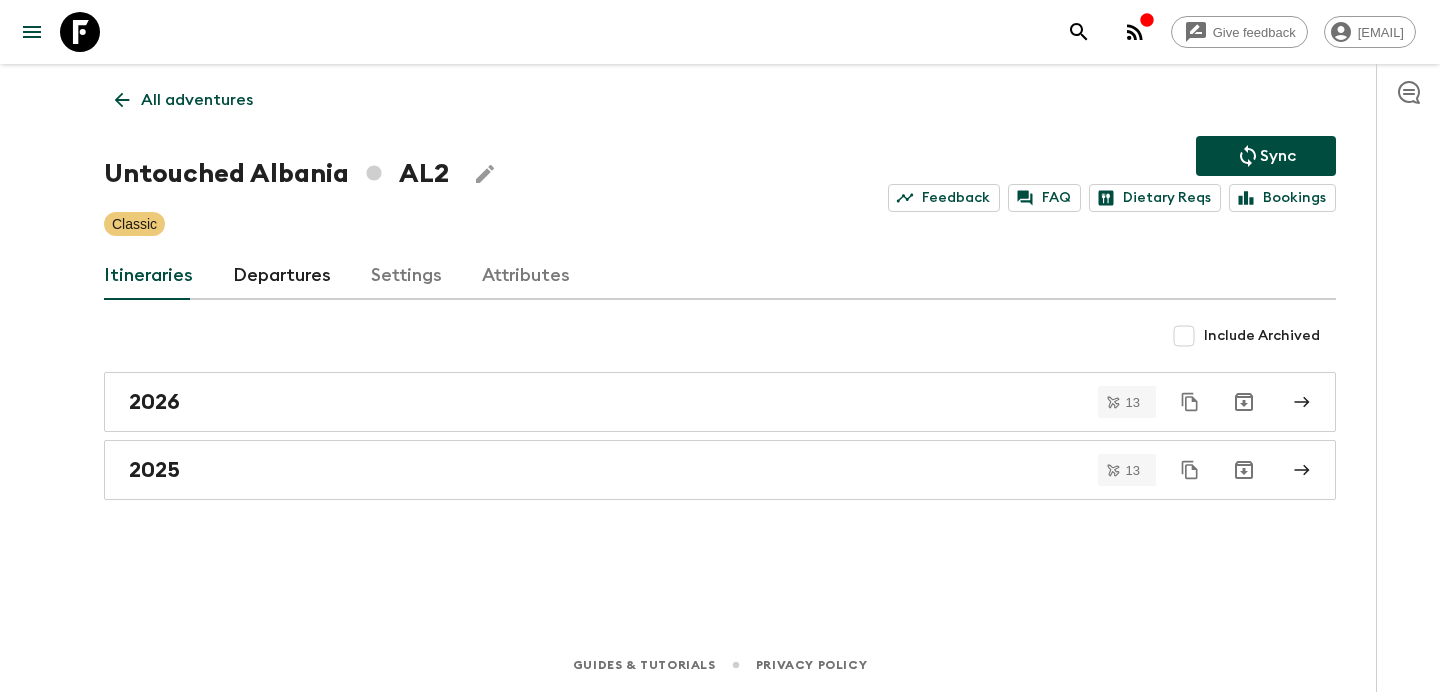 click on "All adventures" at bounding box center (184, 100) 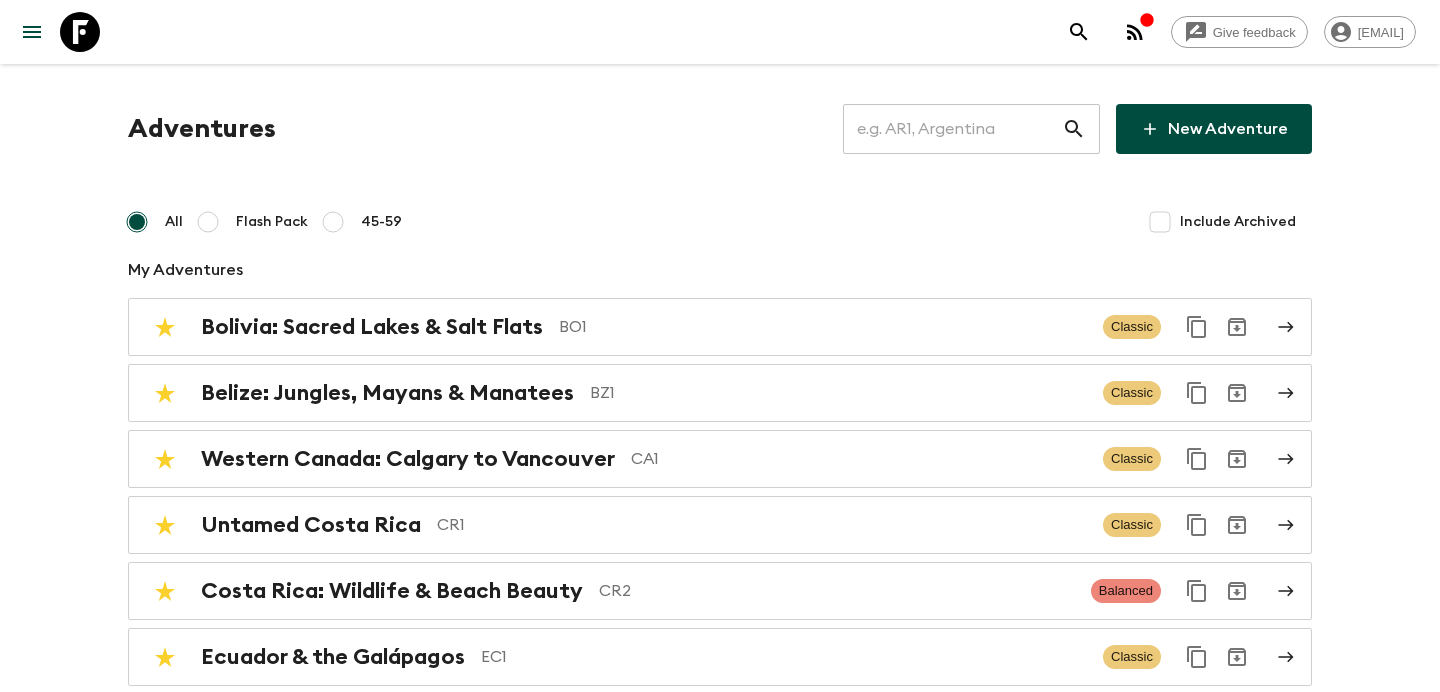 click at bounding box center [952, 129] 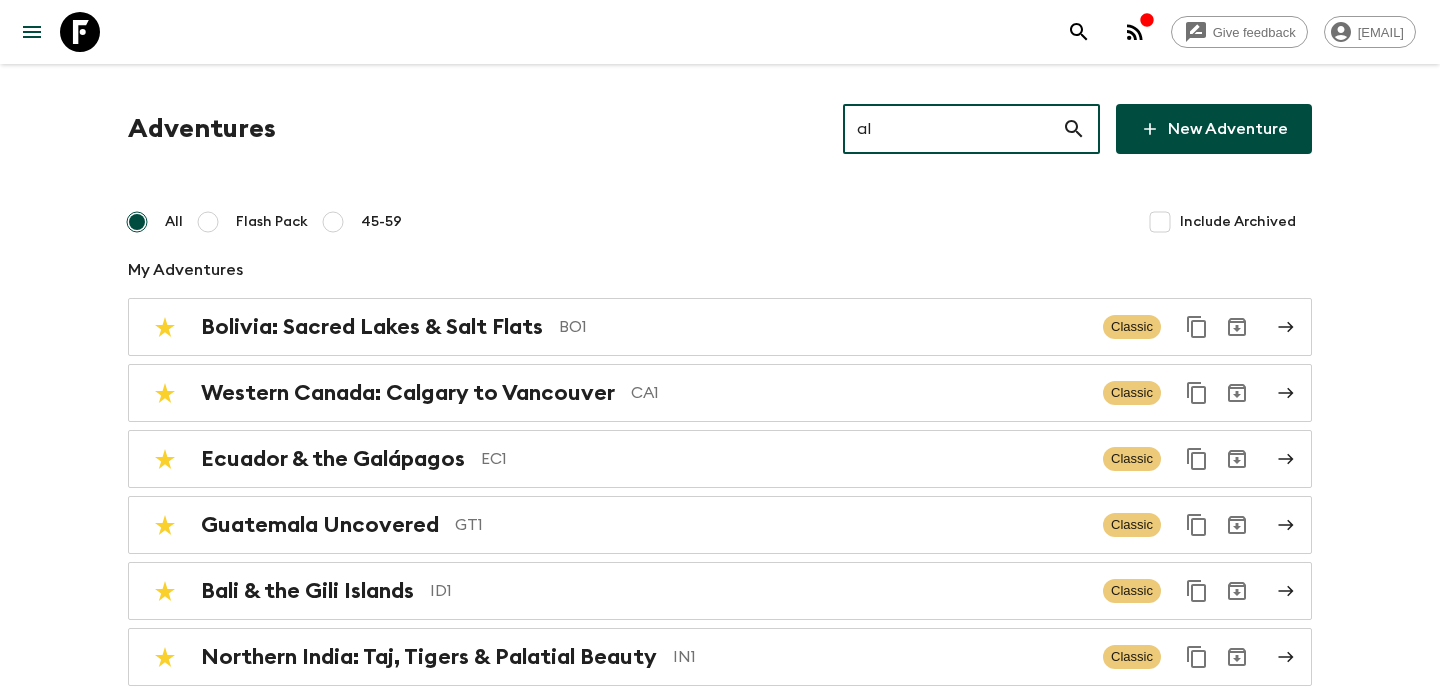 type on "[COUNTRY_CODE]" 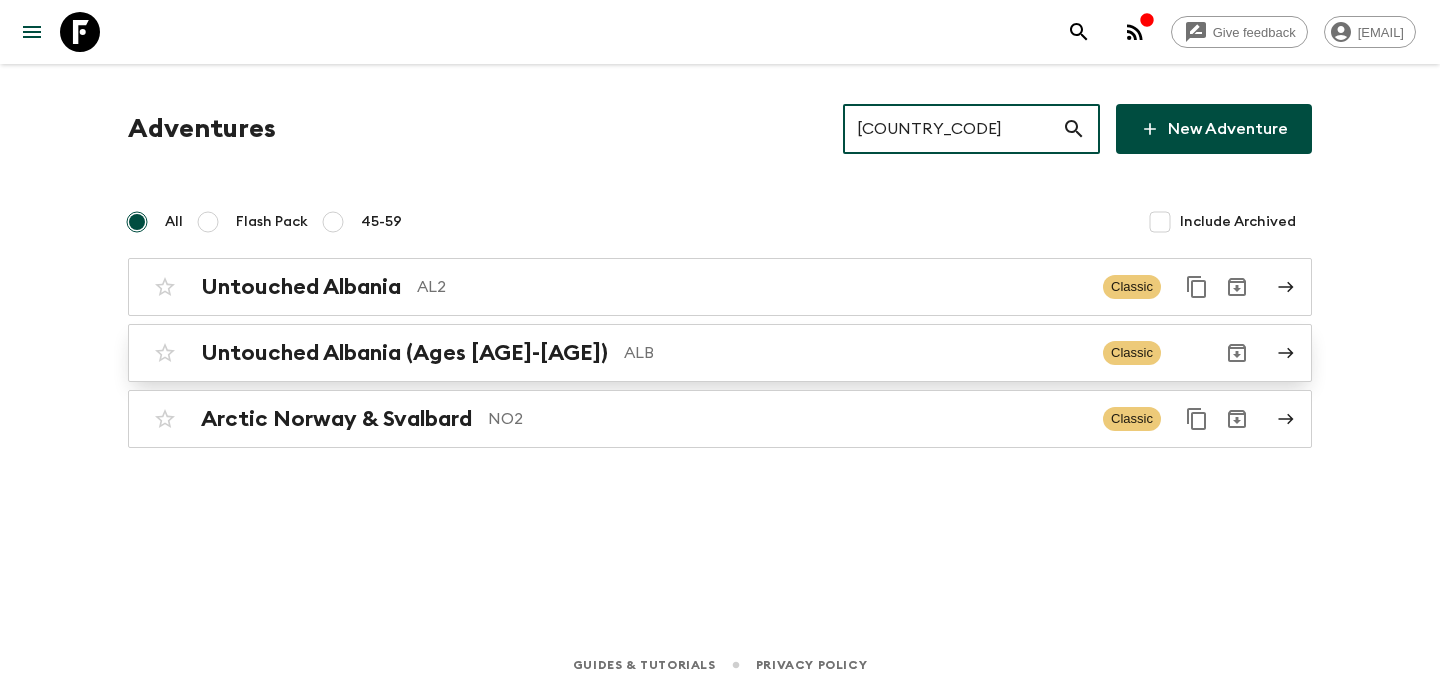 click on "Untouched Albania (Ages [AGE]-[AGE]) [COUNTRY_CODE]" at bounding box center (644, 353) 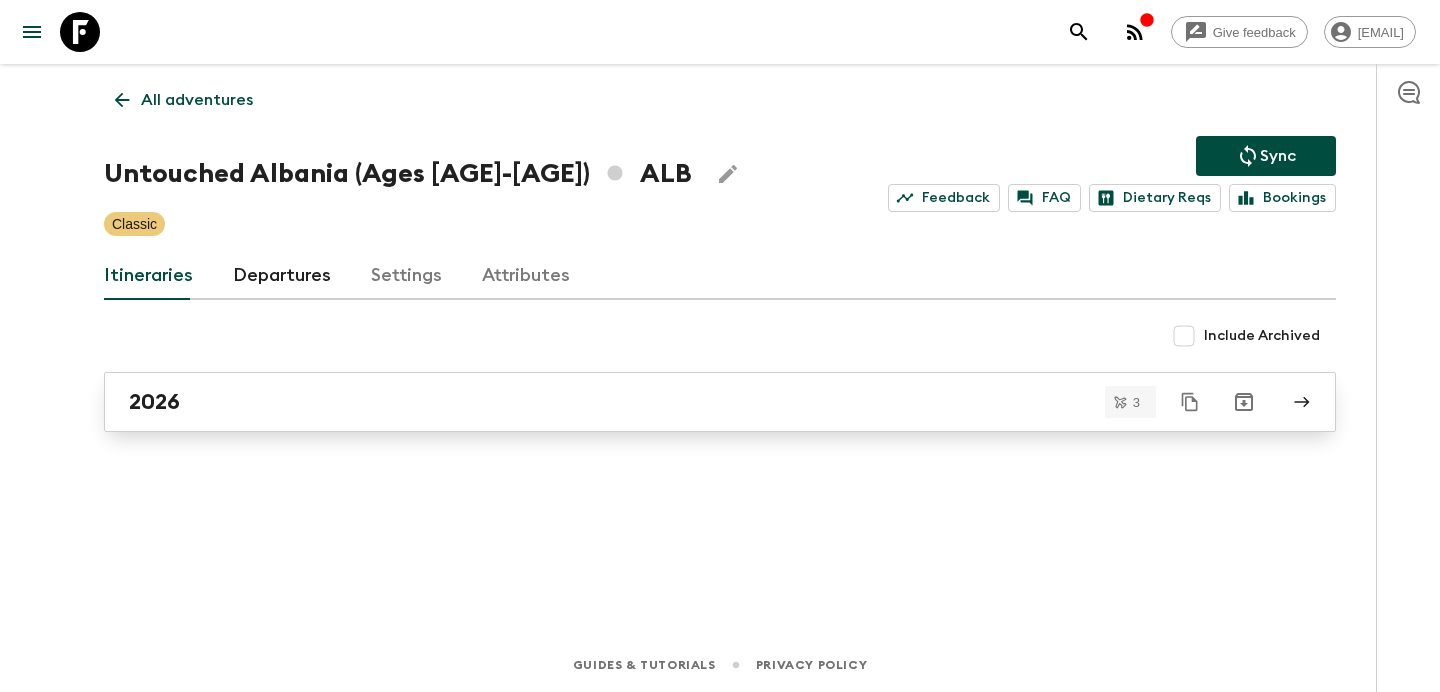 click on "2026" at bounding box center (720, 402) 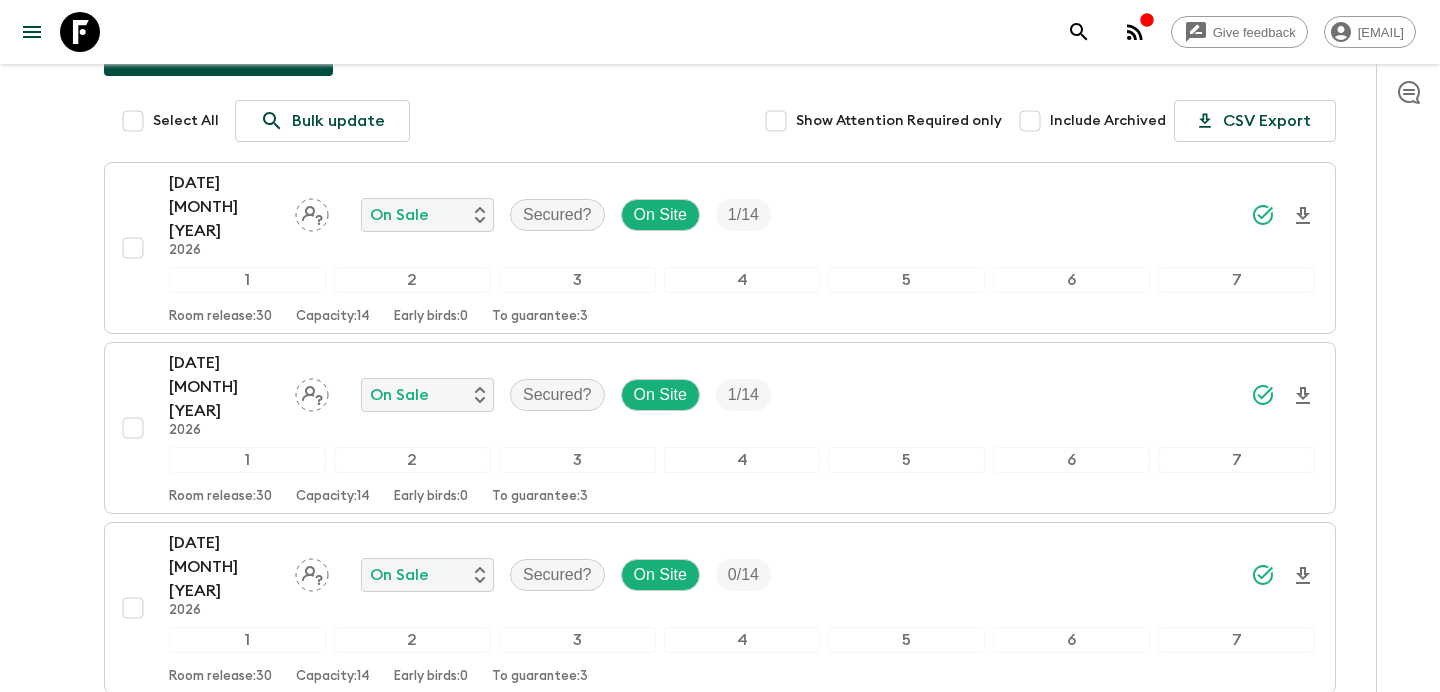 scroll, scrollTop: 0, scrollLeft: 0, axis: both 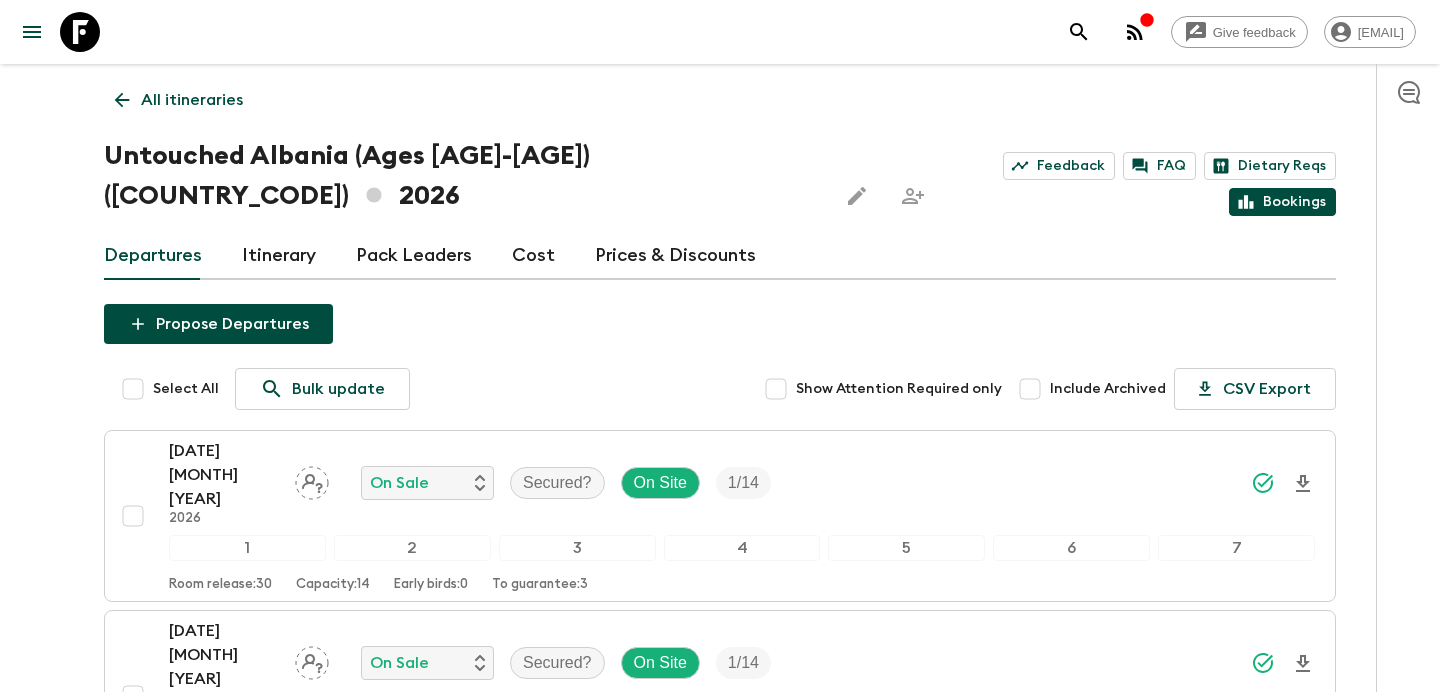 click on "Bookings" at bounding box center [1282, 202] 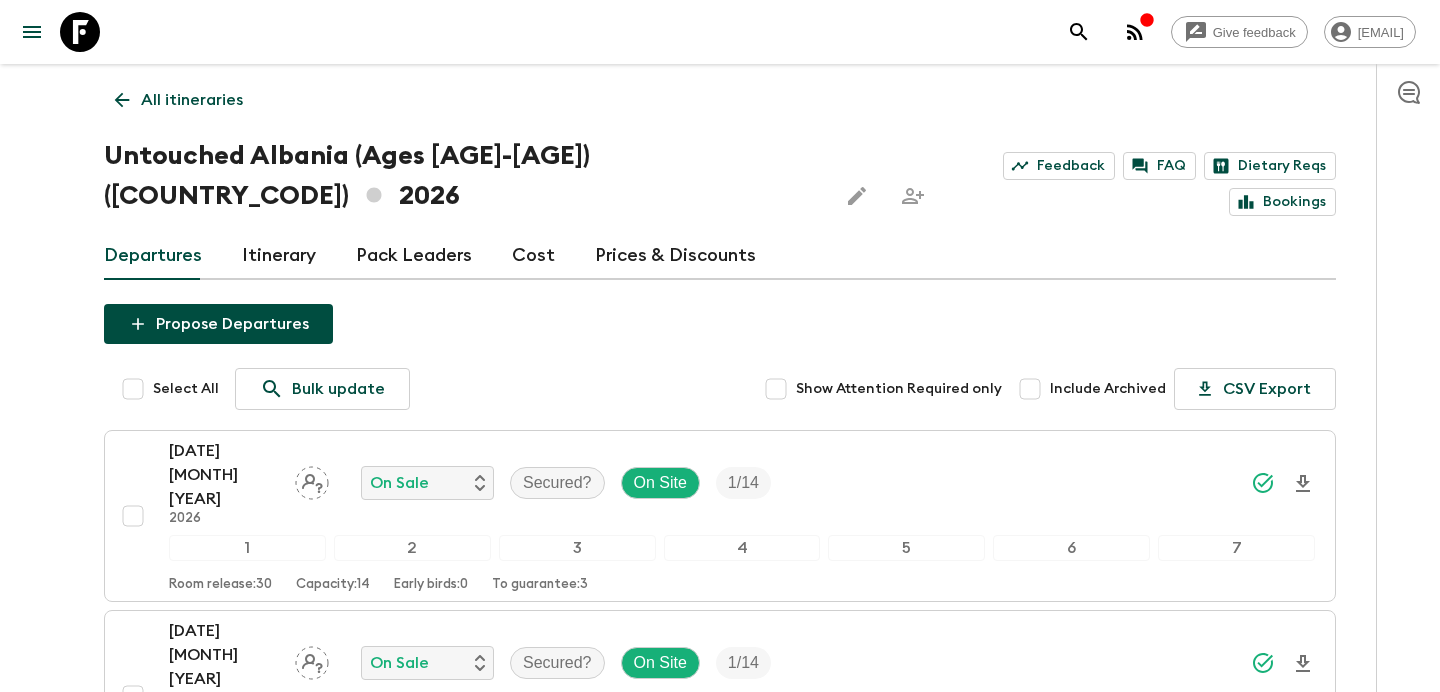 click on "All itineraries" at bounding box center [192, 100] 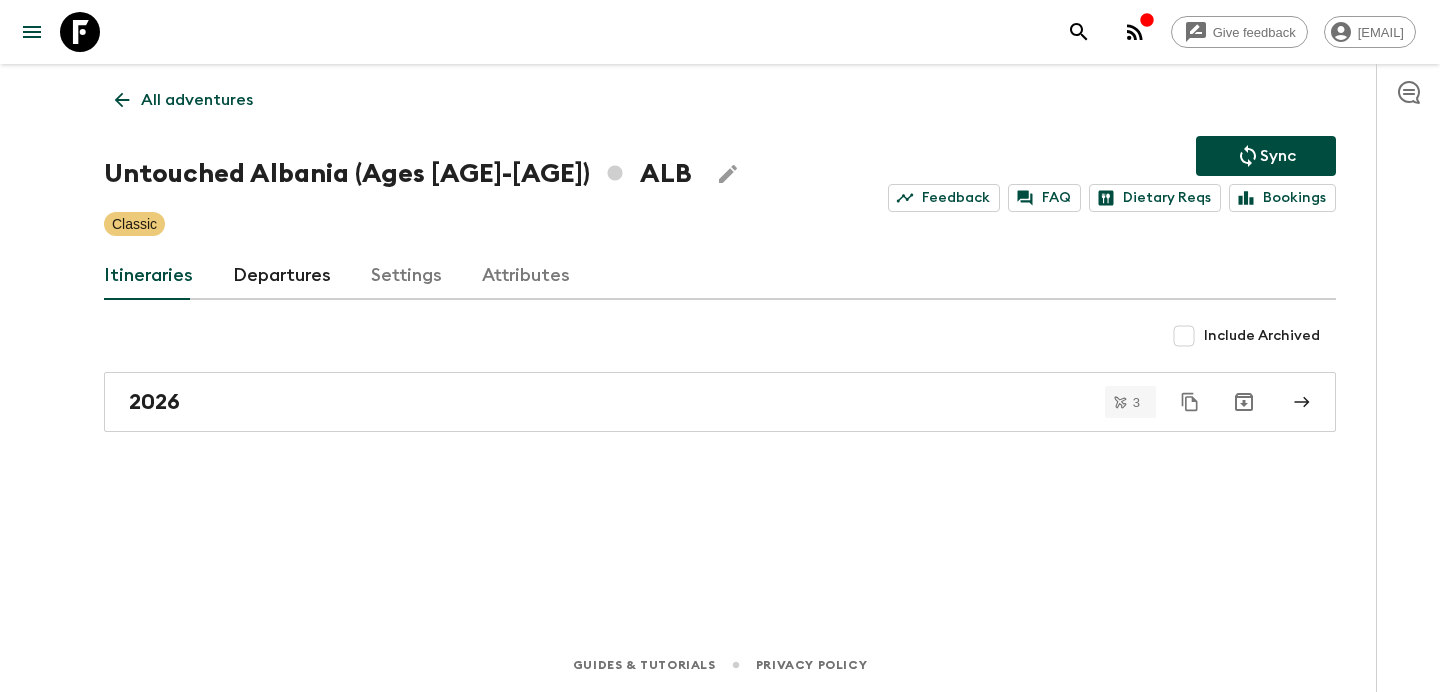 click on "All adventures" at bounding box center (197, 100) 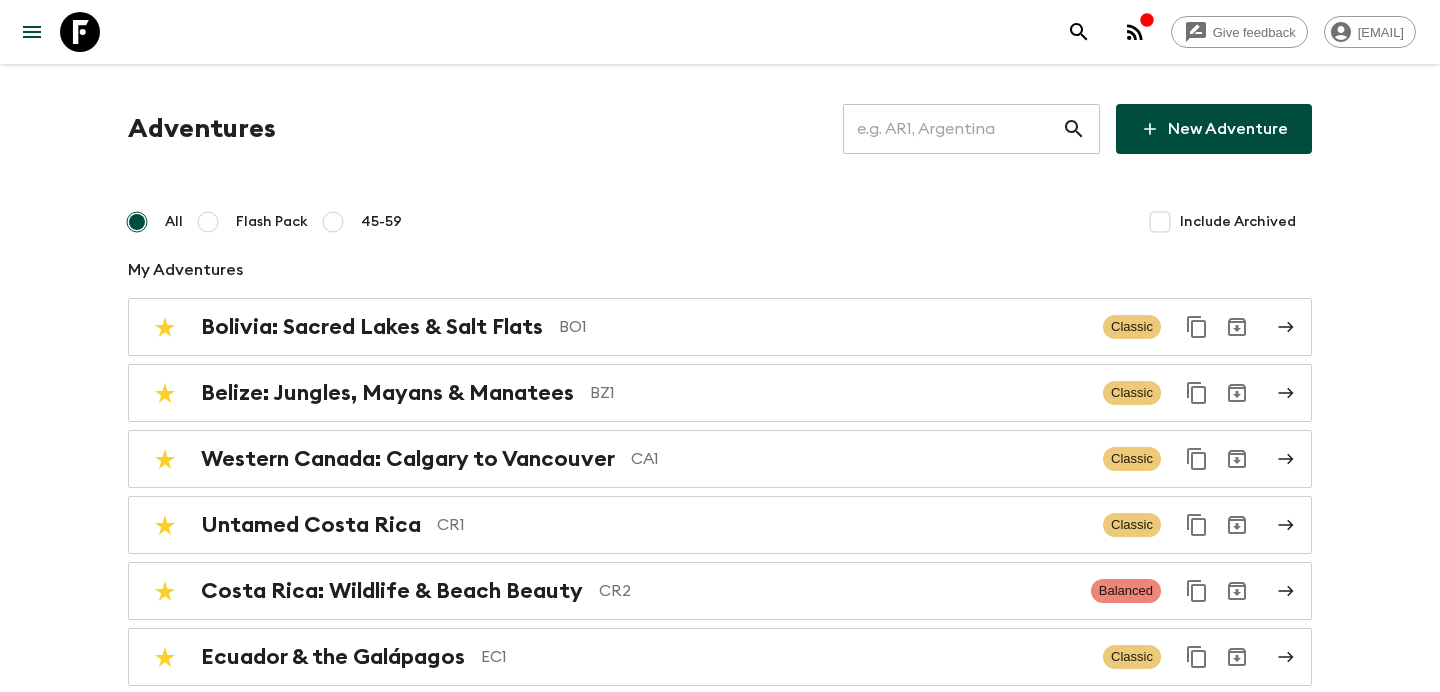 click at bounding box center [952, 129] 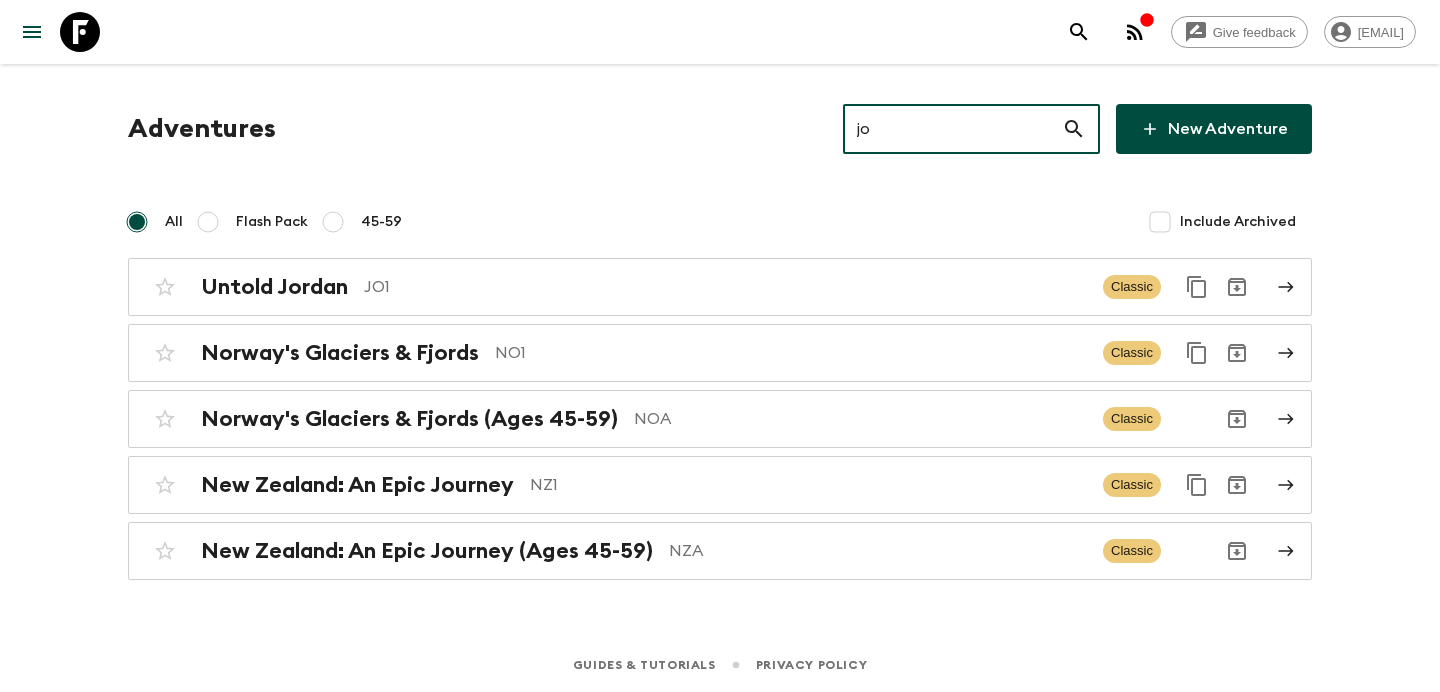 type on "jo1" 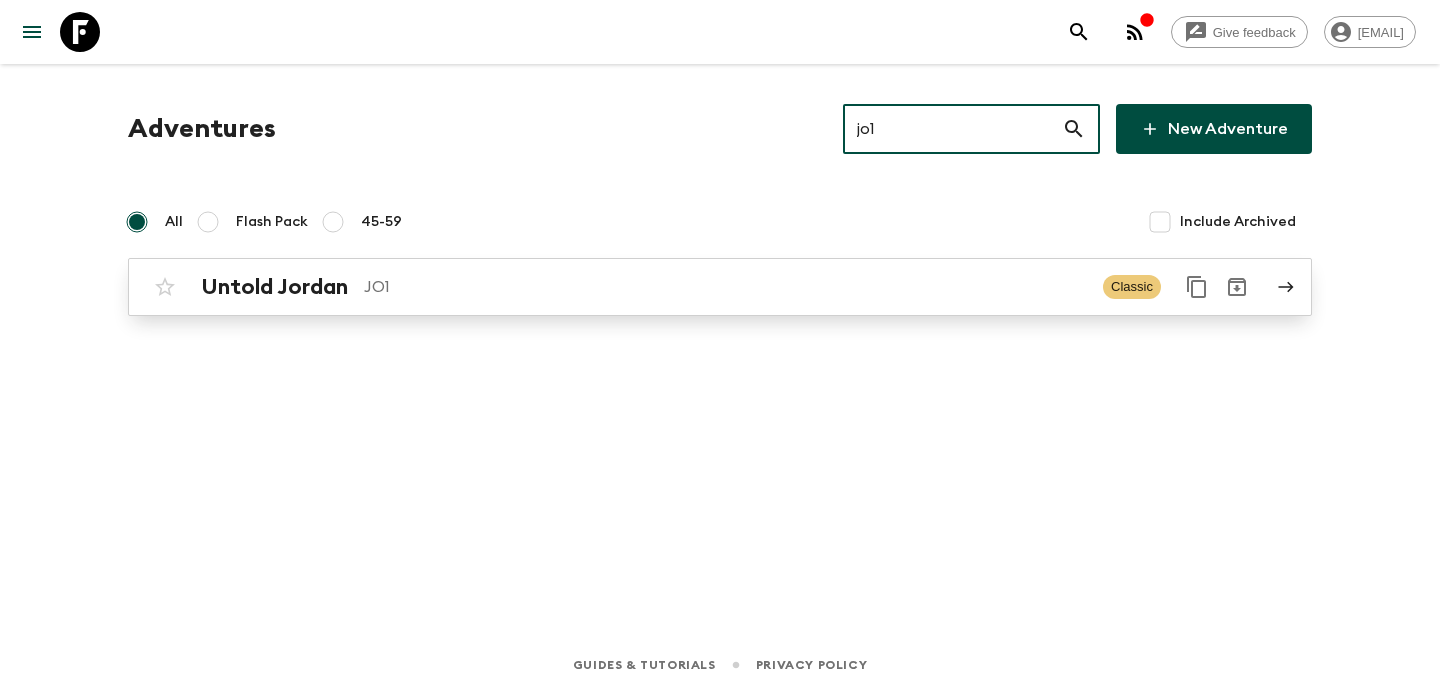 click on "Untold Jordan JO1 Classic" at bounding box center [681, 287] 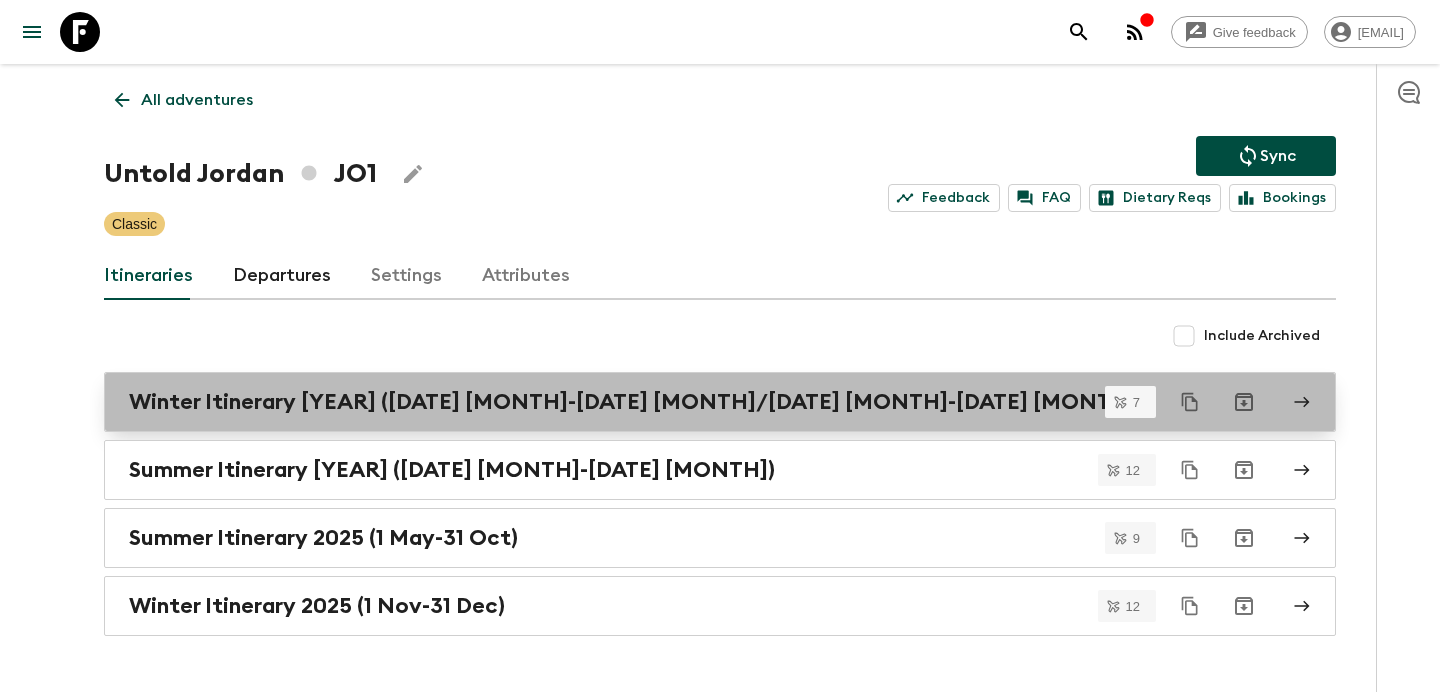 click on "Winter Itinerary [YEAR] ([DATE] [MONTH]-[DATE] [MONTH]/[DATE] [MONTH]-[DATE] [MONTH])" at bounding box center (636, 402) 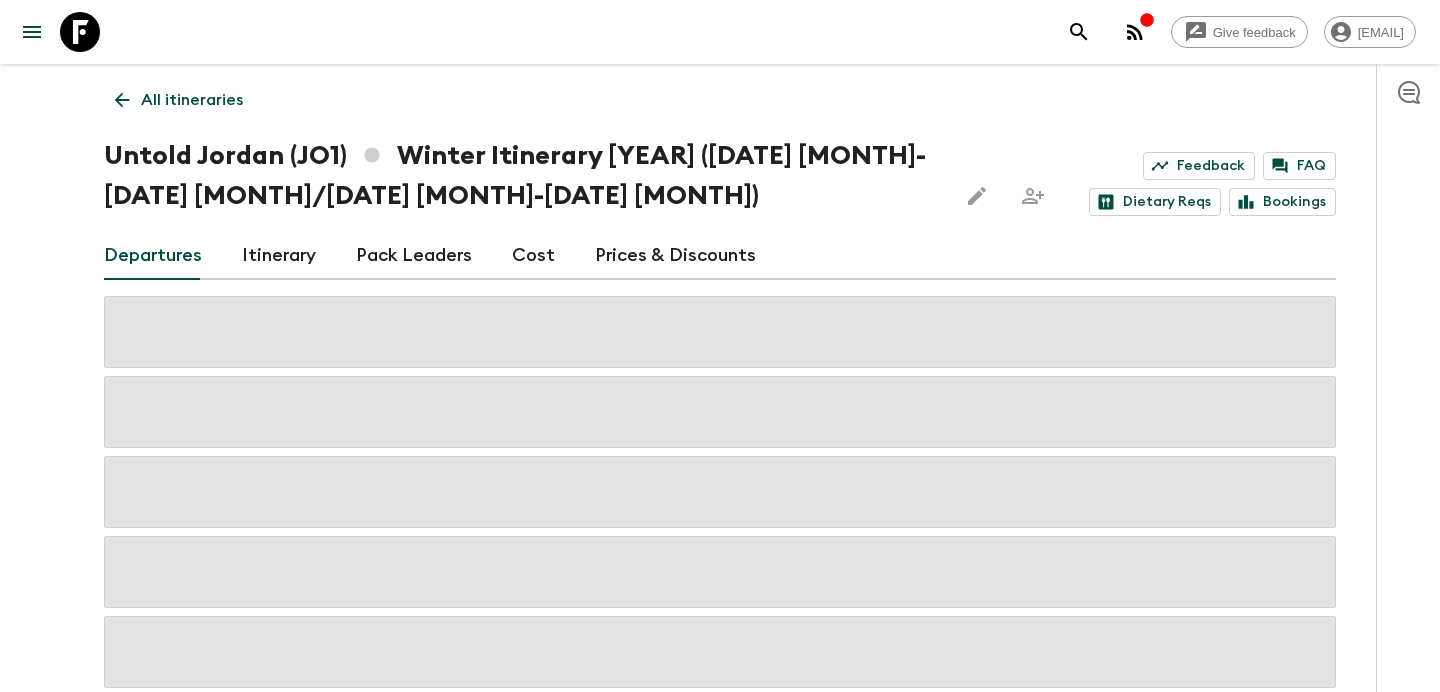 click on "Cost" at bounding box center (533, 256) 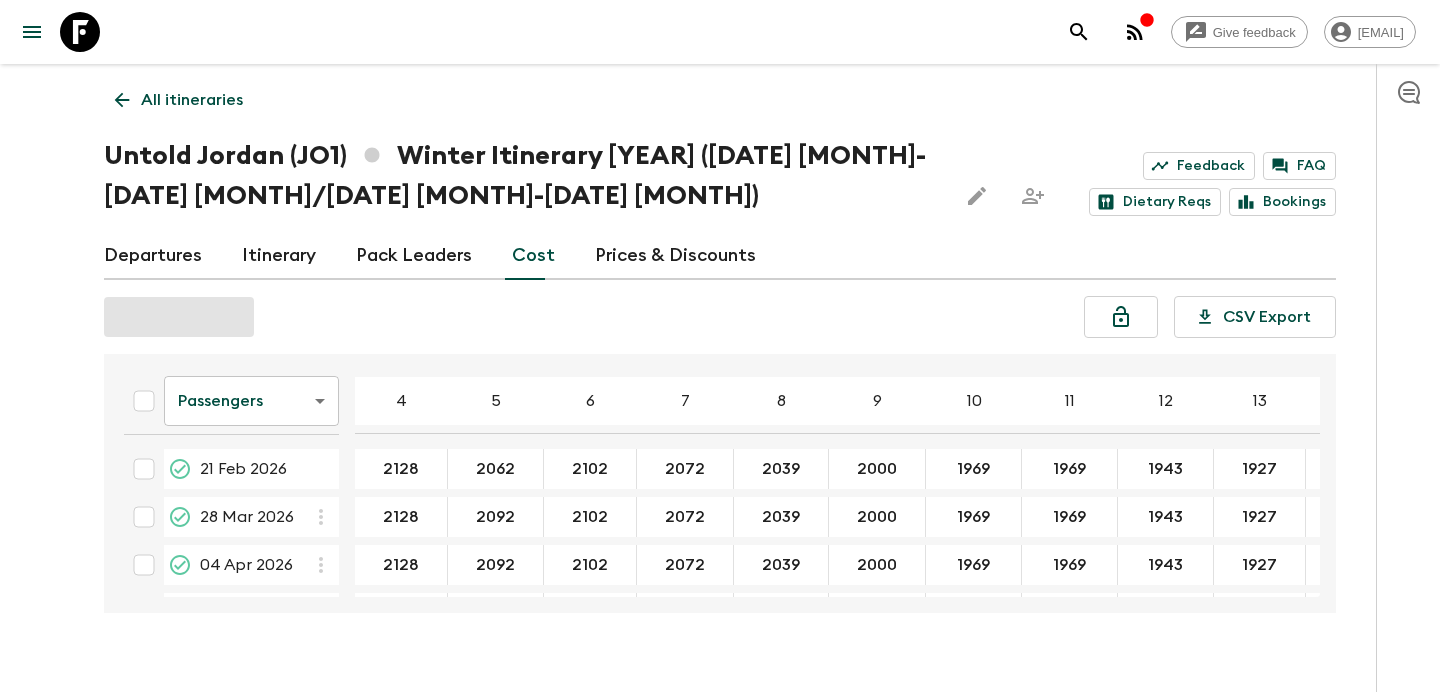 click on "Give feedback [EMAIL] All itineraries Untold Jordan (JO1) Winter Itinerary [YEAR] ([DATE] [MONTH]-[DATE] [MONTH]/[DATE] [MONTH]-[DATE] [MONTH]) Feedback FAQ Dietary Reqs Bookings Departures Itinerary Pack Leaders Cost Prices & Discounts CSV Export Passengers passengersCost ​ 4 5 6 7 8 9 10 11 12 13 14 15 16 17 18 [DATE] [MONTH] [YEAR] 2128 2062 2102 2072 2039 2000 1969 1969 1943 1927 1923 [DATE] [MONTH] [YEAR] 2128 2092 2102 2072 2039 2000 1969 1969 1943 1927 1923 [DATE] [MONTH] [YEAR] 2128 2092 2102 2072 2039 2000 1969 1969 1943 1927 1923 [DATE] [MONTH] [YEAR] 2128 2092 2102 2072 2039 2000 1969 1969 1943 1927 1923 [DATE] [MONTH] [YEAR] 2128 2092 2102 2072 2039 2000 1969 1969 1943 1927 1923 [DATE] [MONTH] [YEAR] 2188 2152 2162 2132 2099 2060 2029 2029 2003 1987 1983 [DATE] [MONTH] [YEAR] 2188 2152 2162 2132 2099 2060 2029 2029 2003 1987 1983 Guides ​& Tutorials Privacy Policy" at bounding box center (720, 361) 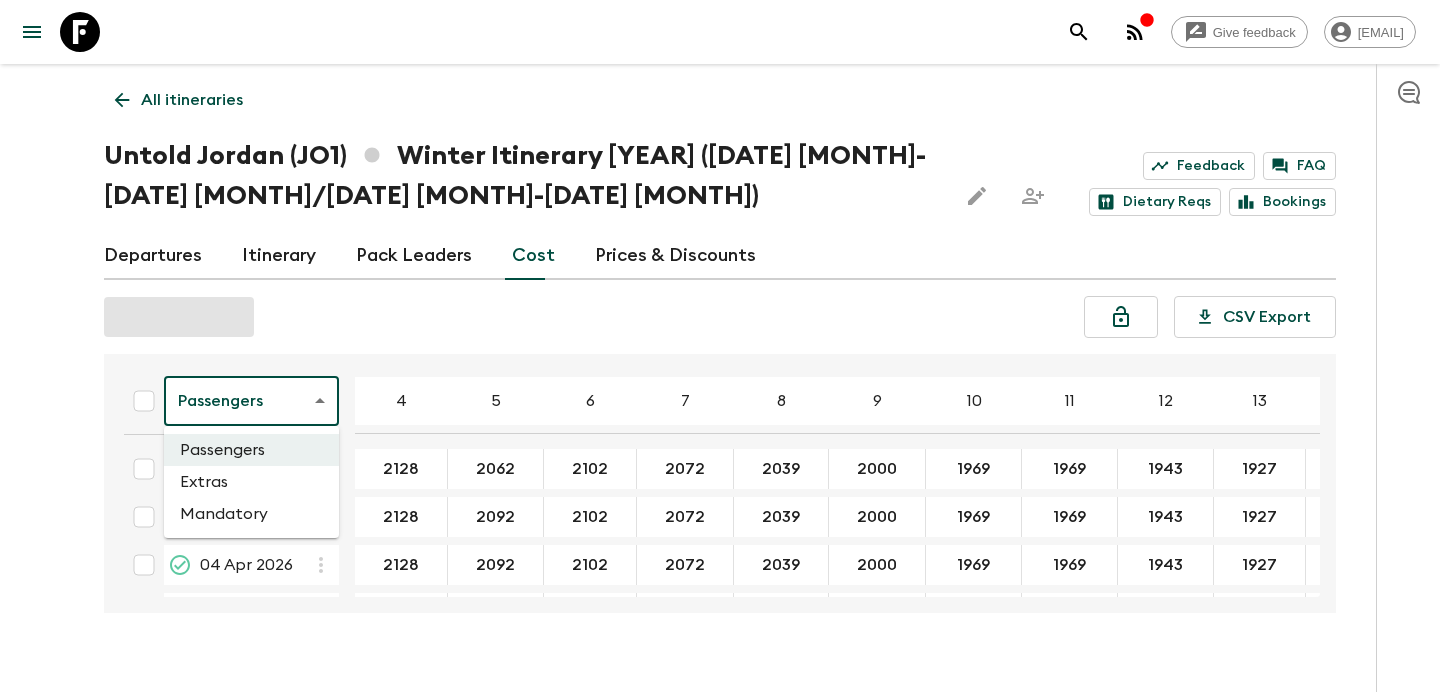 click on "Extras" at bounding box center (251, 482) 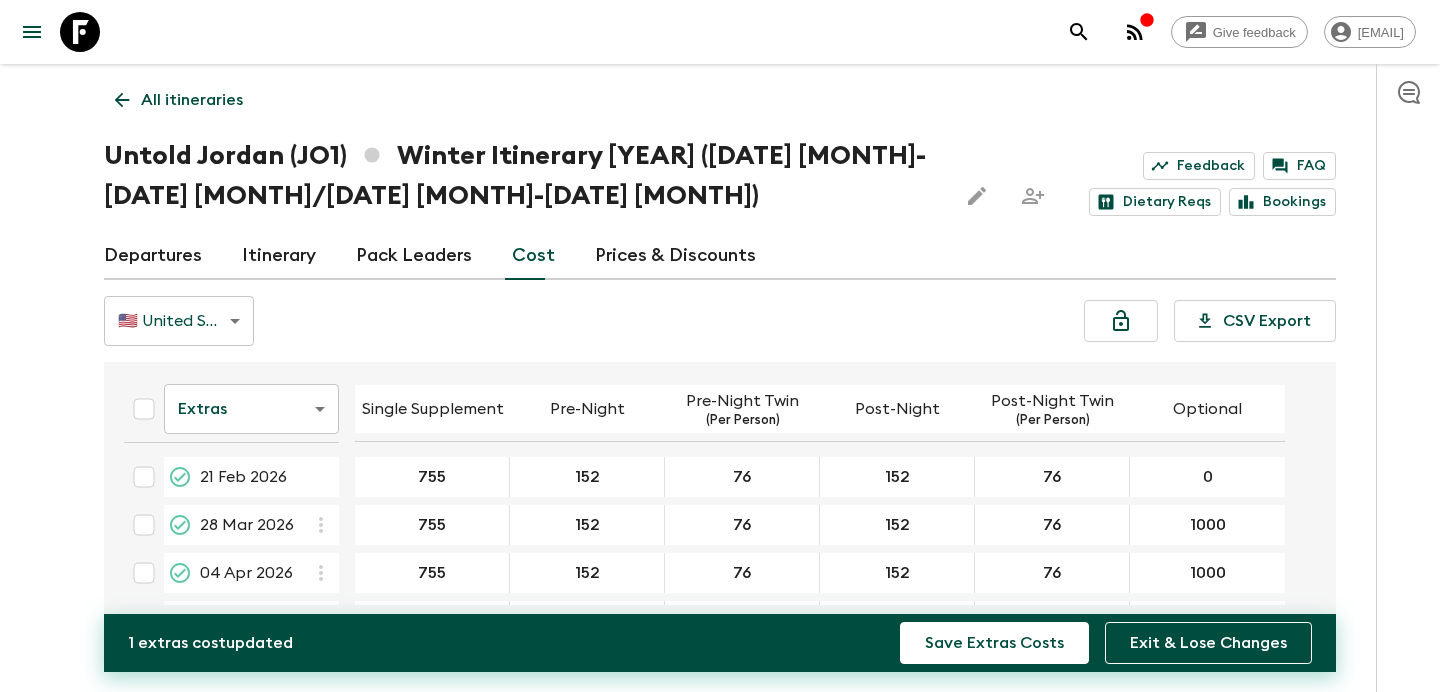 type on "0" 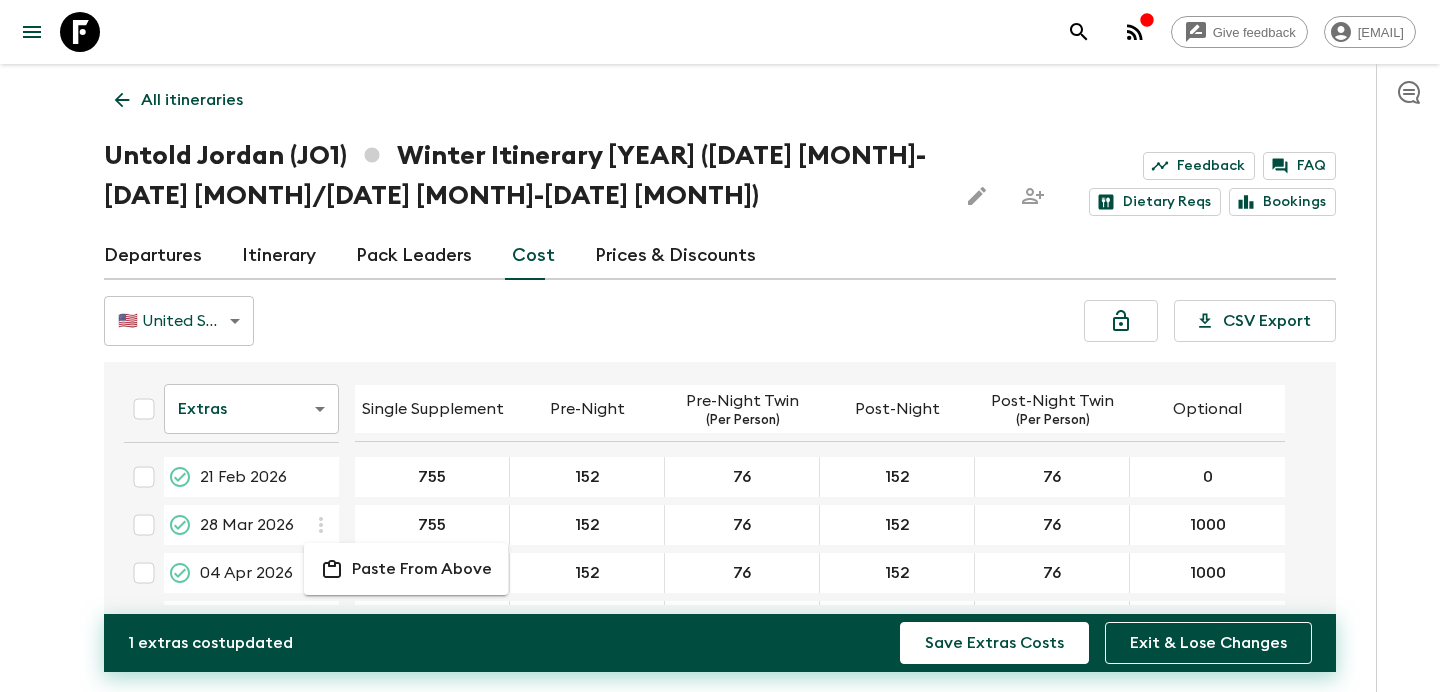 click on "Paste From Above" at bounding box center (422, 569) 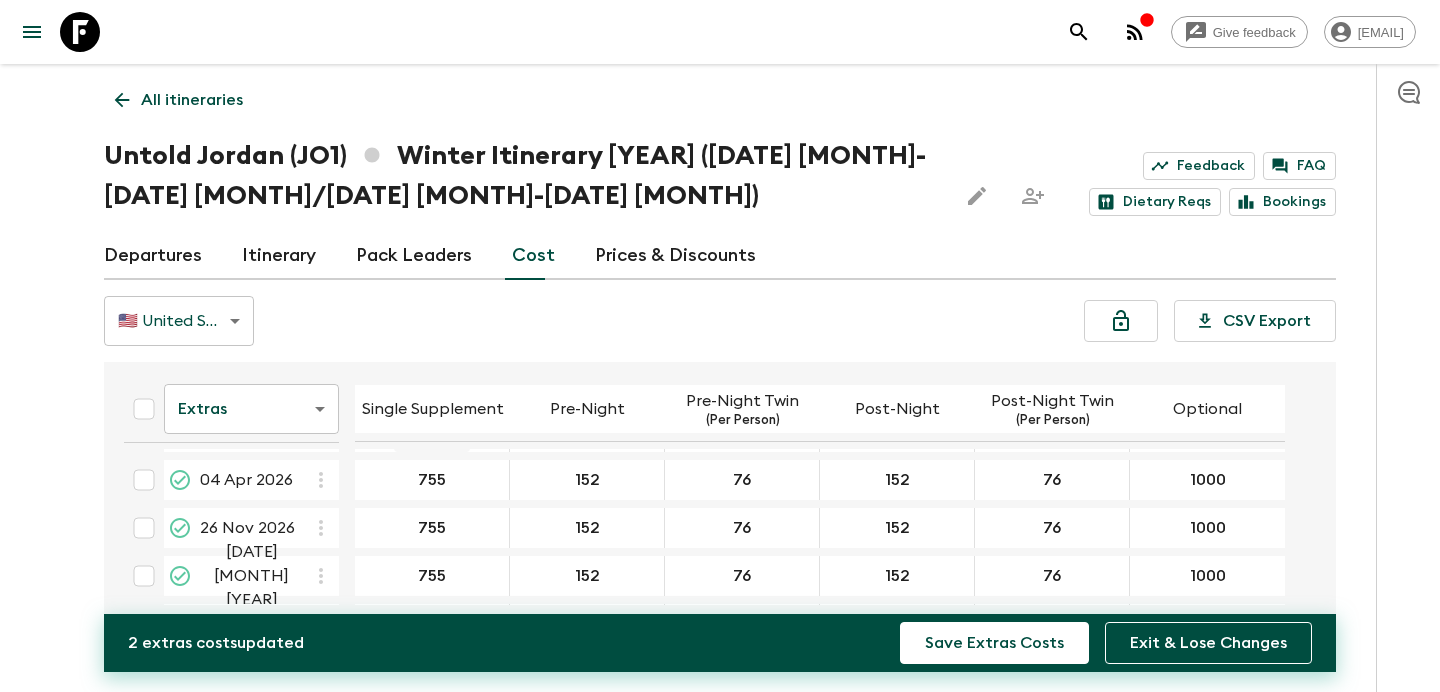 scroll, scrollTop: 100, scrollLeft: 0, axis: vertical 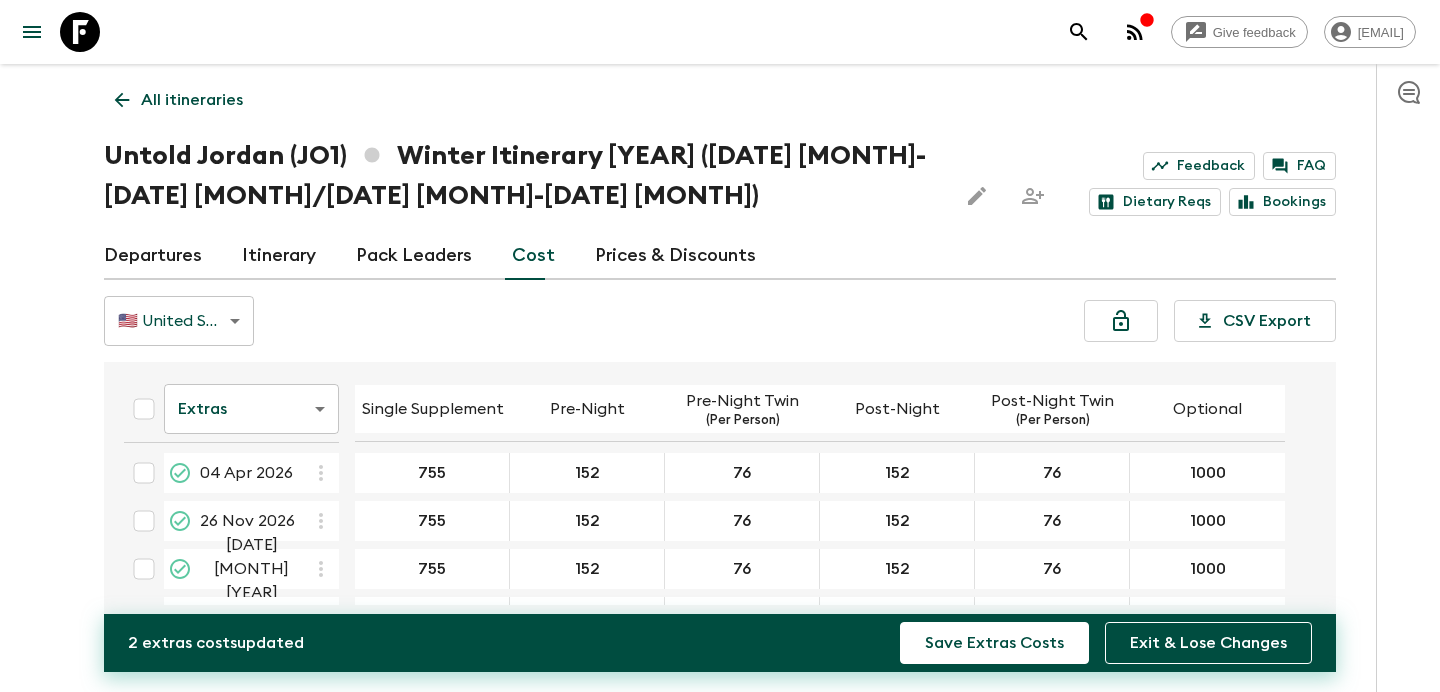 click 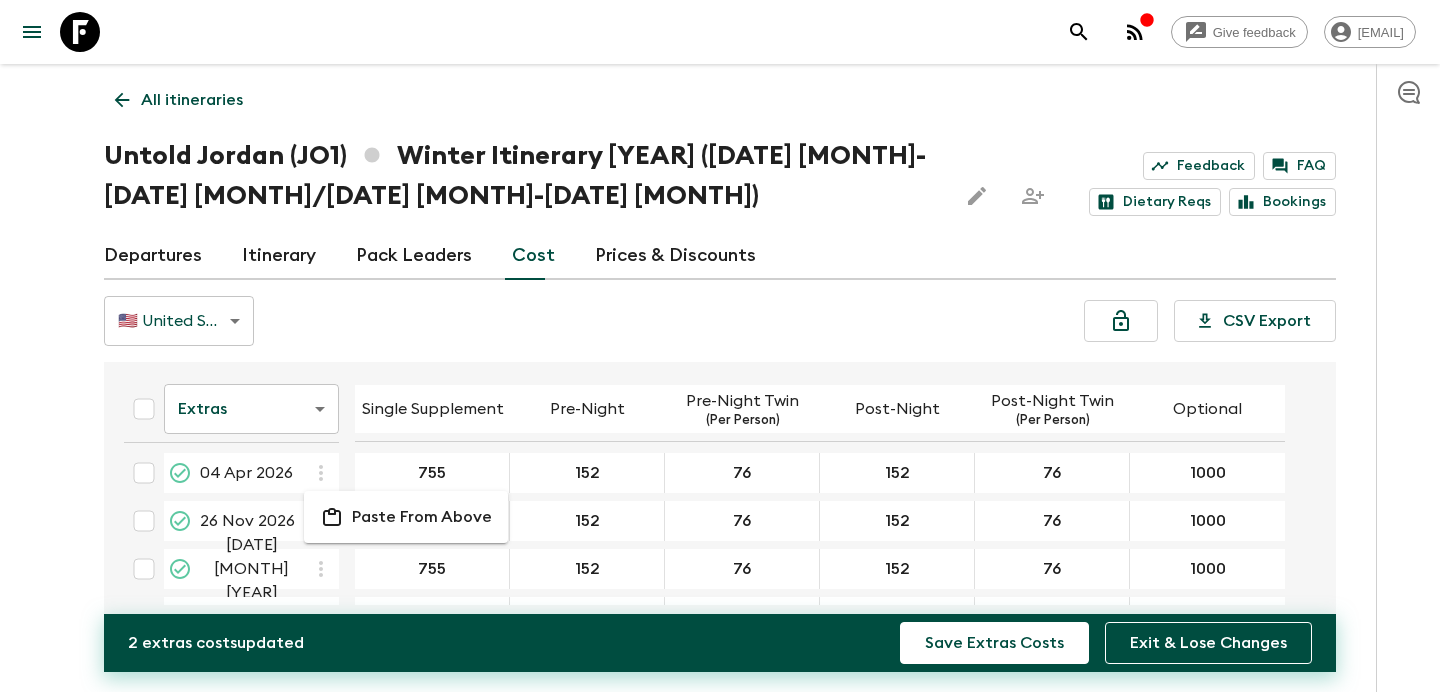 click on "Paste From Above" at bounding box center (406, 517) 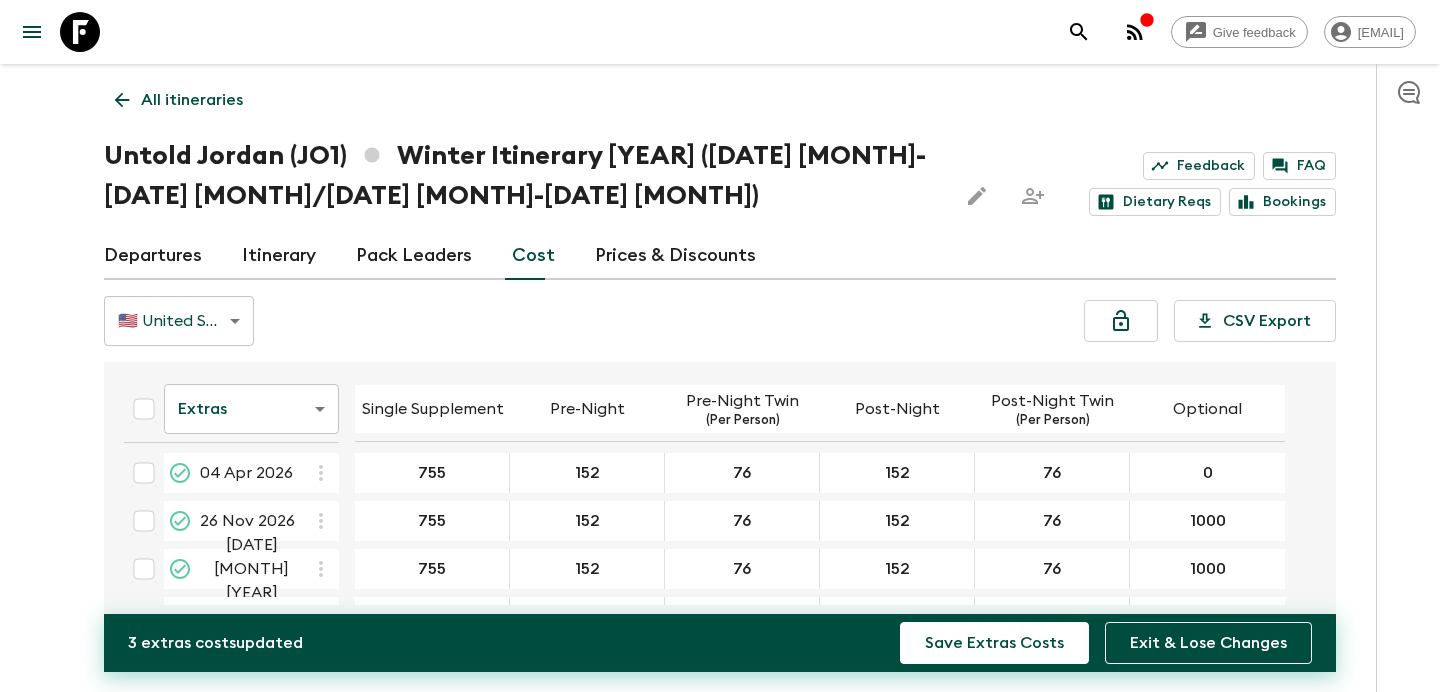 click 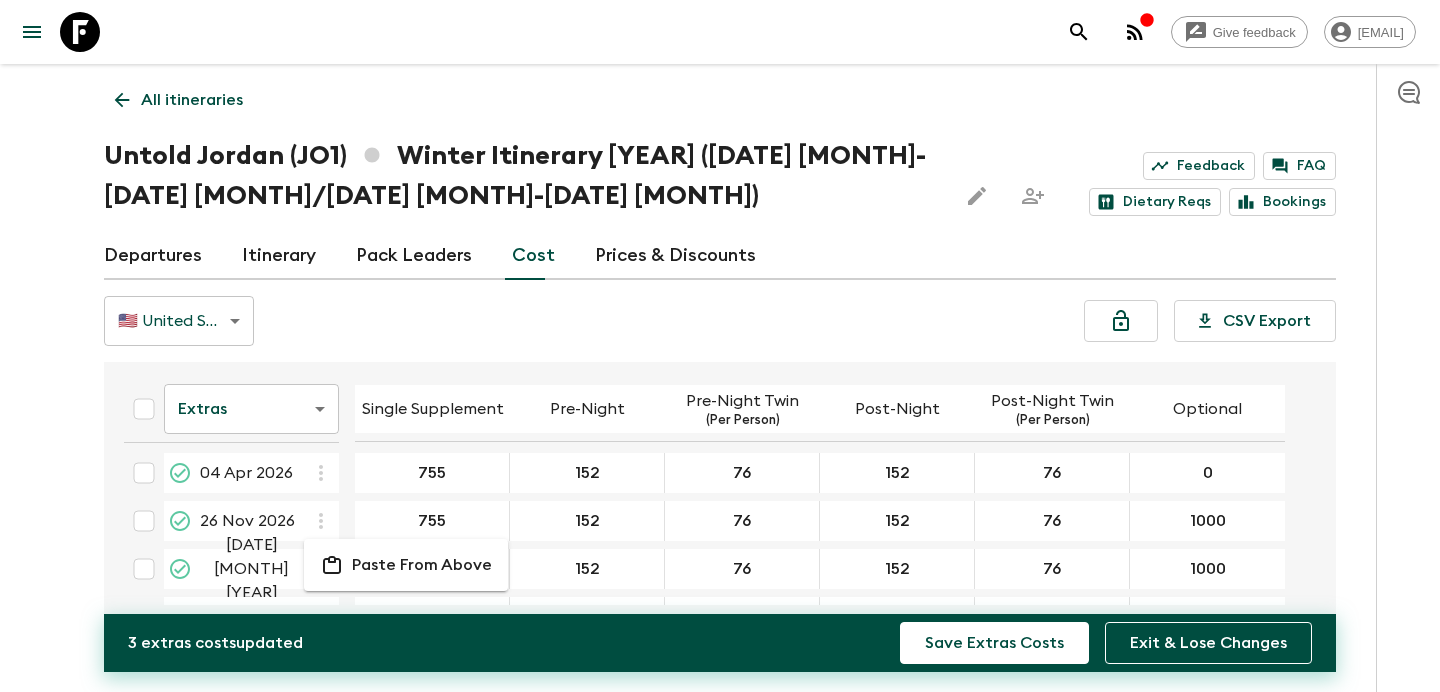 click on "Paste From Above" at bounding box center [406, 565] 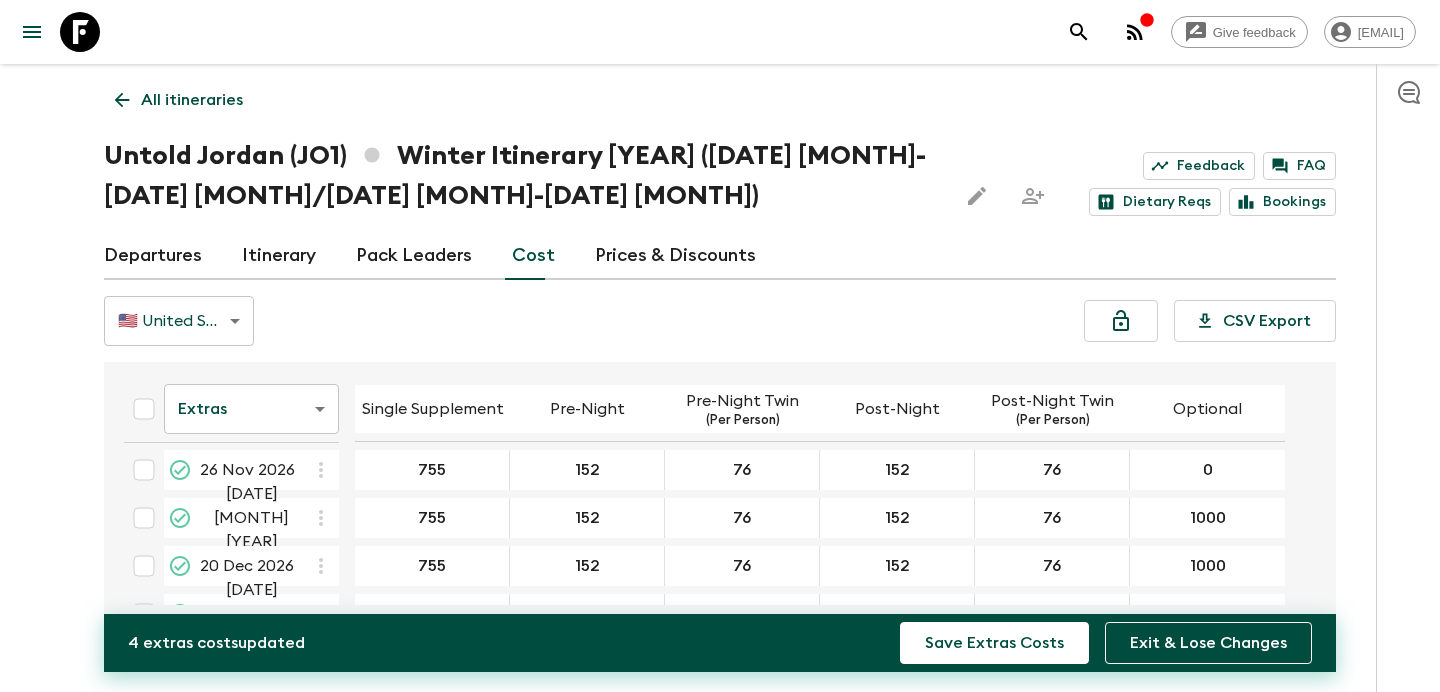 scroll, scrollTop: 188, scrollLeft: 0, axis: vertical 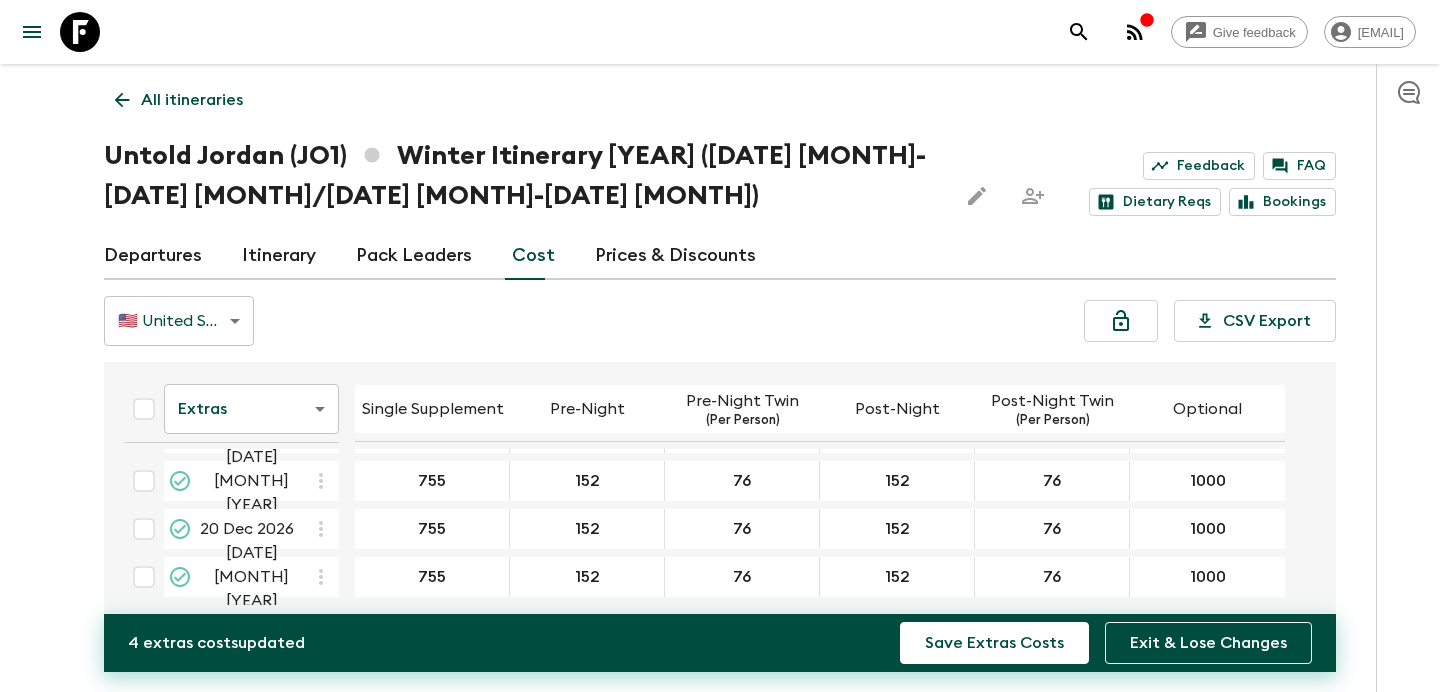 click 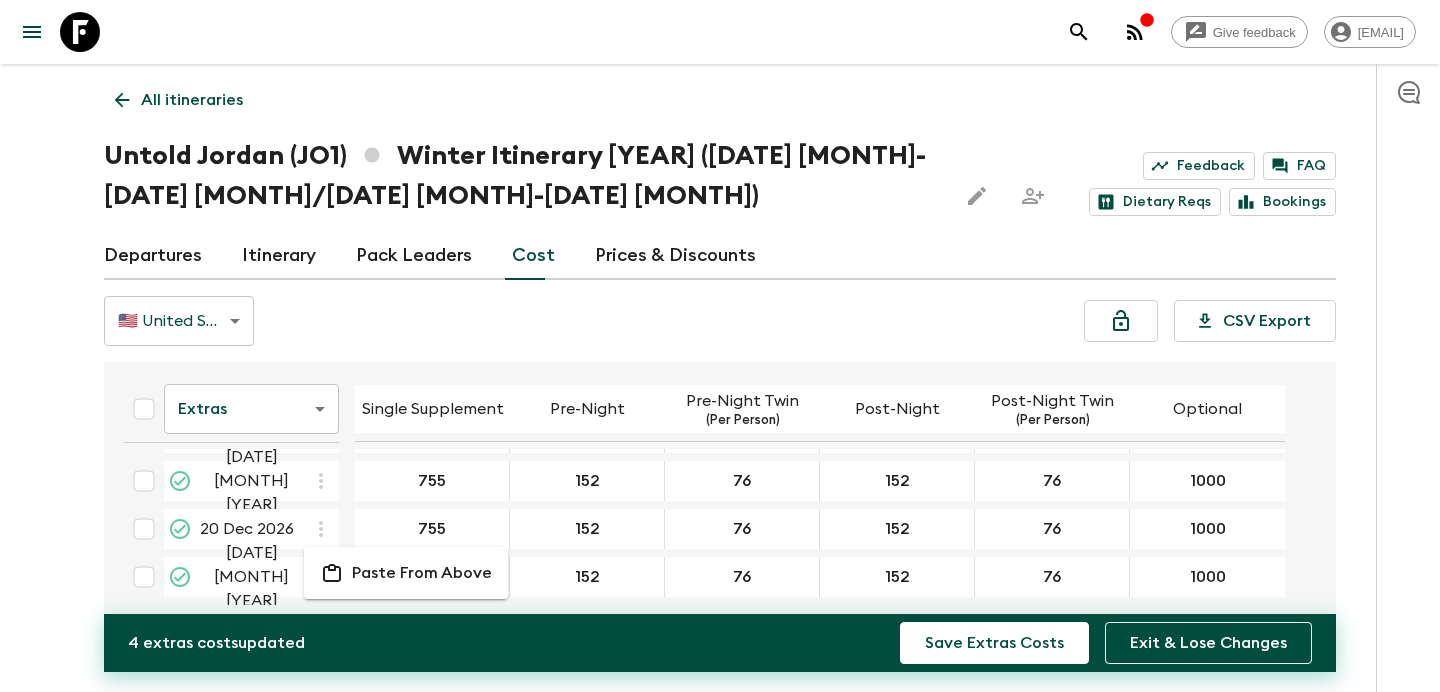click on "Paste From Above" at bounding box center (422, 573) 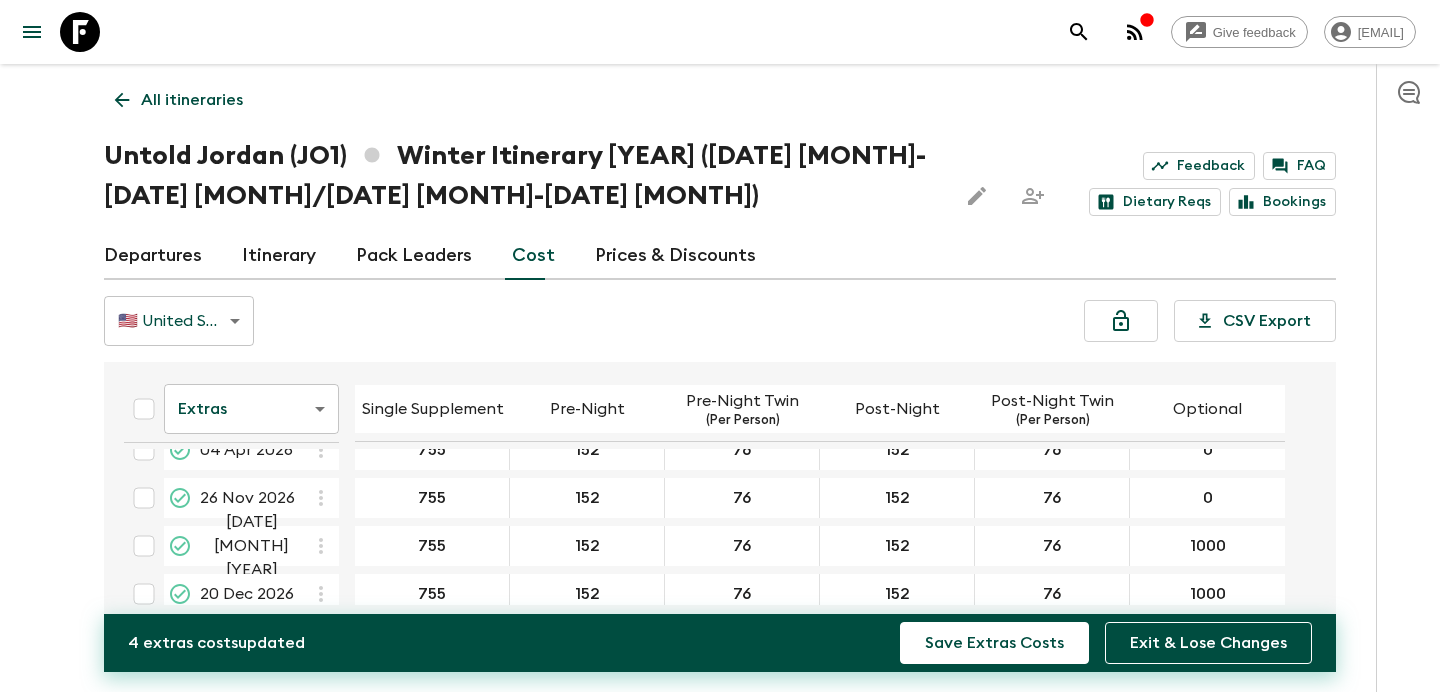 scroll, scrollTop: 119, scrollLeft: 0, axis: vertical 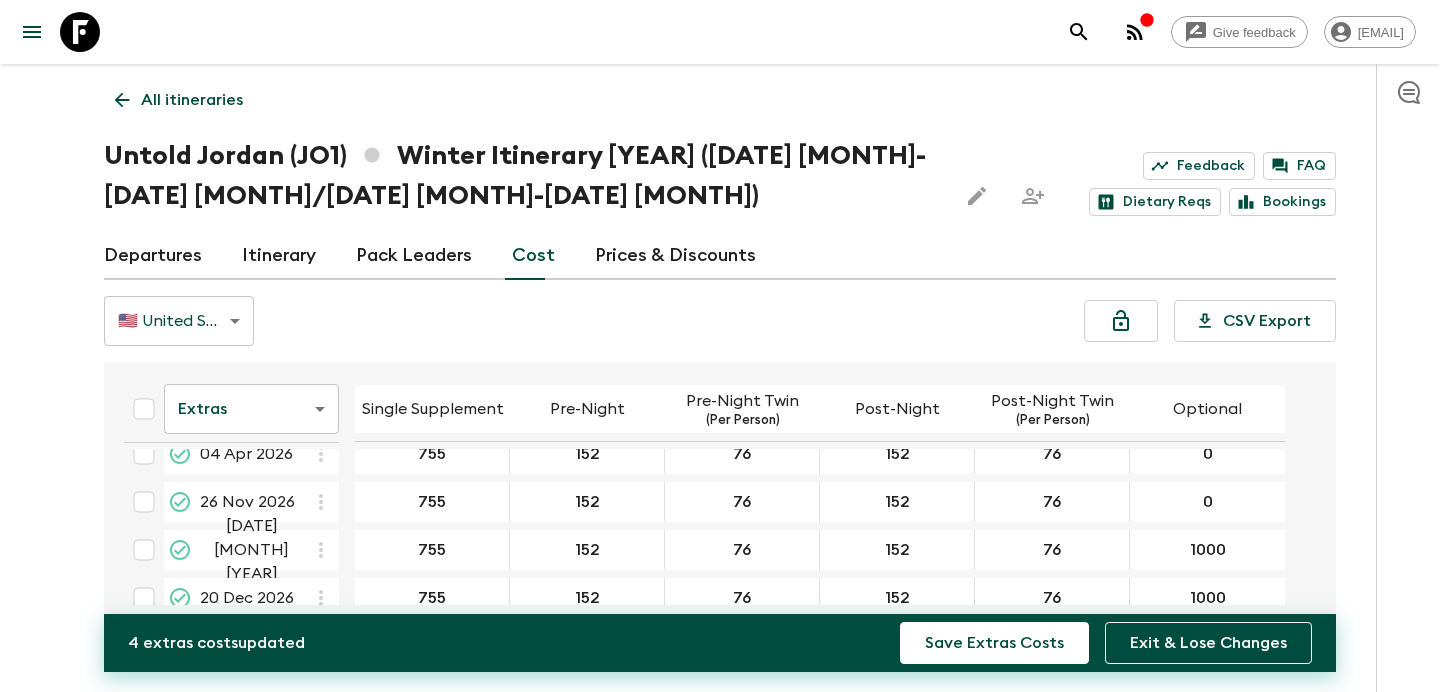 click 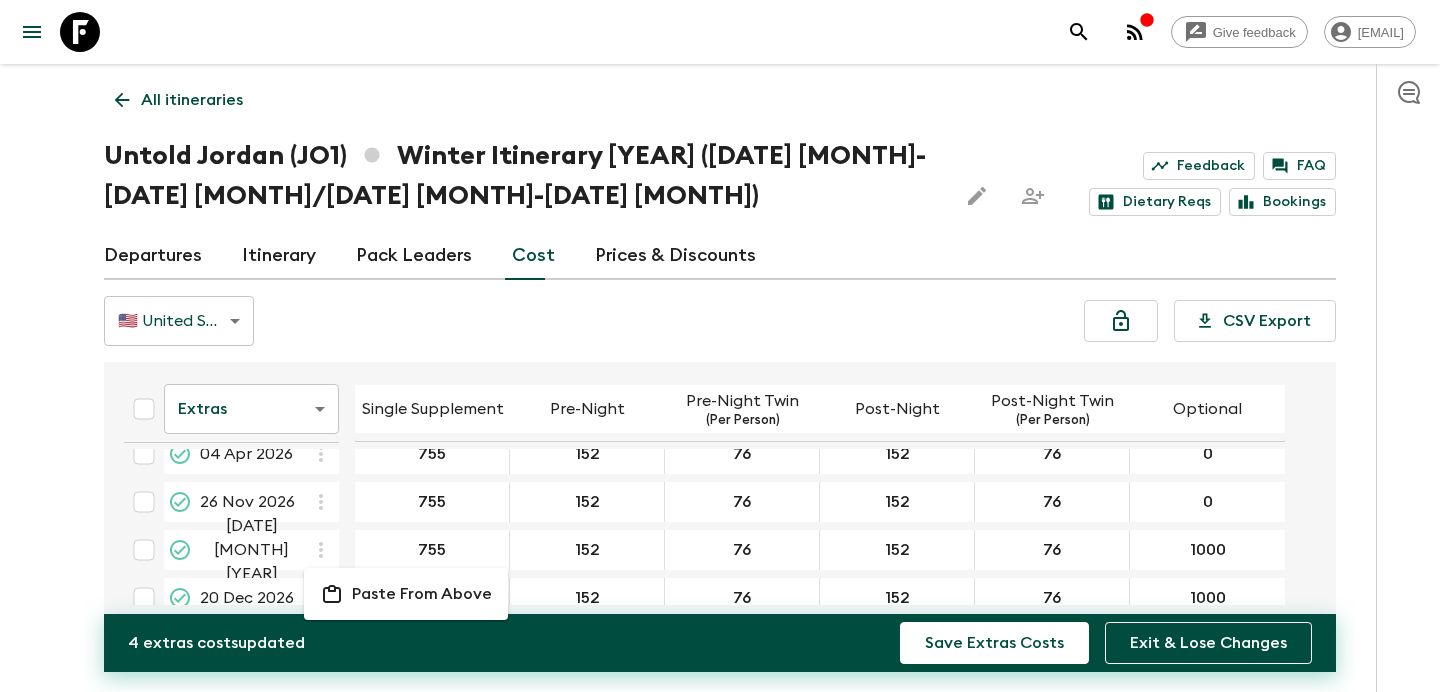 click on "Paste From Above" at bounding box center (422, 594) 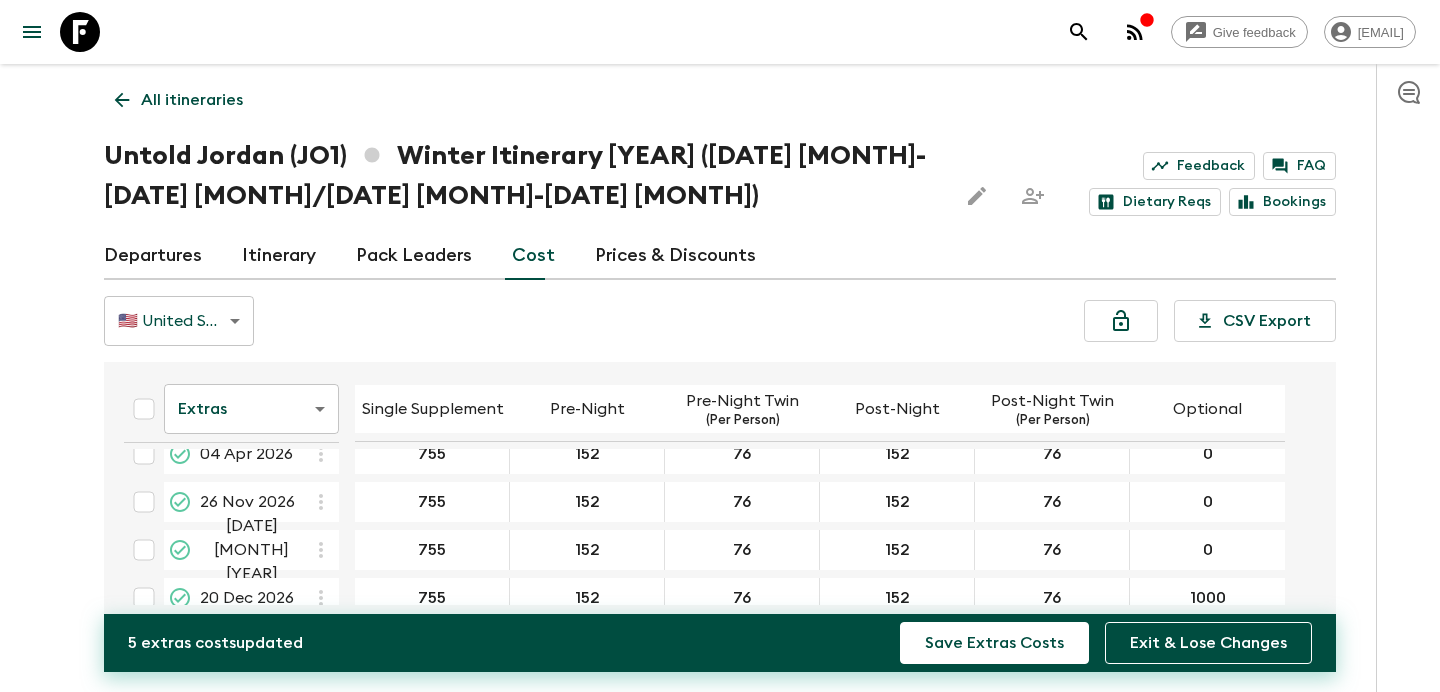 scroll, scrollTop: 188, scrollLeft: 0, axis: vertical 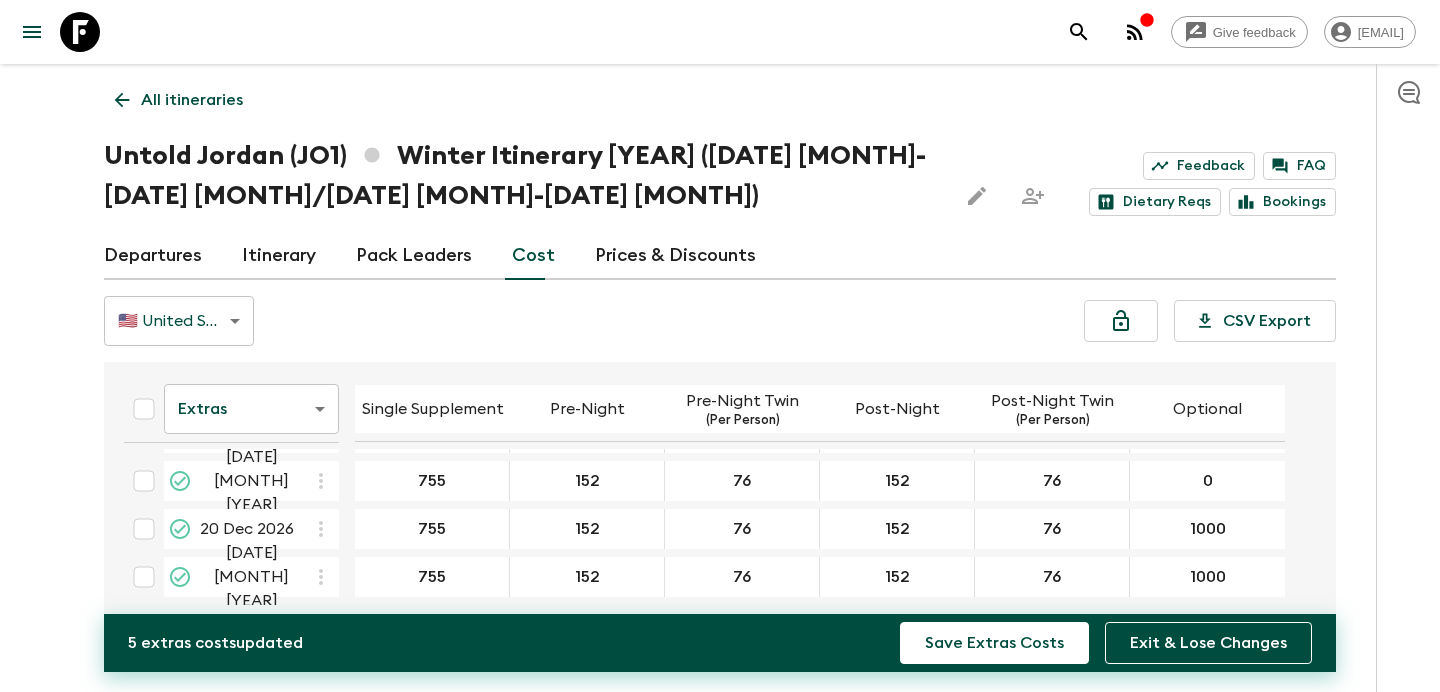 click 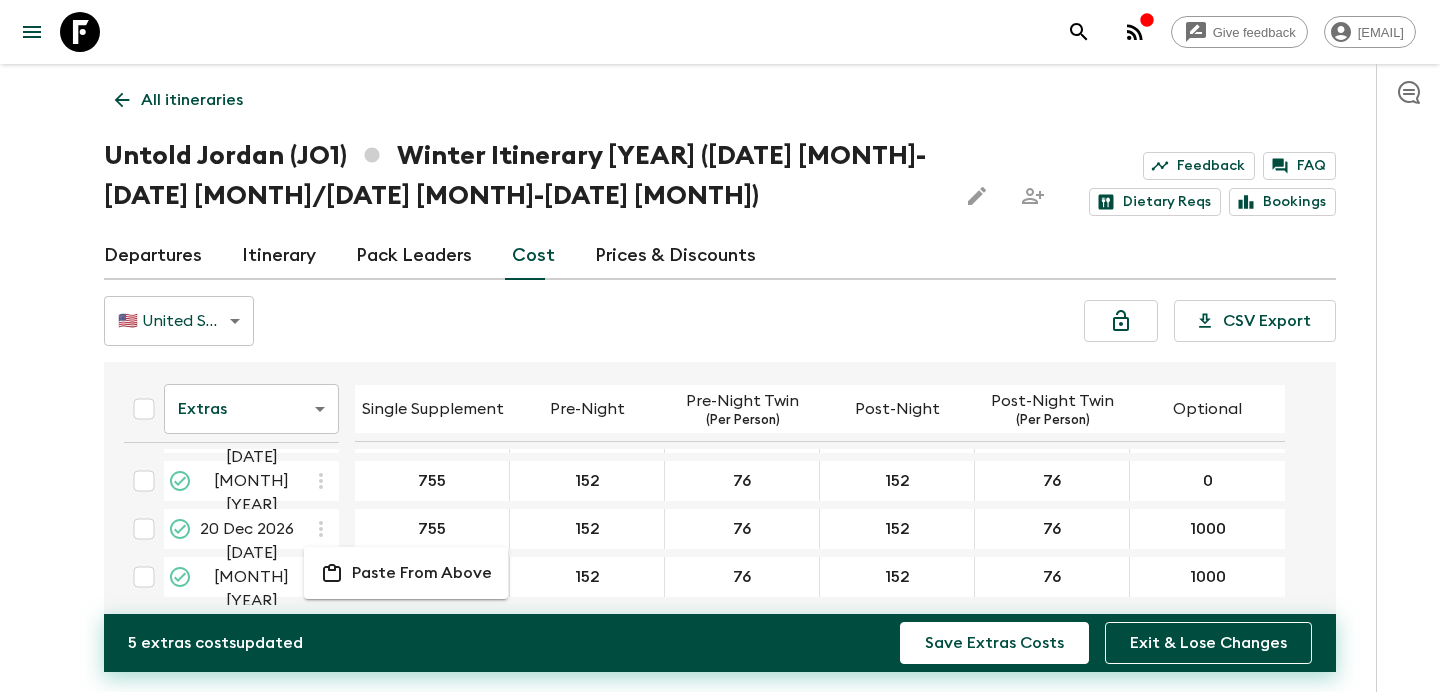 click on "Paste From Above" at bounding box center (422, 573) 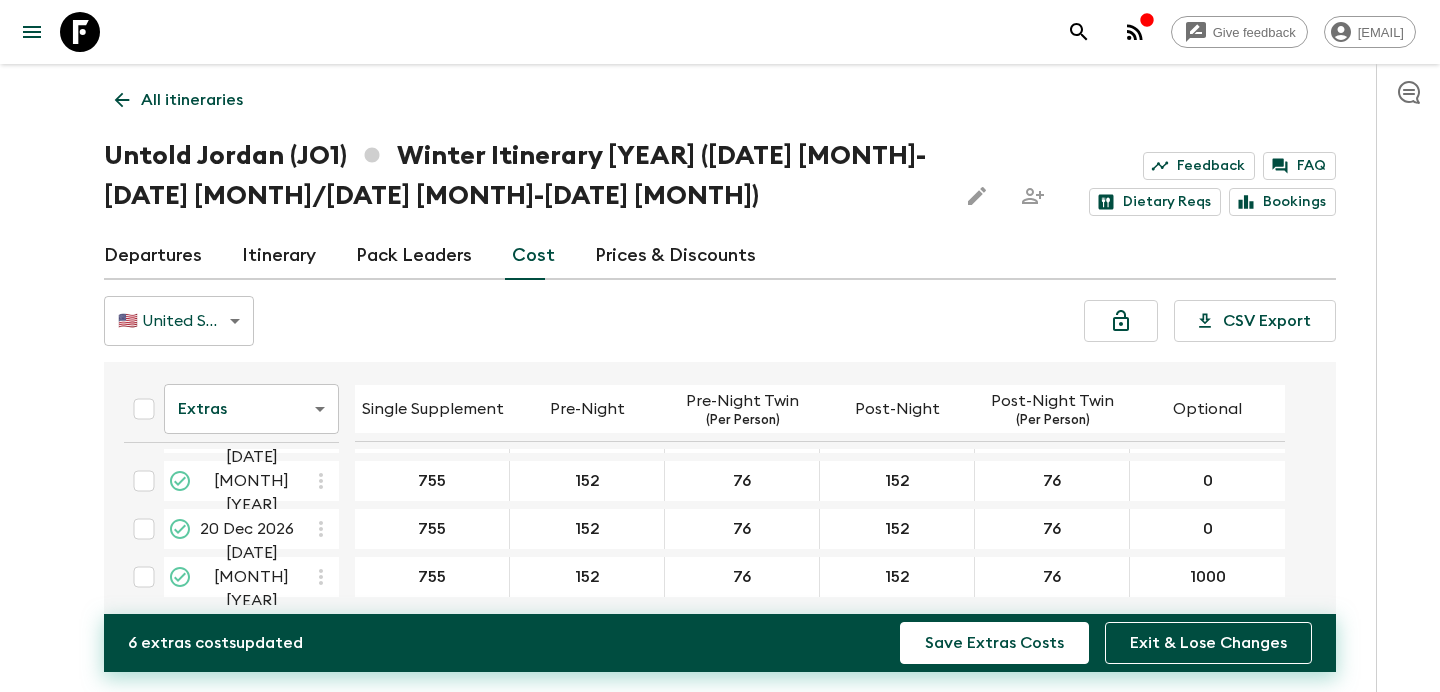 click 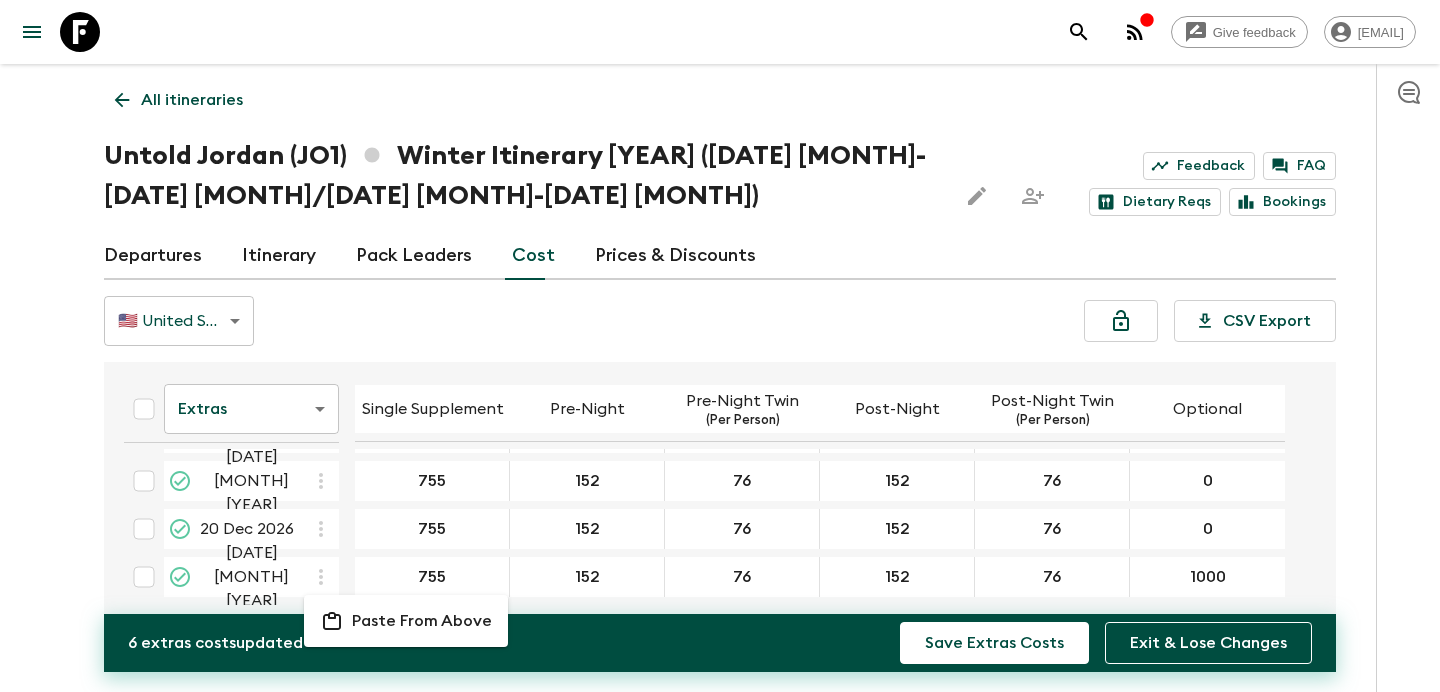 click on "Paste From Above" at bounding box center [422, 621] 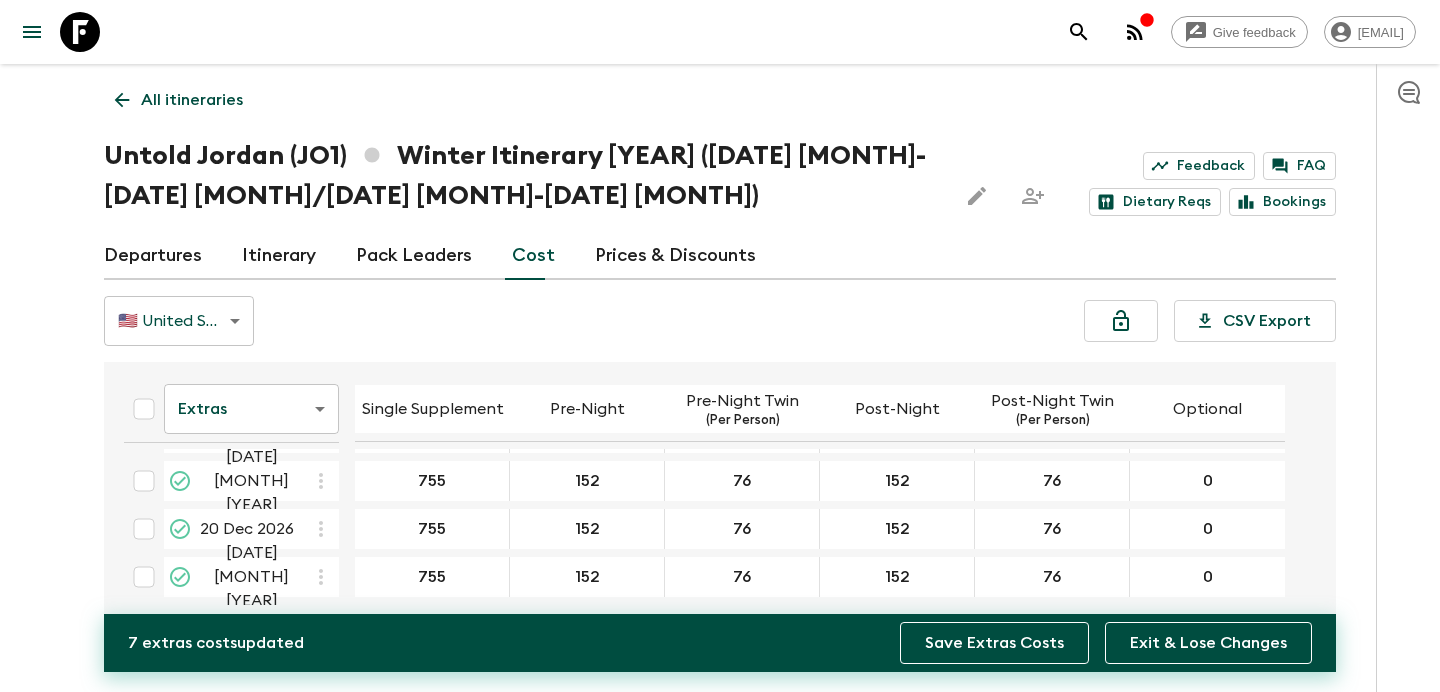 click on "Save Extras Costs" at bounding box center [994, 643] 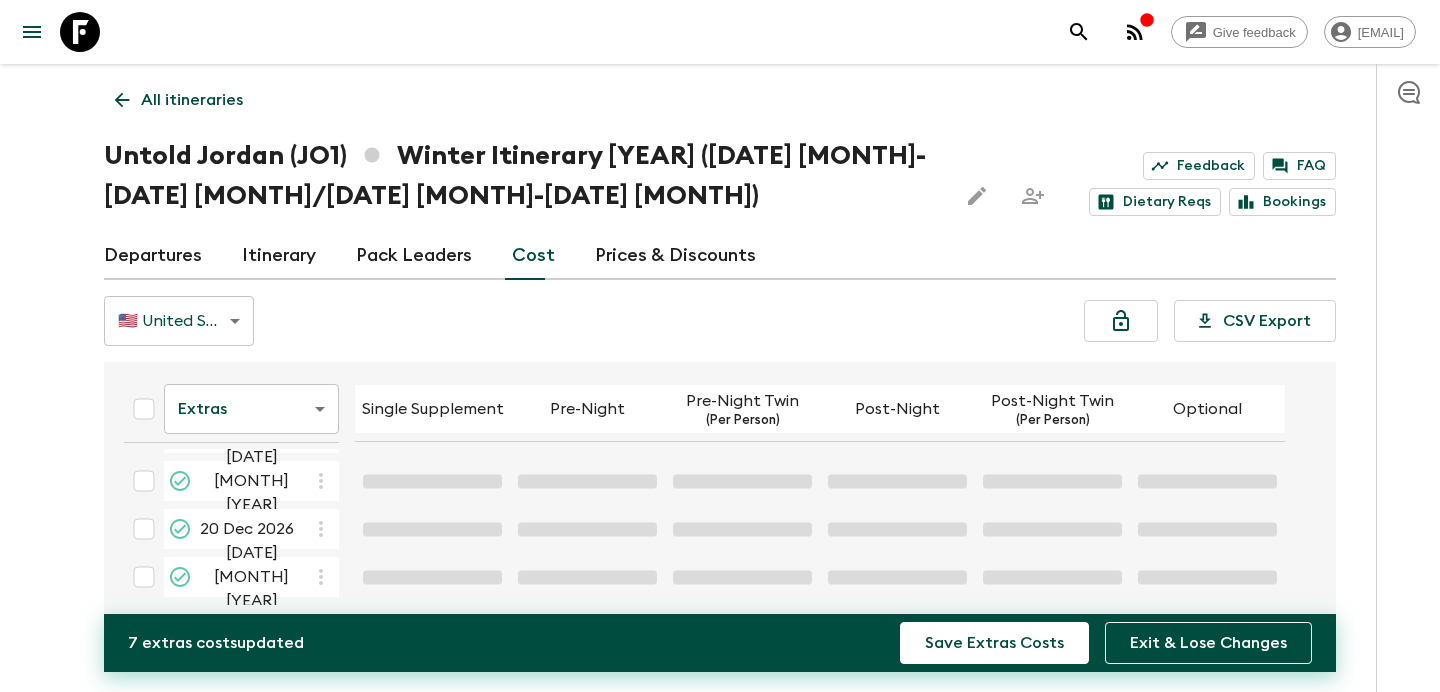 scroll, scrollTop: 0, scrollLeft: 0, axis: both 